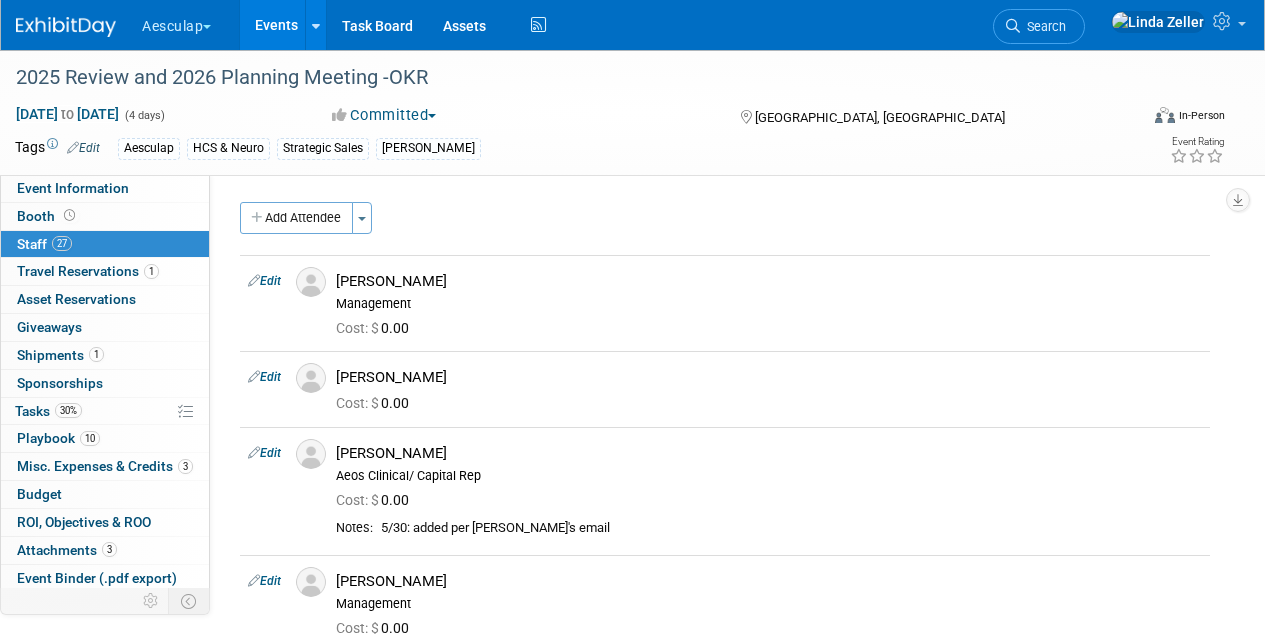 scroll, scrollTop: 2714, scrollLeft: 0, axis: vertical 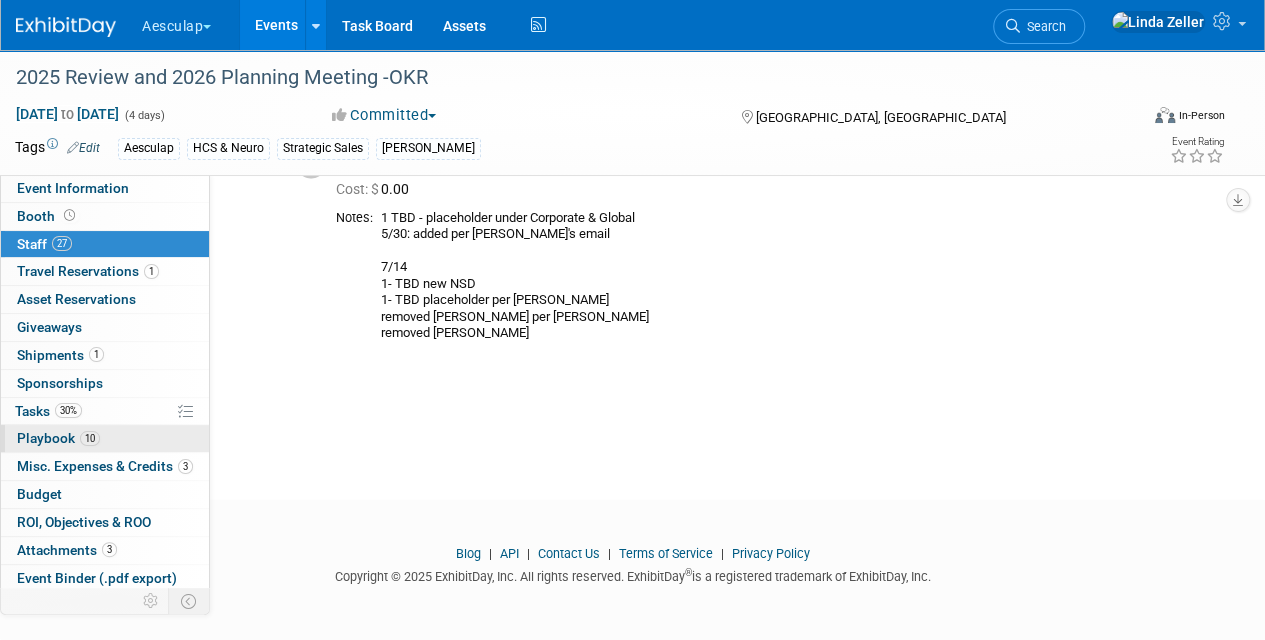 click on "10
Playbook 10" at bounding box center (105, 438) 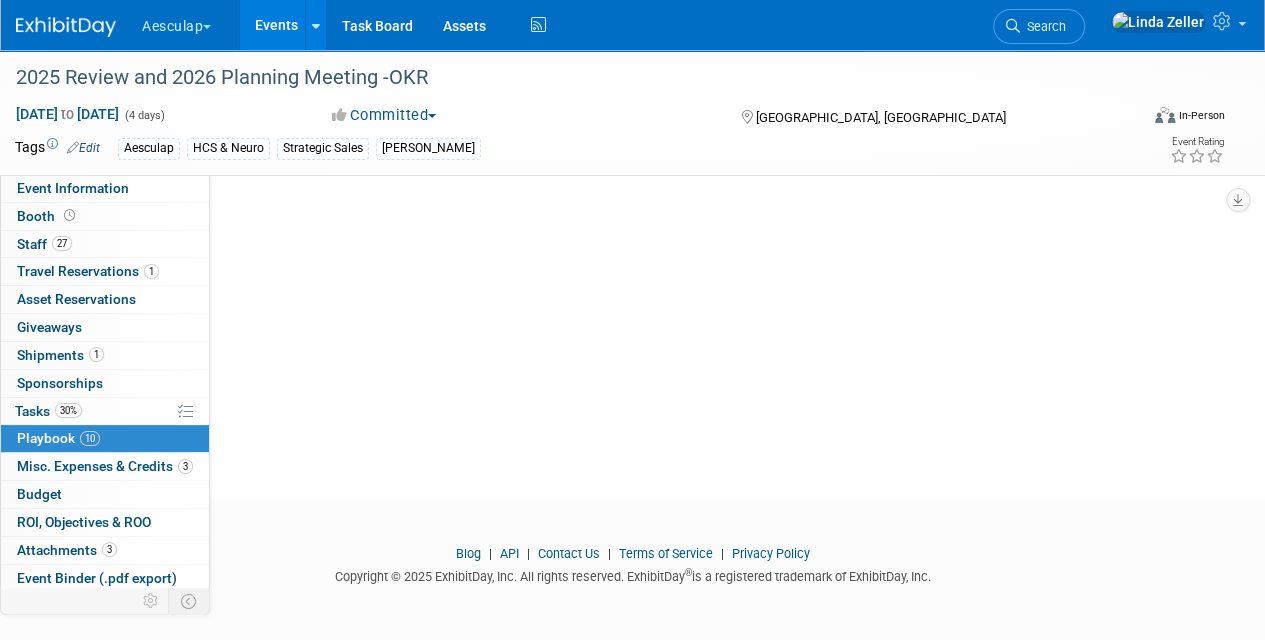 scroll, scrollTop: 0, scrollLeft: 0, axis: both 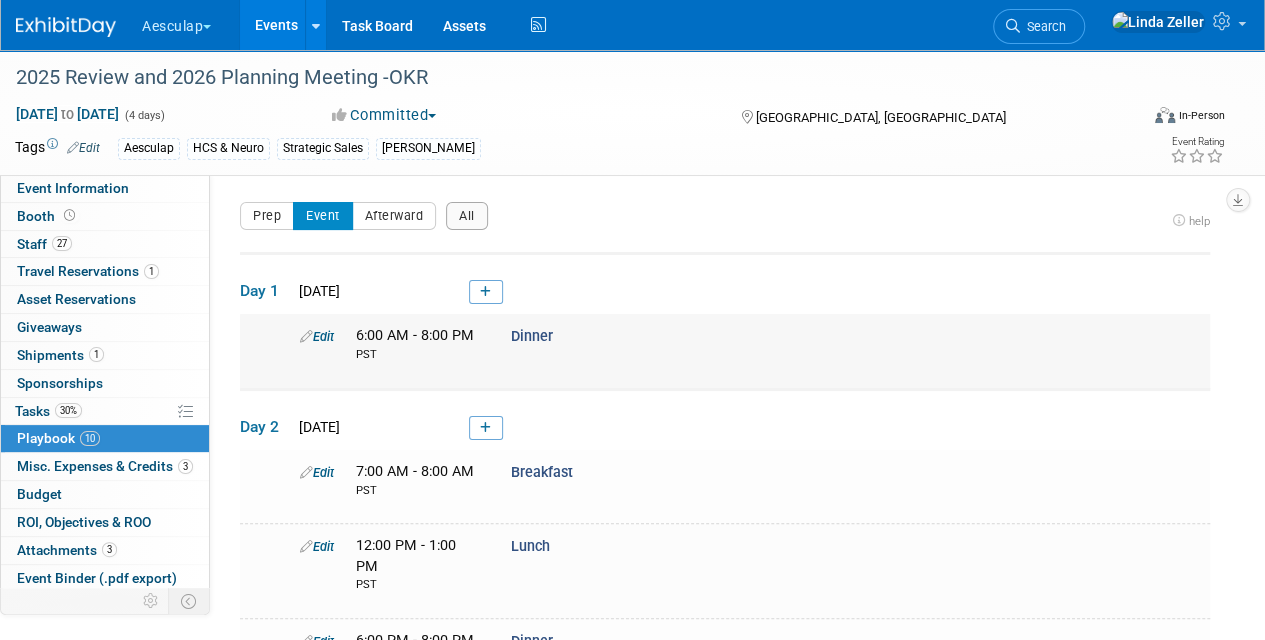 click on "Edit" at bounding box center (317, 336) 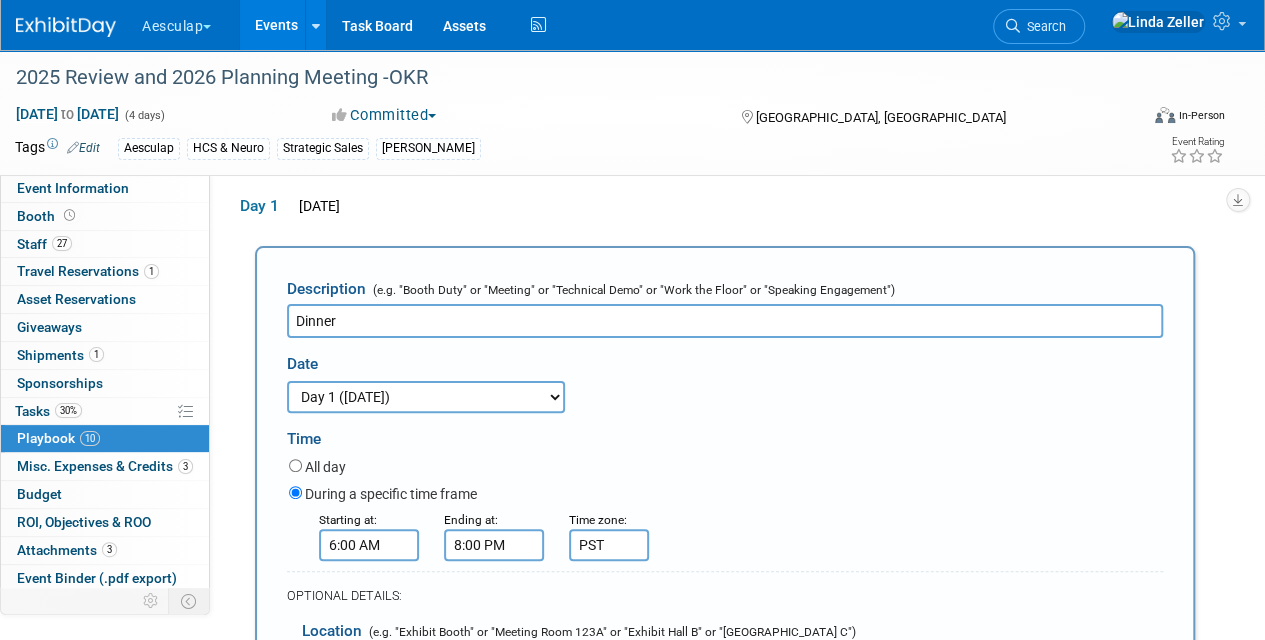 scroll, scrollTop: 86, scrollLeft: 0, axis: vertical 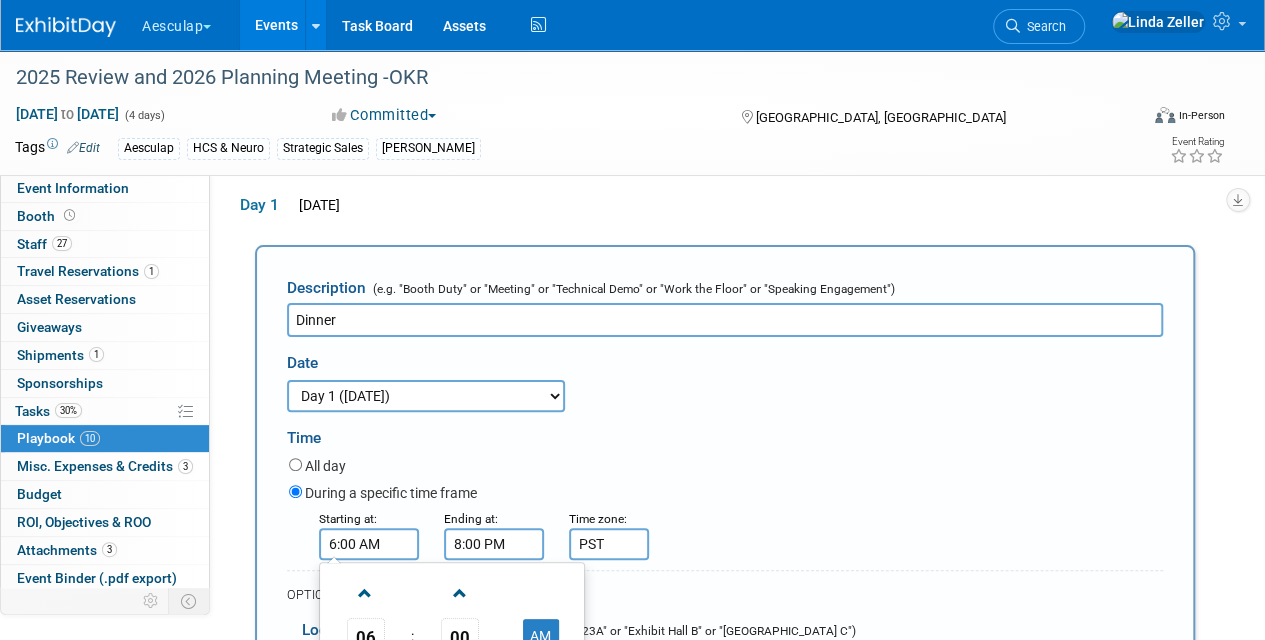 click on "6:00 AM" at bounding box center (369, 544) 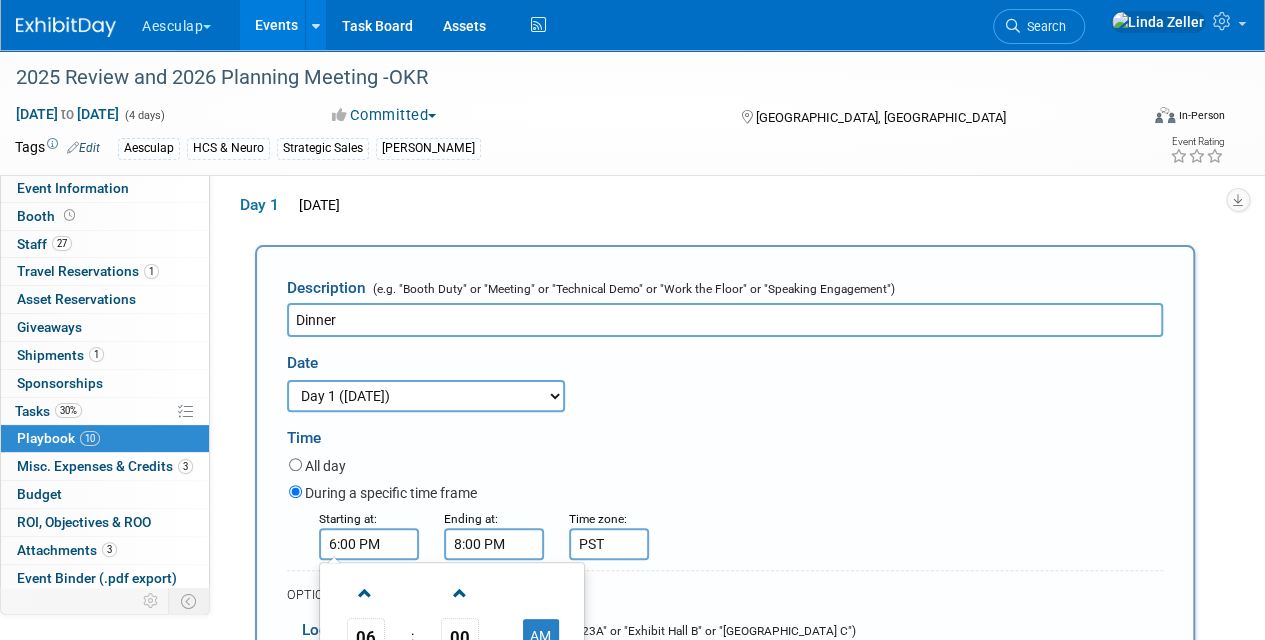 type on "6:00 PM" 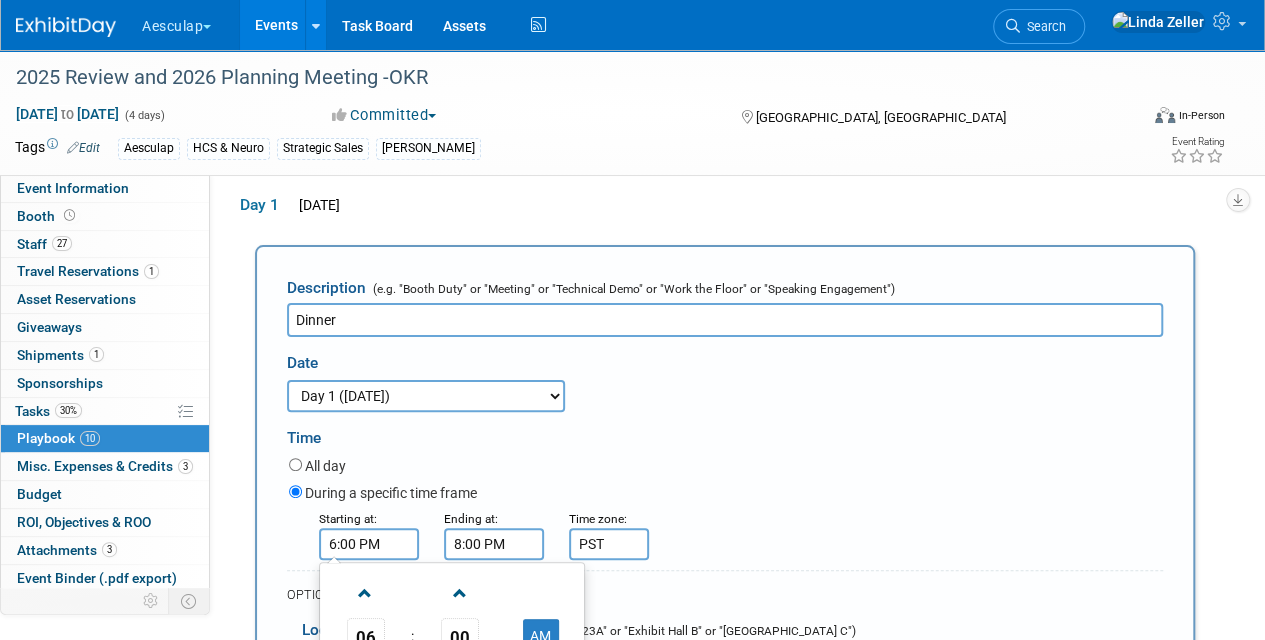 click on "Time" at bounding box center (725, 433) 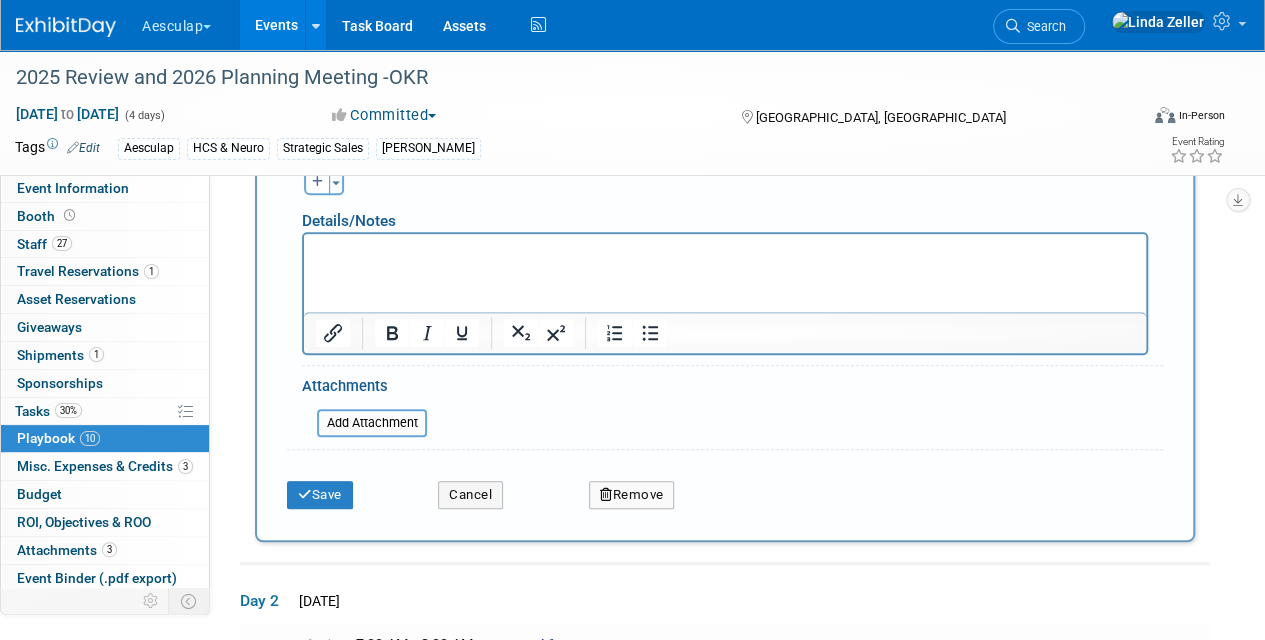 scroll, scrollTop: 686, scrollLeft: 0, axis: vertical 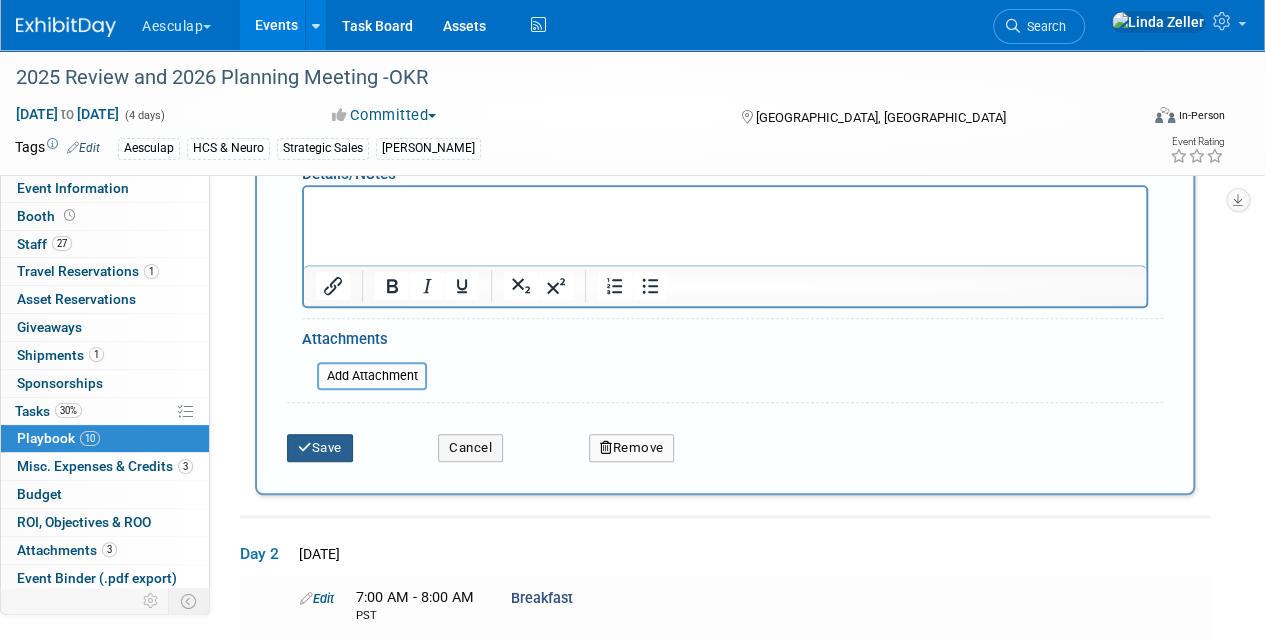 click on "Save" at bounding box center [320, 448] 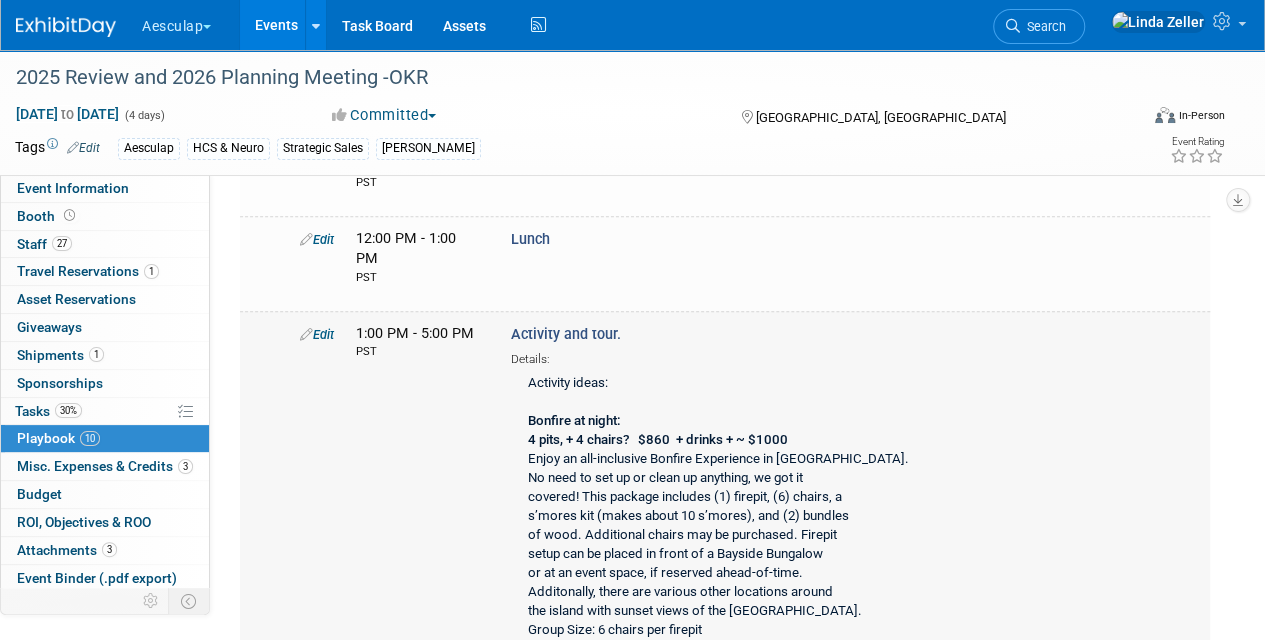 scroll, scrollTop: 500, scrollLeft: 0, axis: vertical 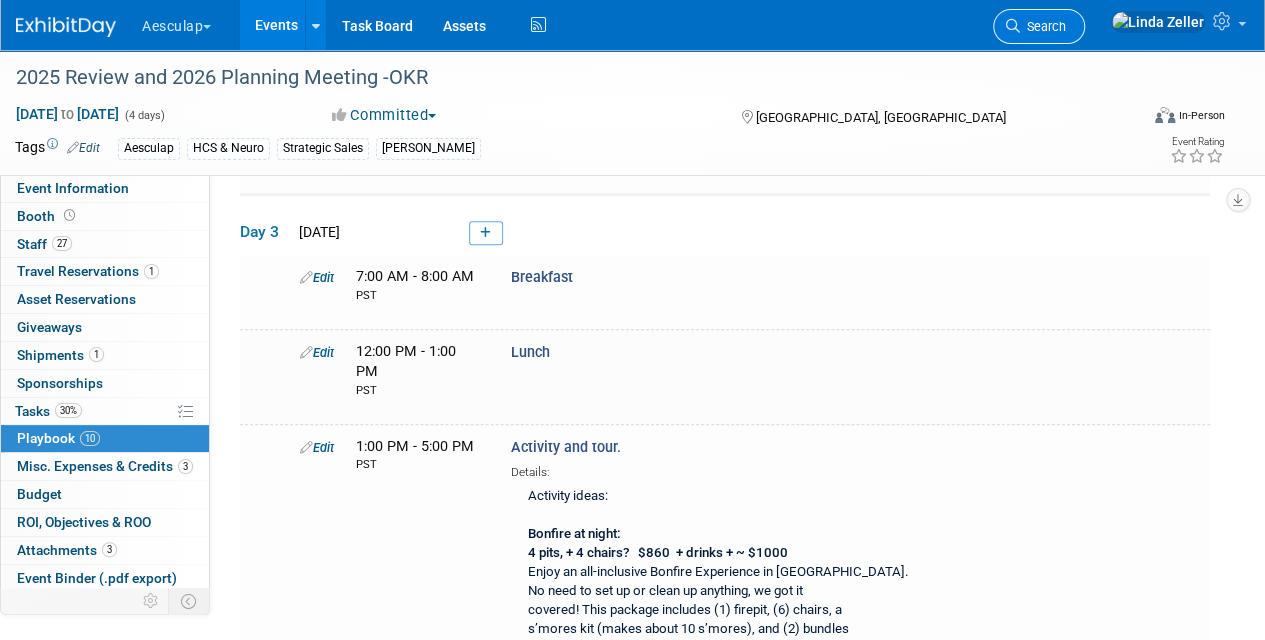 click on "Search" at bounding box center (1043, 26) 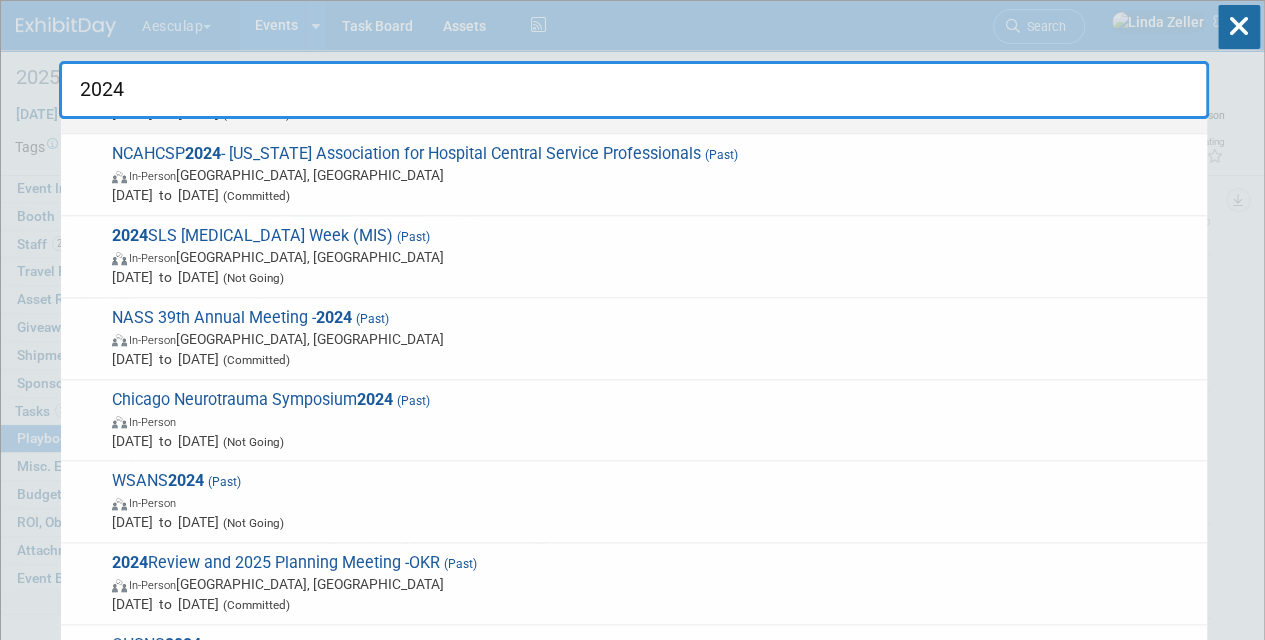 scroll, scrollTop: 1000, scrollLeft: 0, axis: vertical 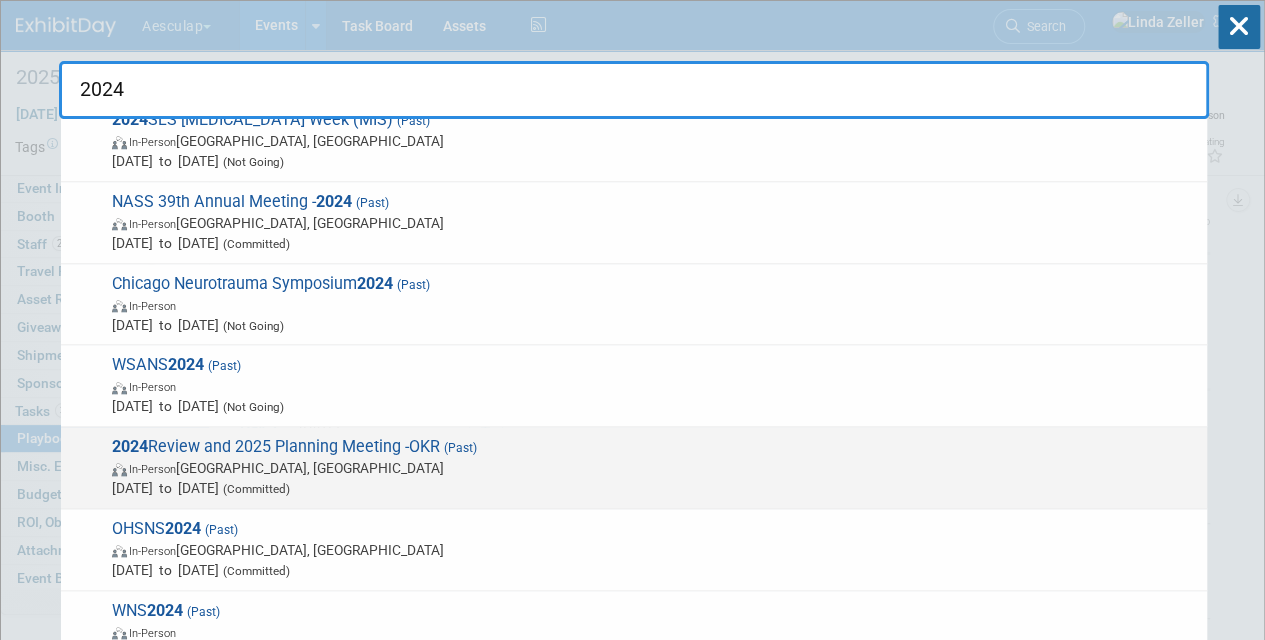 type on "2024" 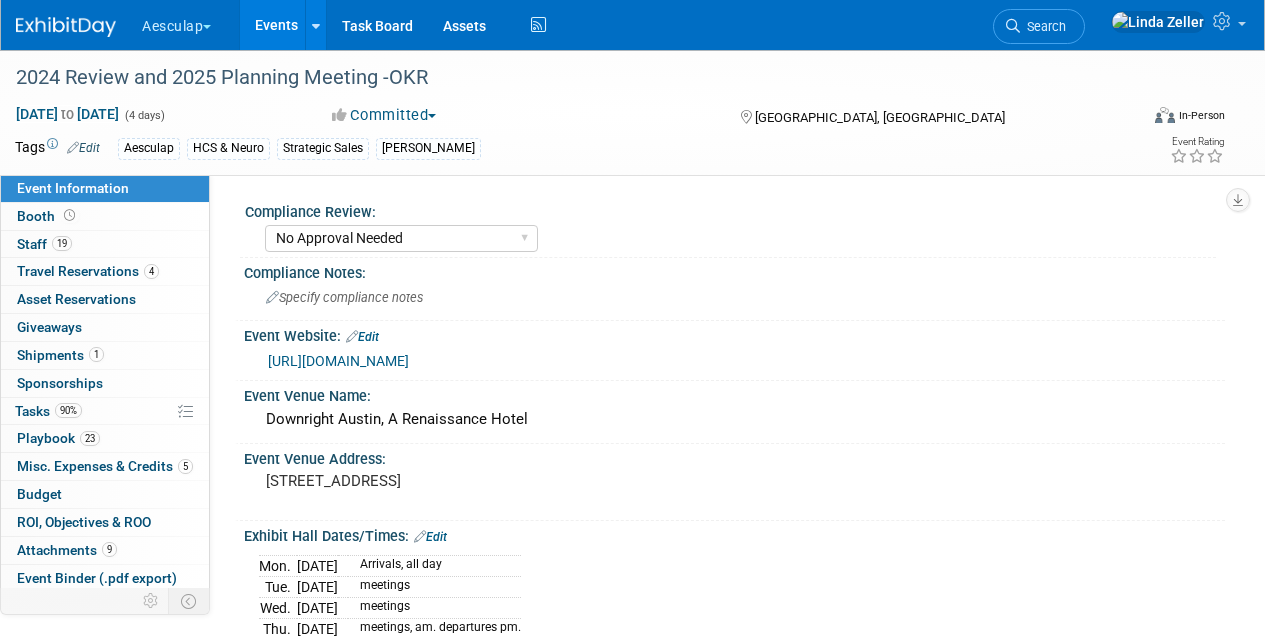 select on "No Approval Needed" 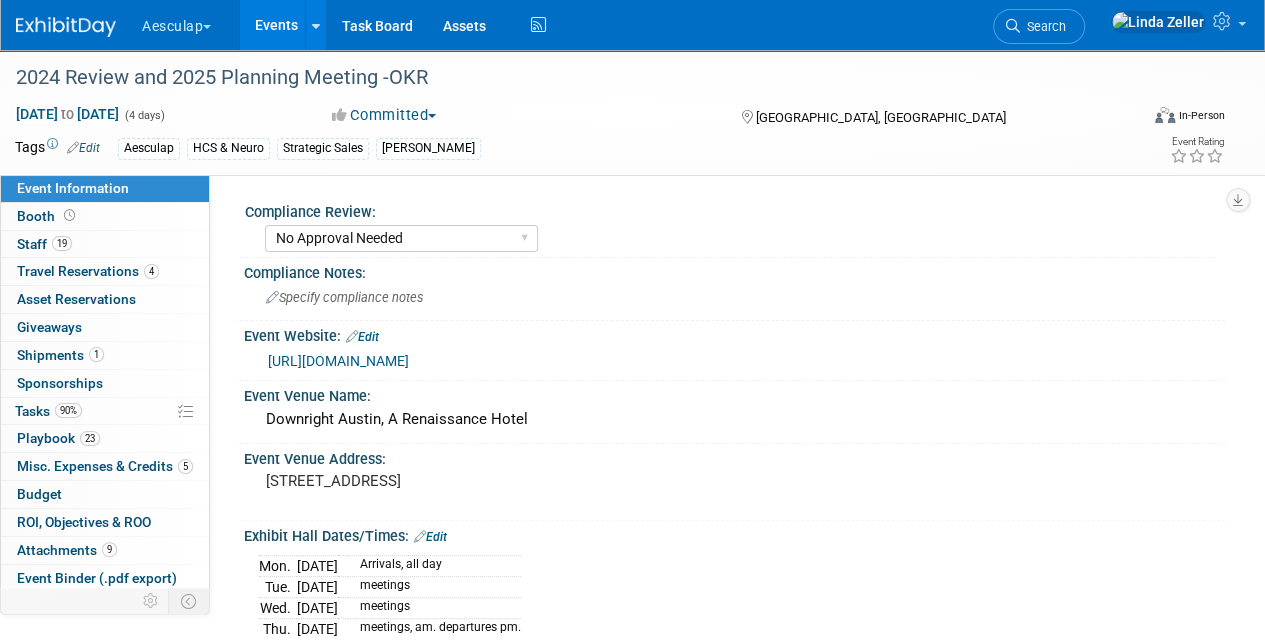 scroll, scrollTop: 0, scrollLeft: 0, axis: both 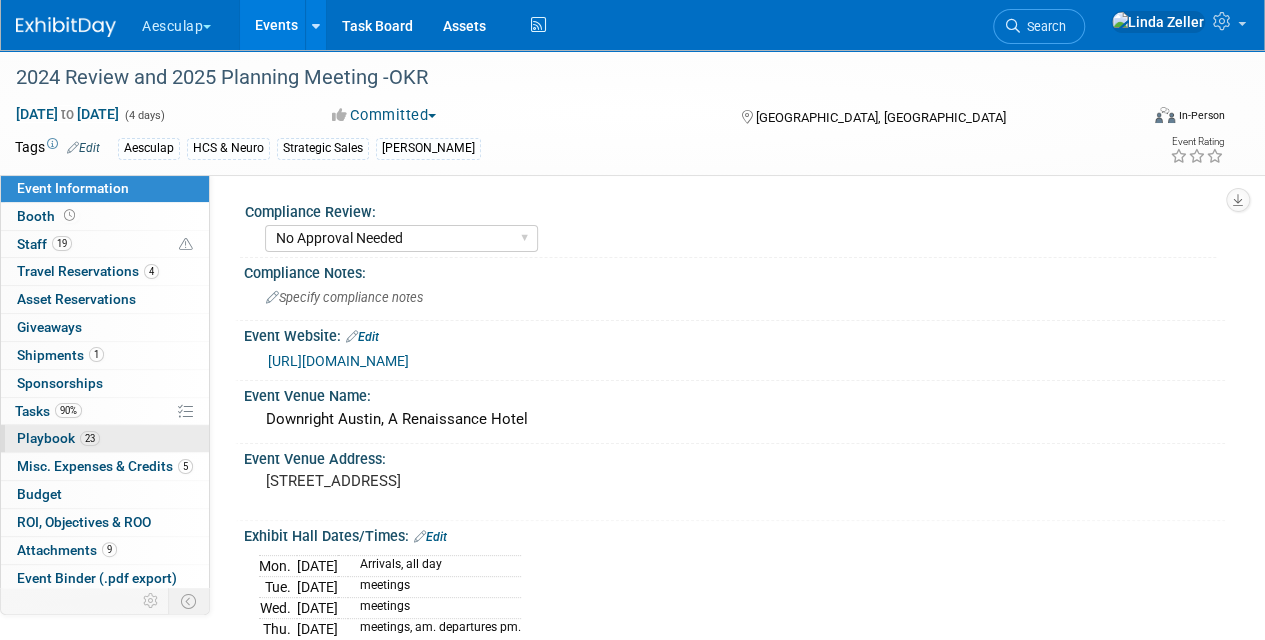click on "Playbook 23" at bounding box center [58, 438] 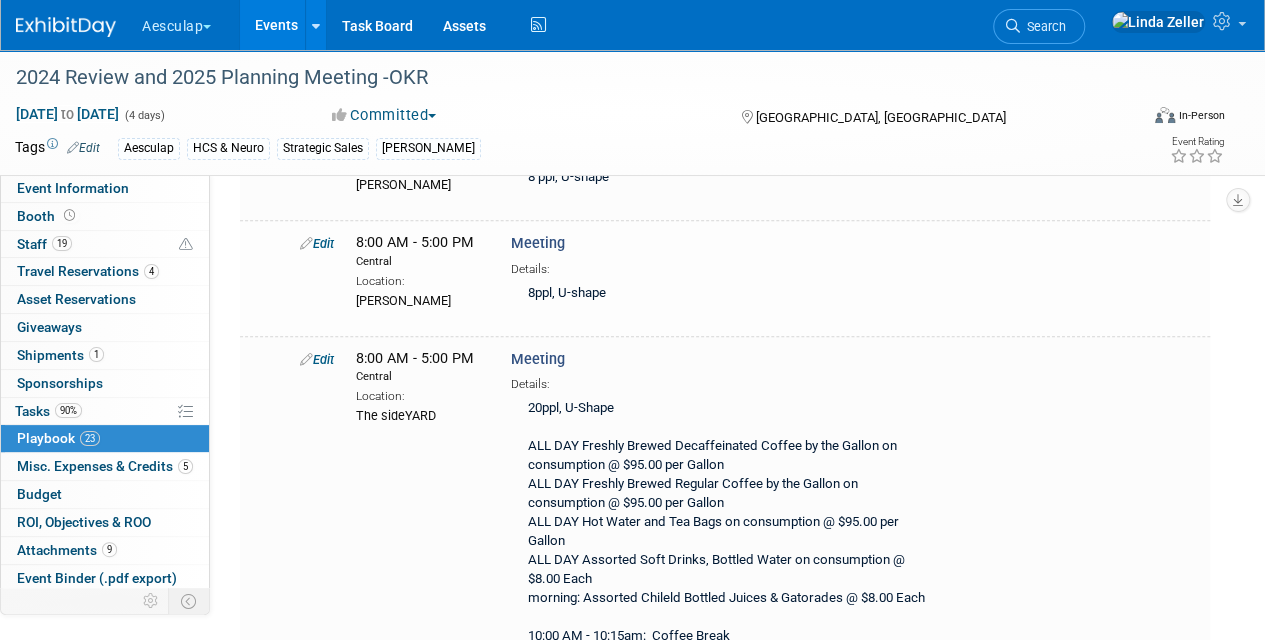 scroll, scrollTop: 800, scrollLeft: 0, axis: vertical 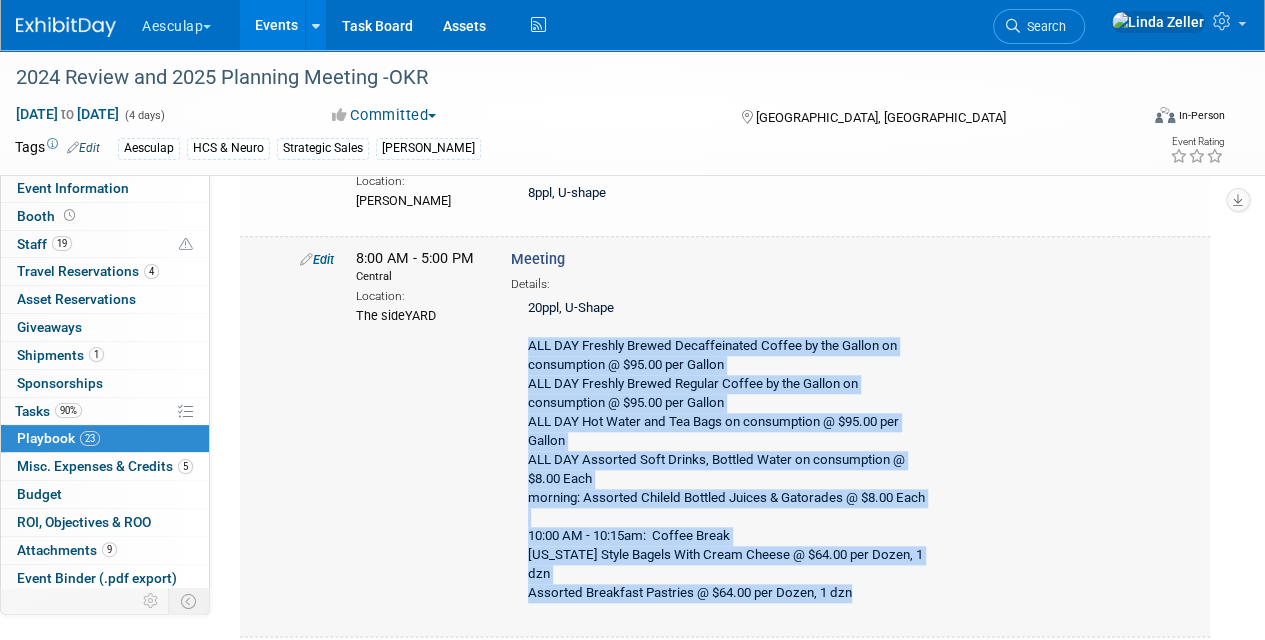 drag, startPoint x: 530, startPoint y: 310, endPoint x: 860, endPoint y: 572, distance: 421.3597 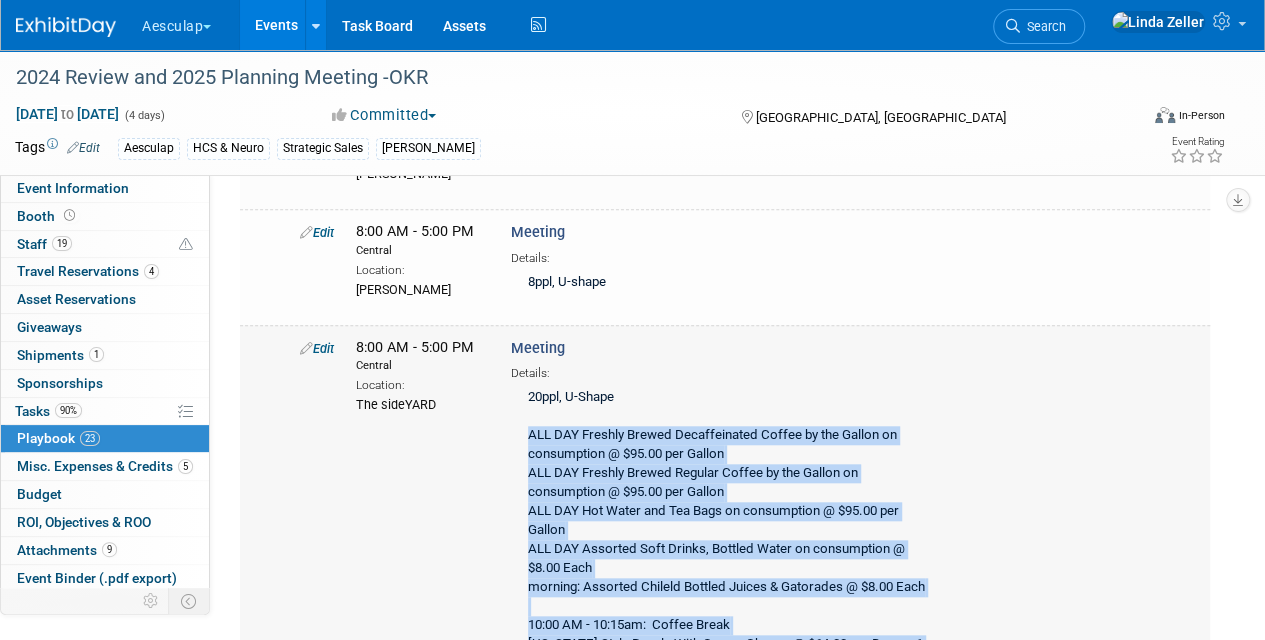 scroll, scrollTop: 700, scrollLeft: 0, axis: vertical 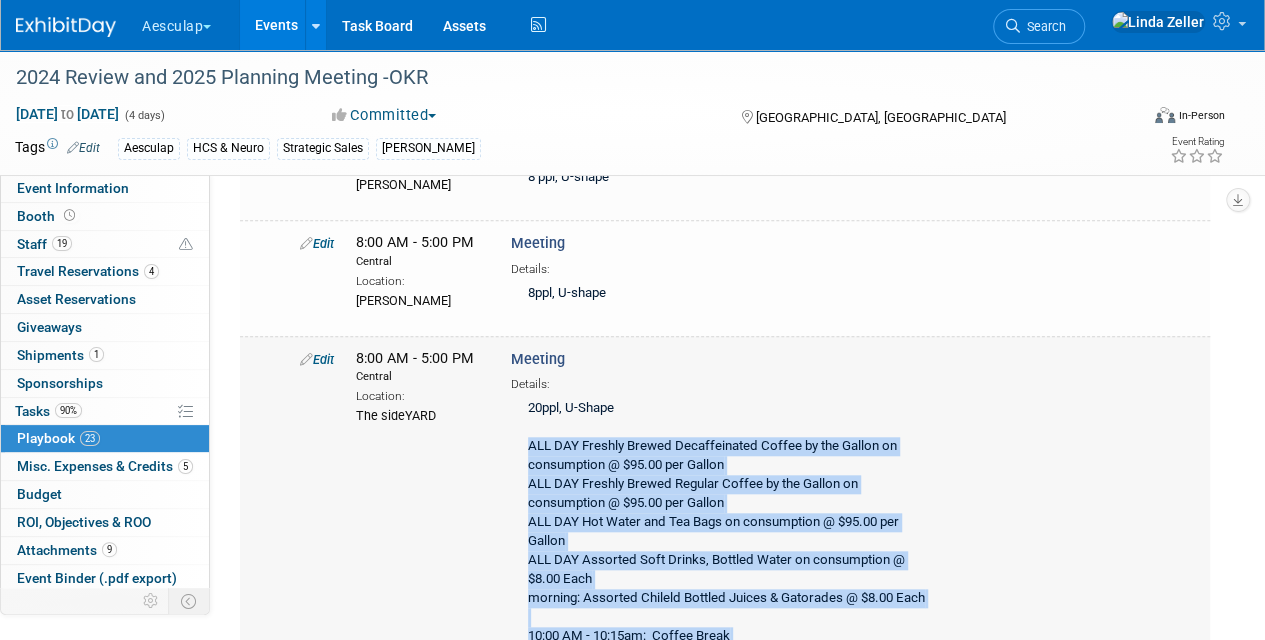 copy on "ALL DAY Freshly Brewed Decaffeinated Coffee by the Gallon on consumption @ $95.00 per Gallon ALL DAY Freshly Brewed Regular Coffee by the Gallon on consumption @ $95.00 per Gallon ALL DAY Hot Water and Tea Bags on consumption @ $95.00 per Gallon ALL DAY Assorted Soft Drinks, Bottled Water on consumption @ $8.00 Each morning: Assorted Chileld Bottled Juices & Gatorades @ $8.00 Each 10:00 AM - 10:15am:  Coffee Break [US_STATE] Style Bagels With Cream Cheese @ $64.00 per Dozen, 1 dzn Assorted Breakfast Pastries @ $64.00 per Dozen, 1 dzn" 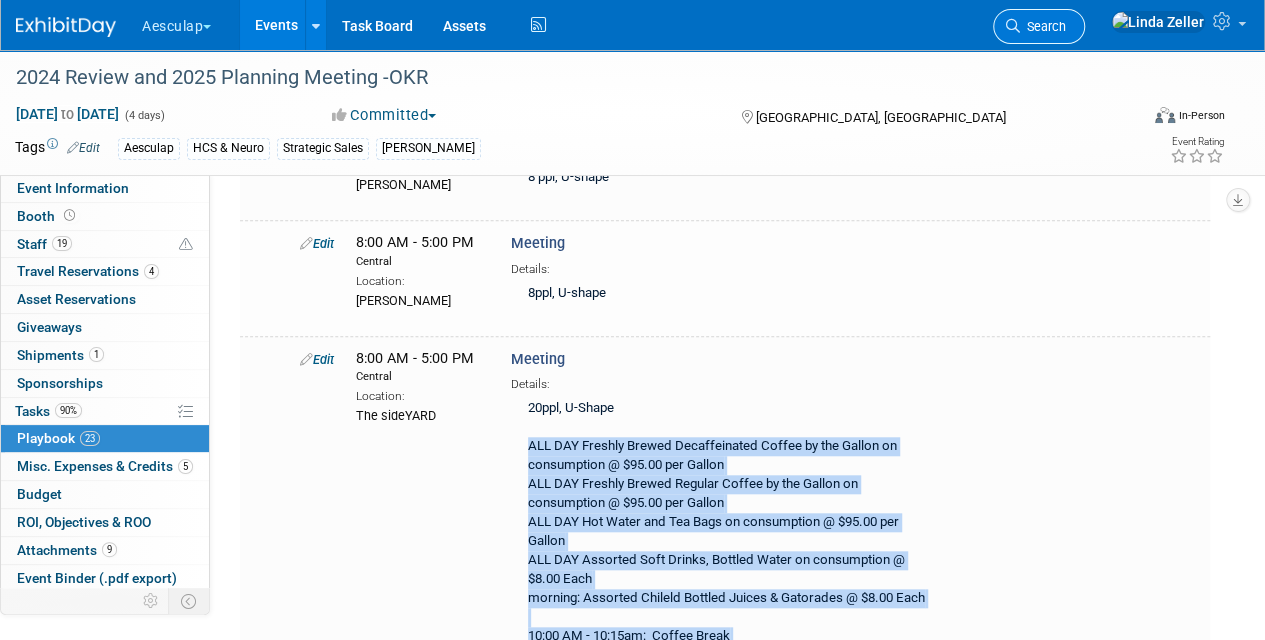 click on "Search" at bounding box center [1043, 26] 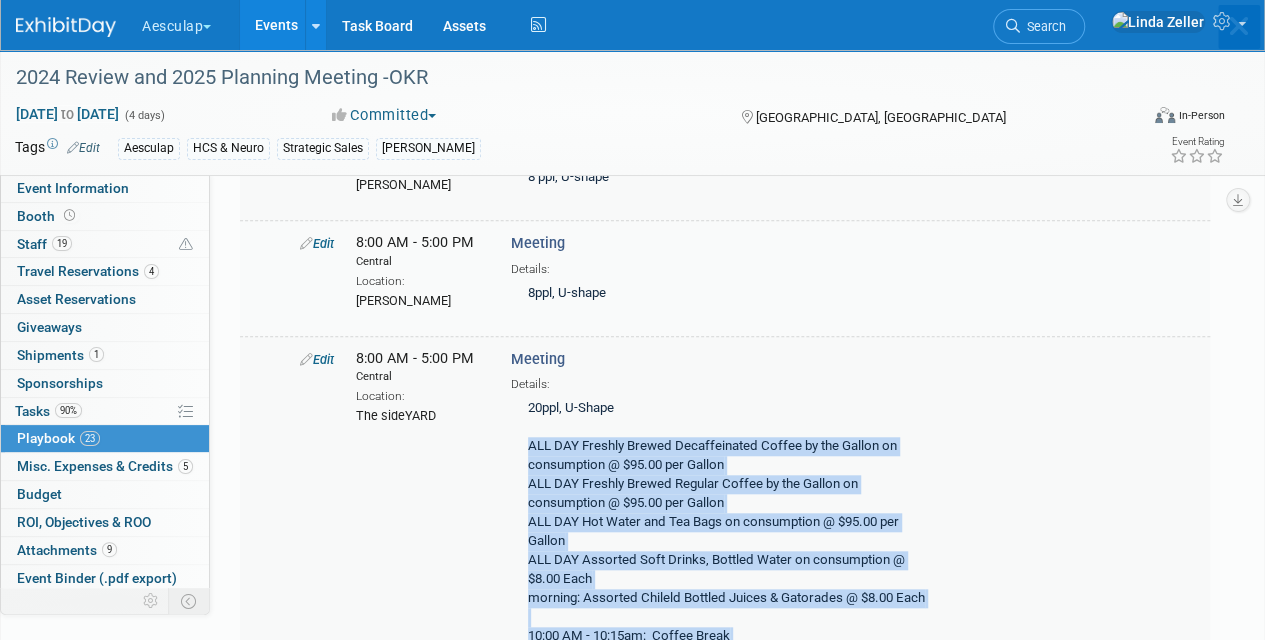 scroll, scrollTop: 0, scrollLeft: 0, axis: both 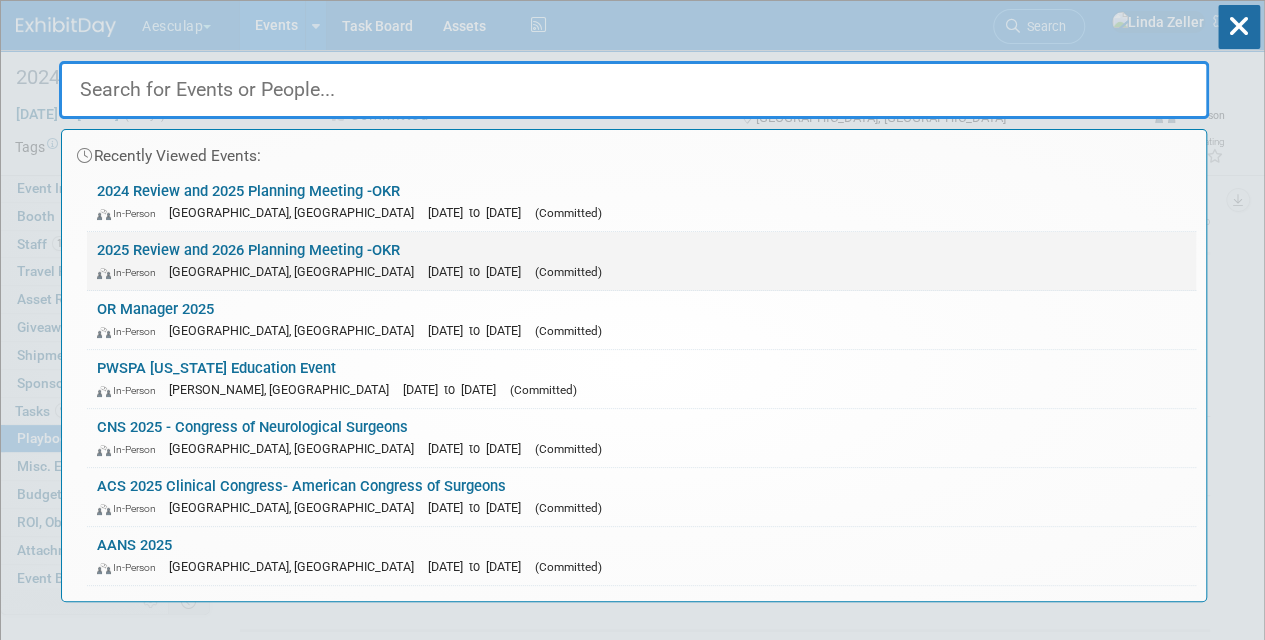 click on "2025 Review and 2026 Planning Meeting -OKR
In-Person
San Diego, CA
Sep 8, 2025  to  Sep 11, 2025
(Committed)" at bounding box center [641, 261] 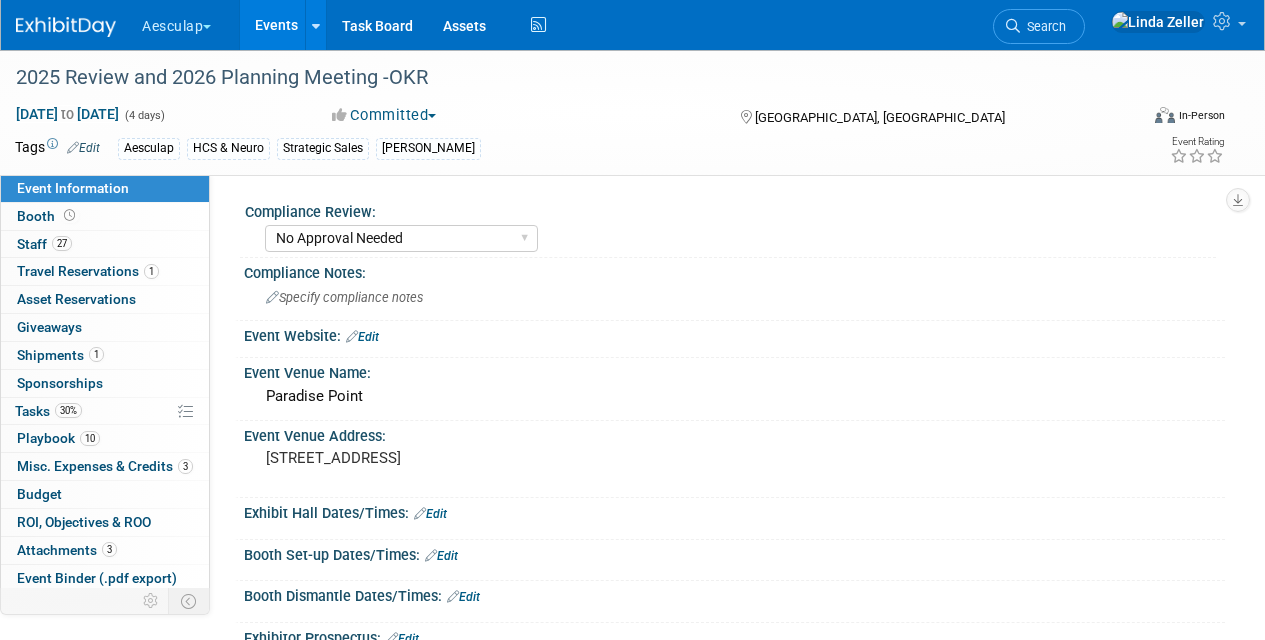 select on "No Approval Needed" 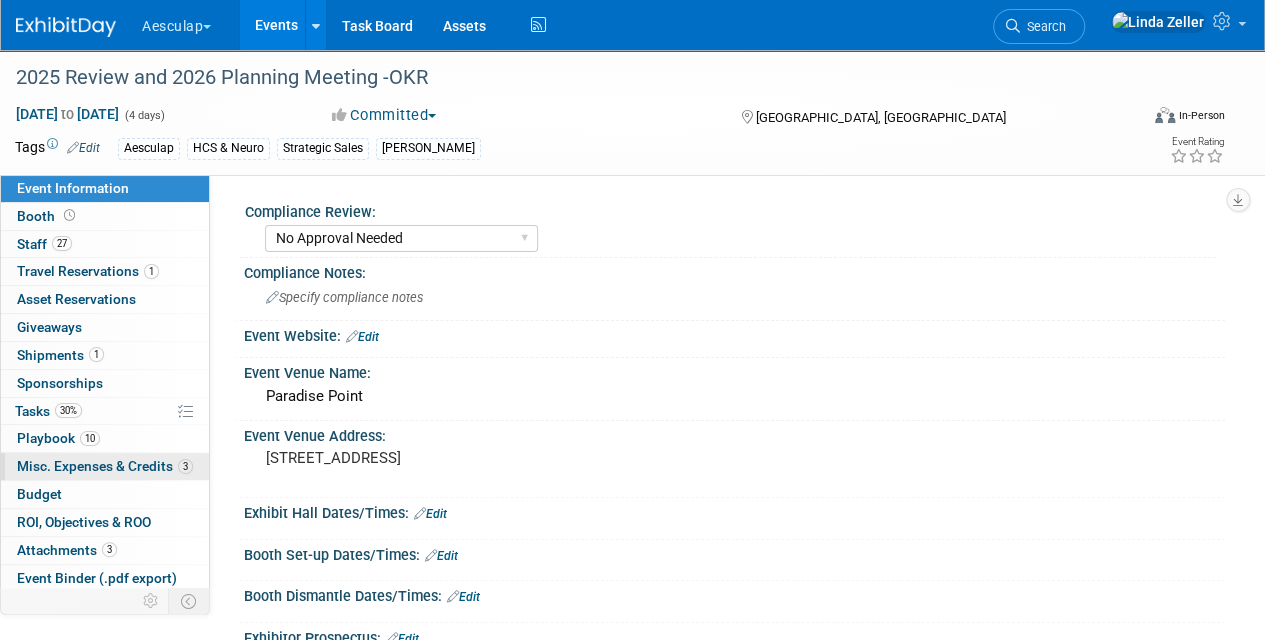 scroll, scrollTop: 0, scrollLeft: 0, axis: both 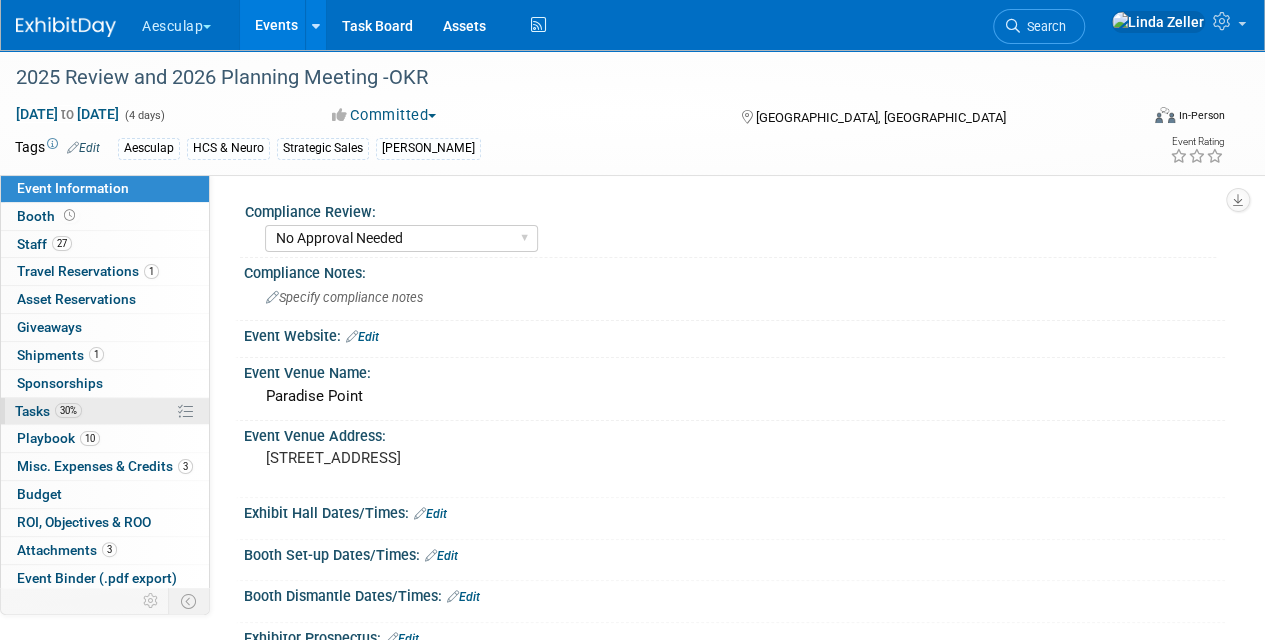 click on "Tasks 30%" at bounding box center [48, 411] 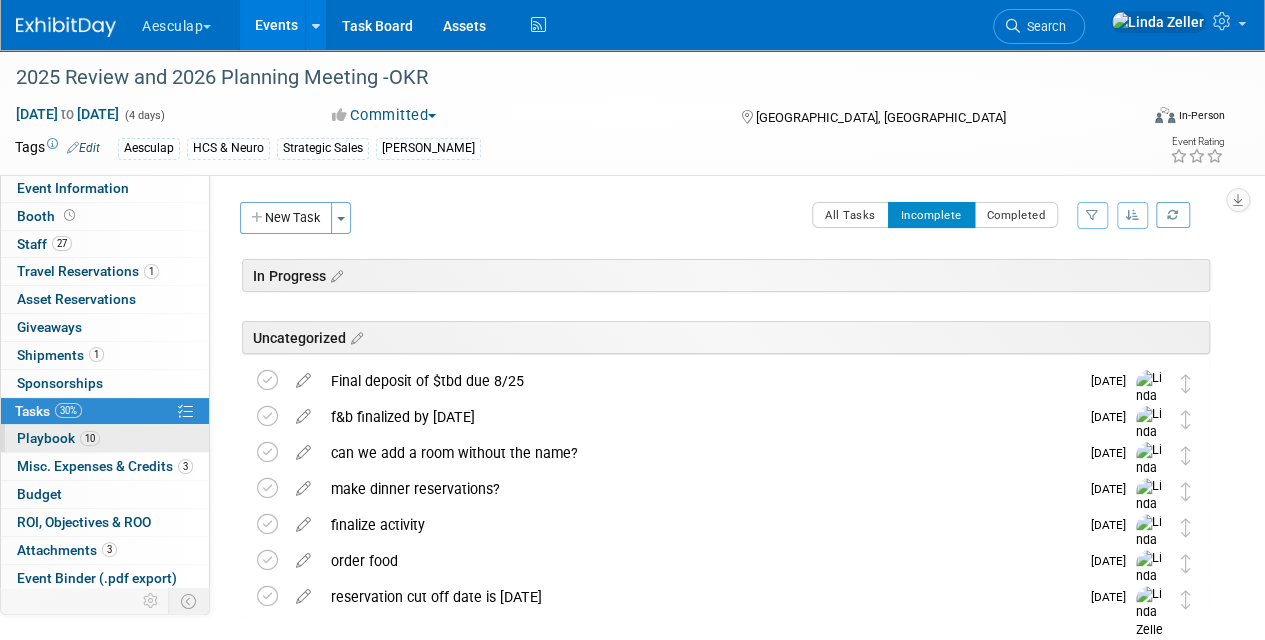 click on "Playbook 10" at bounding box center [58, 438] 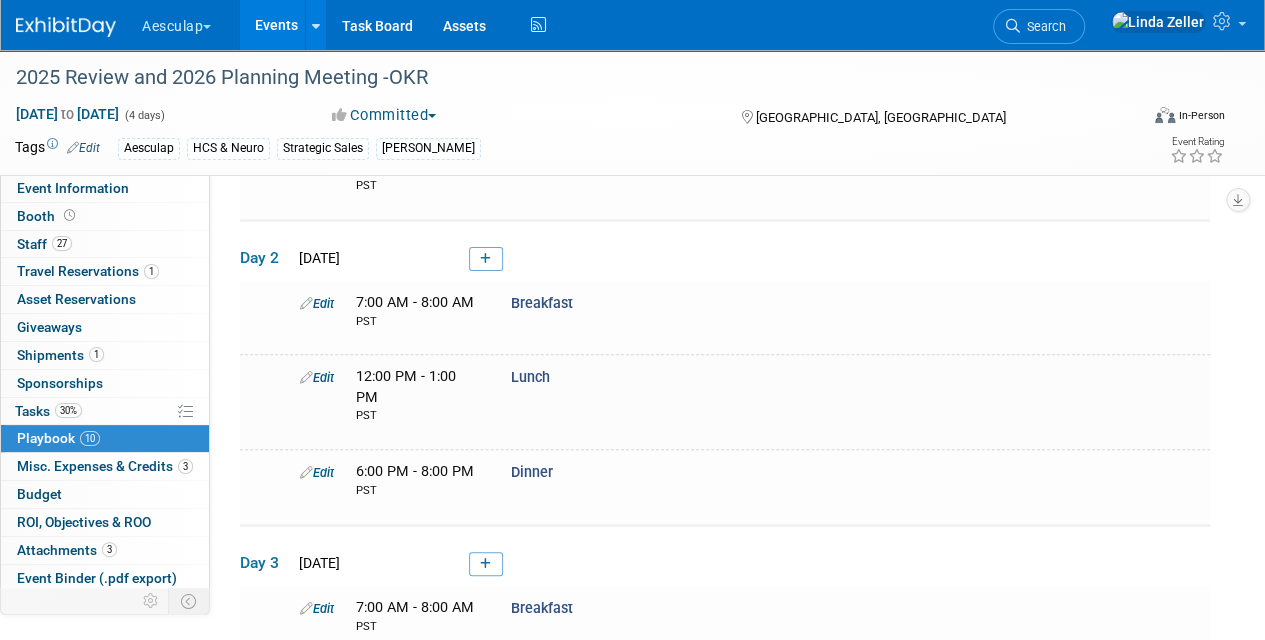 scroll, scrollTop: 200, scrollLeft: 0, axis: vertical 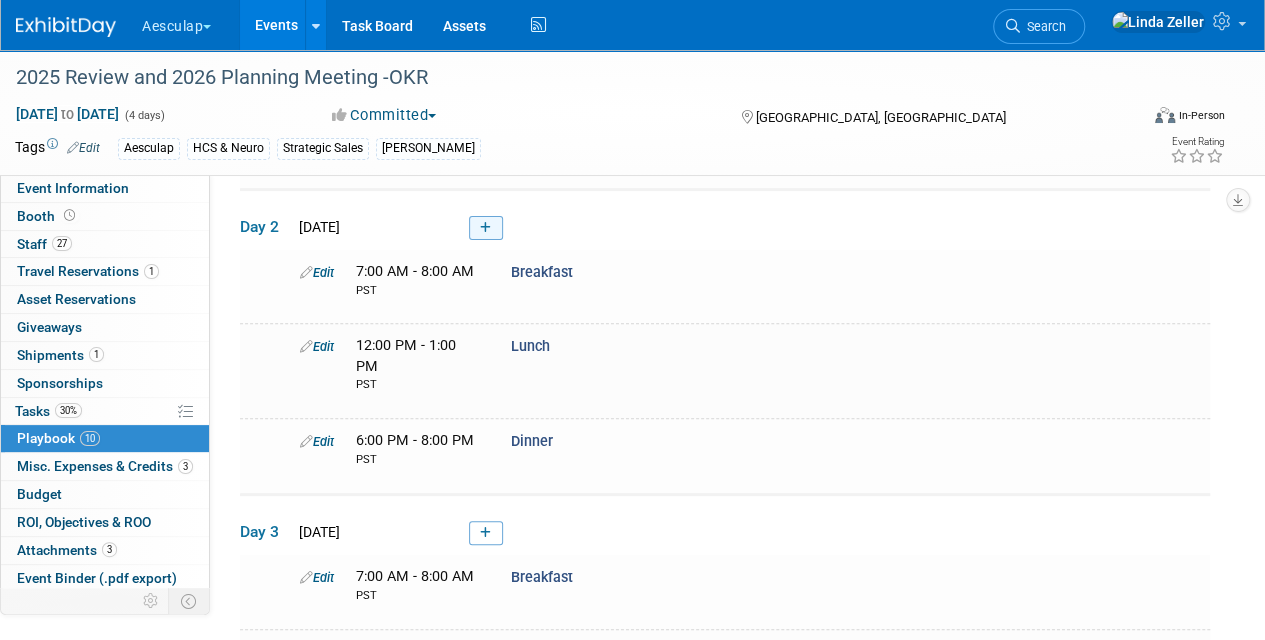 click at bounding box center (486, 228) 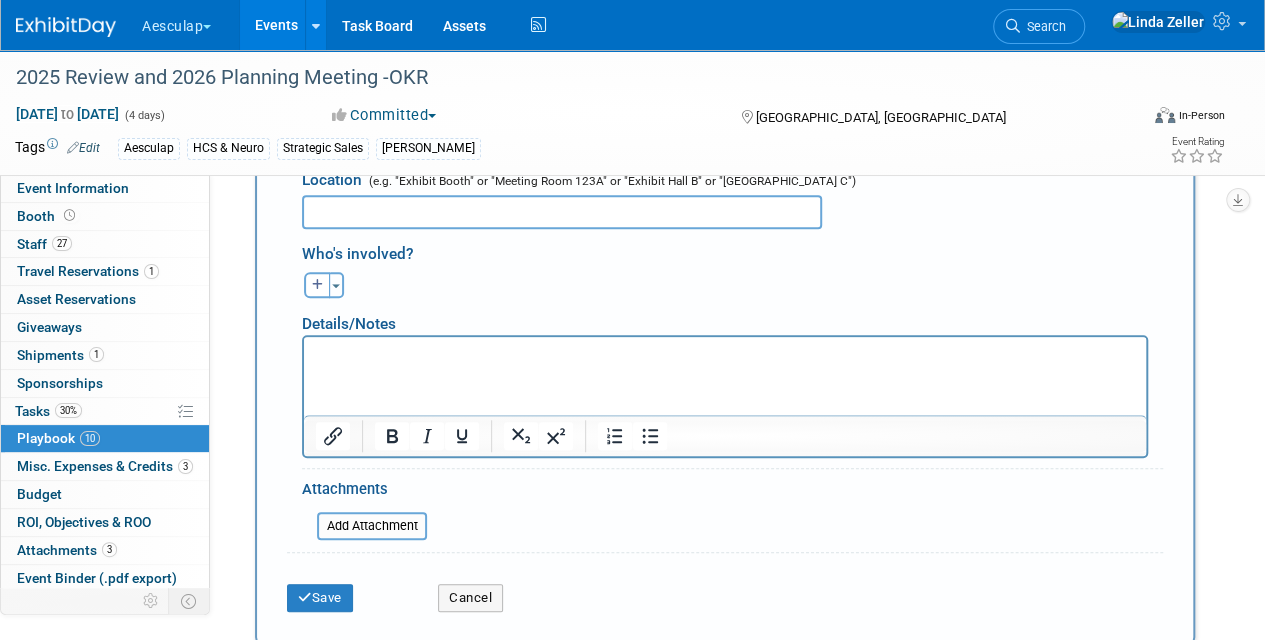 scroll, scrollTop: 700, scrollLeft: 0, axis: vertical 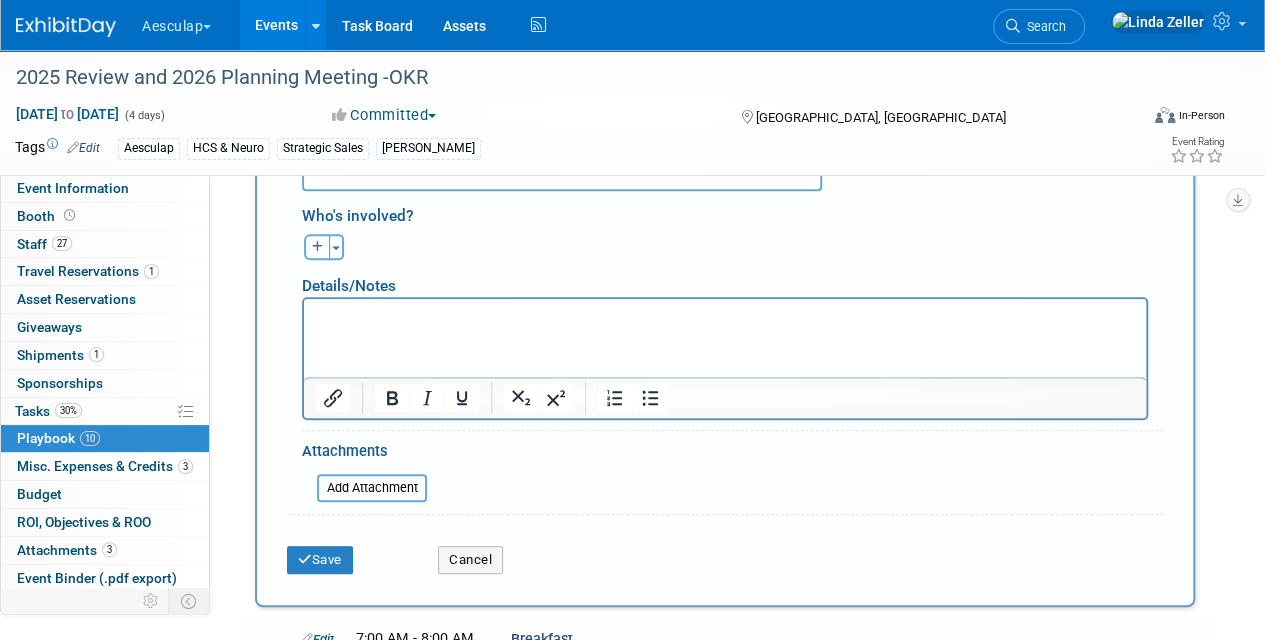 type on "All day and break" 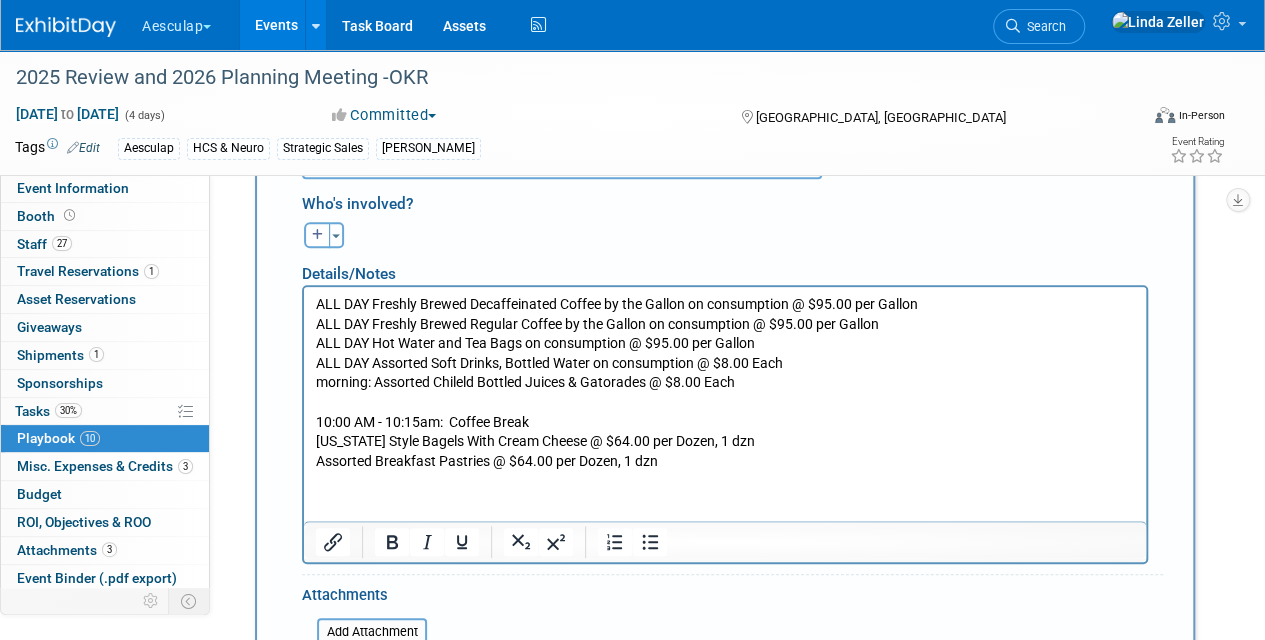scroll, scrollTop: 700, scrollLeft: 0, axis: vertical 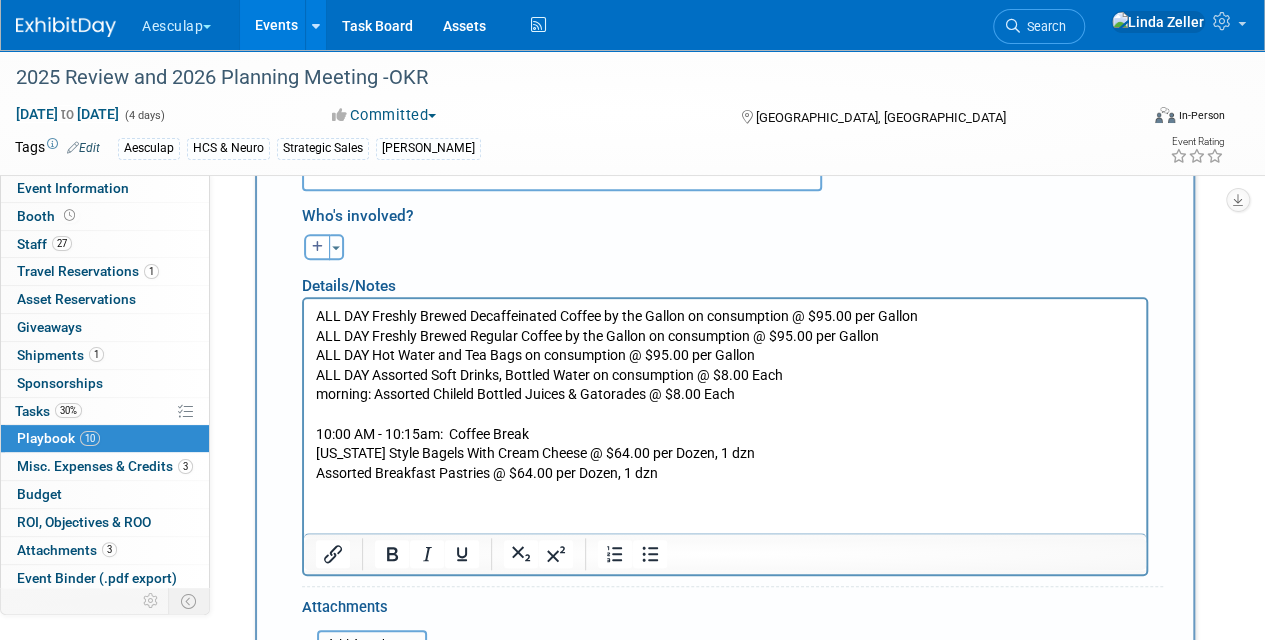 click on "ALL DAY Freshly Brewed Decaffeinated Coffee by the Gallon on consumption @ $95.00 per Gallon ALL DAY Freshly Brewed Regular Coffee by the Gallon on consumption @ $95.00 per Gallon ALL DAY Hot Water and Tea Bags on consumption @ $95.00 per Gallon ALL DAY Assorted Soft Drinks, Bottled Water on consumption @ $8.00 Each morning: Assorted Chileld Bottled Juices & Gatorades @ $8.00 Each 10:00 AM - 10:15am:  Coffee Break [US_STATE] Style Bagels With Cream Cheese @ $64.00 per Dozen, 1 dzn Assorted Breakfast Pastries @ $64.00 per Dozen, 1 dzn" at bounding box center (725, 395) 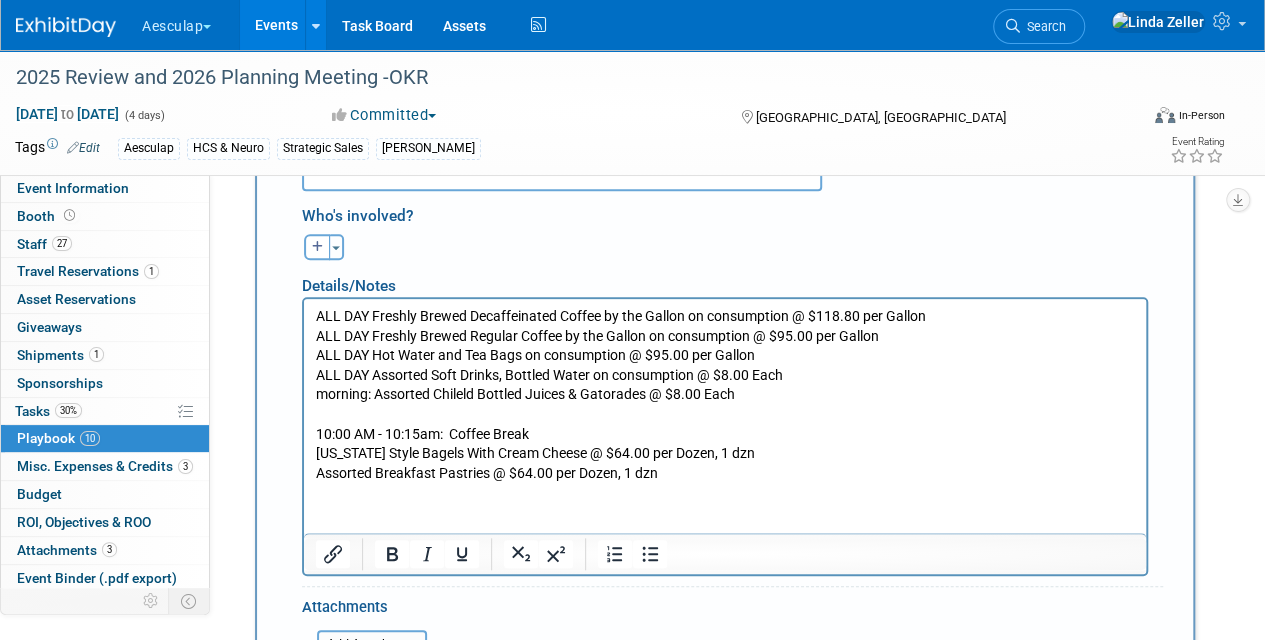 click on "ALL DAY Freshly Brewed Decaffeinated Coffee by the Gallon on consumption @ $118.80 per Gallon ALL DAY Freshly Brewed Regular Coffee by the Gallon on consumption @ $95.00 per Gallon ALL DAY Hot Water and Tea Bags on consumption @ $95.00 per Gallon ALL DAY Assorted Soft Drinks, Bottled Water on consumption @ $8.00 Each morning: Assorted Chileld Bottled Juices & Gatorades @ $8.00 Each 10:00 AM - 10:15am:  Coffee Break [US_STATE] Style Bagels With Cream Cheese @ $64.00 per Dozen, 1 dzn Assorted Breakfast Pastries @ $64.00 per Dozen, 1 dzn" at bounding box center (725, 395) 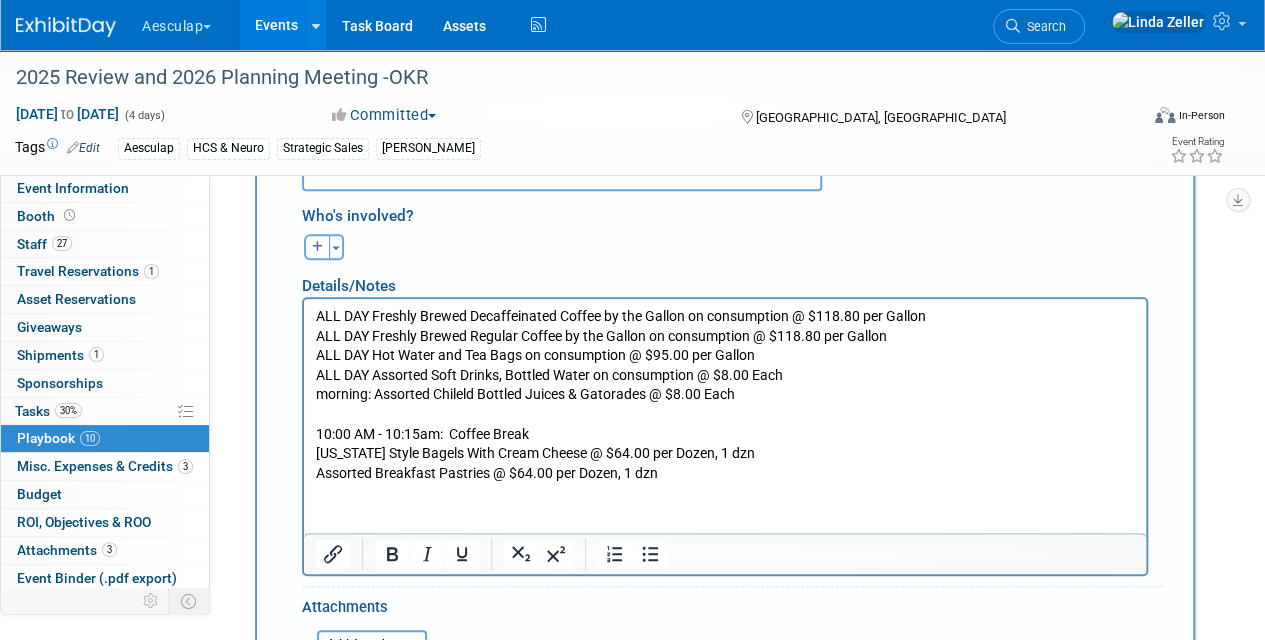 click on "ALL DAY Freshly Brewed Decaffeinated Coffee by the Gallon on consumption @ $118.80 per Gallon ALL DAY Freshly Brewed Regular Coffee by the Gallon on consumption @ $118.80 per Gallon ALL DAY Hot Water and Tea Bags on consumption @ $95.00 per Gallon ALL DAY Assorted Soft Drinks, Bottled Water on consumption @ $8.00 Each morning: Assorted Chileld Bottled Juices & Gatorades @ $8.00 Each 10:00 AM - 10:15am:  Coffee Break [US_STATE] Style Bagels With Cream Cheese @ $64.00 per Dozen, 1 dzn Assorted Breakfast Pastries @ $64.00 per Dozen, 1 dzn" at bounding box center (725, 395) 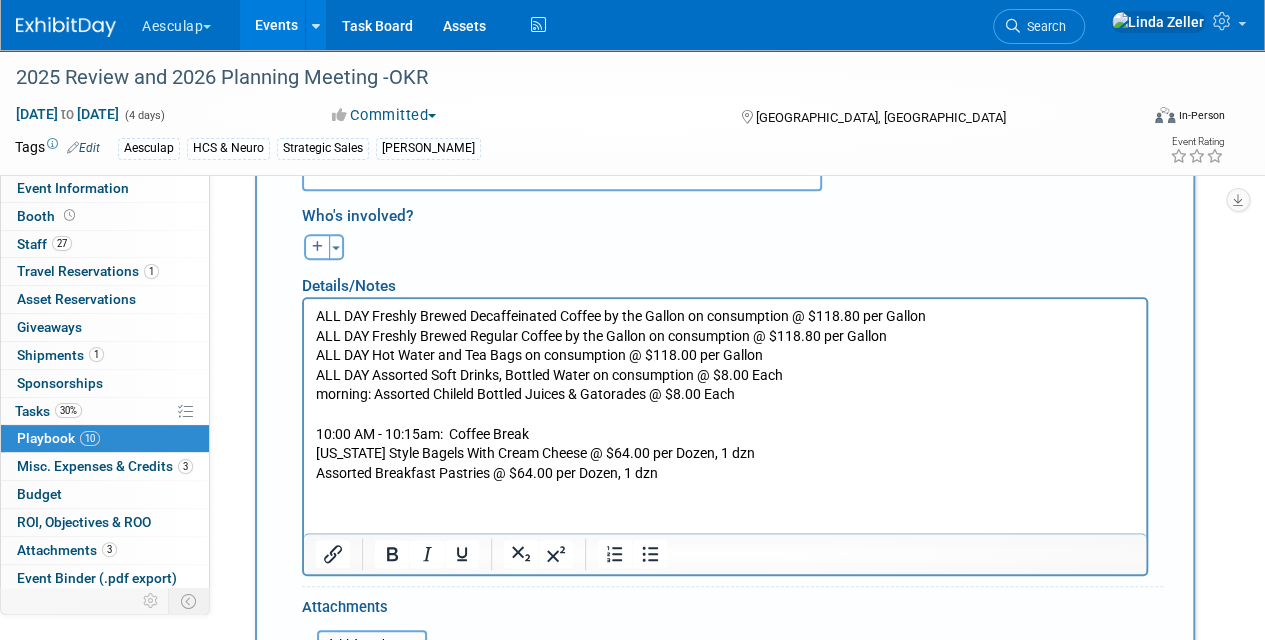 click on "ALL DAY Freshly Brewed Decaffeinated Coffee by the Gallon on consumption @ $118.80 per Gallon ALL DAY Freshly Brewed Regular Coffee by the Gallon on consumption @ $118.80 per Gallon ALL DAY Hot Water and Tea Bags on consumption @ $118.00 per Gallon ALL DAY Assorted Soft Drinks, Bottled Water on consumption @ $8.00 Each morning: Assorted Chileld Bottled Juices & Gatorades @ $8.00 Each 10:00 AM - 10:15am:  Coffee Break [US_STATE] Style Bagels With Cream Cheese @ $64.00 per Dozen, 1 dzn Assorted Breakfast Pastries @ $64.00 per Dozen, 1 dzn" at bounding box center [725, 395] 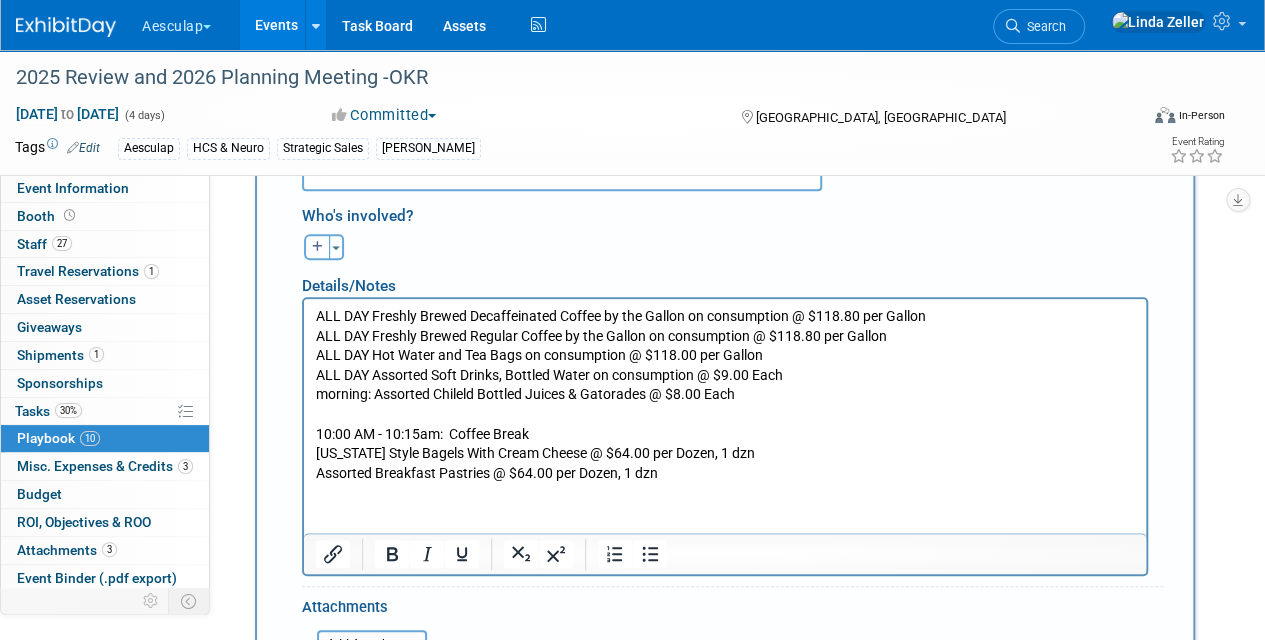 click on "ALL DAY Freshly Brewed Decaffeinated Coffee by the Gallon on consumption @ $118.80 per Gallon ALL DAY Freshly Brewed Regular Coffee by the Gallon on consumption @ $118.80 per Gallon ALL DAY Hot Water and Tea Bags on consumption @ $118.00 per Gallon ALL DAY Assorted Soft Drinks, Bottled Water on consumption @ $9.00 Each morning: Assorted Chileld Bottled Juices & Gatorades @ $8.00 Each 10:00 AM - 10:15am:  Coffee Break [US_STATE] Style Bagels With Cream Cheese @ $64.00 per Dozen, 1 dzn Assorted Breakfast Pastries @ $64.00 per Dozen, 1 dzn" at bounding box center [725, 395] 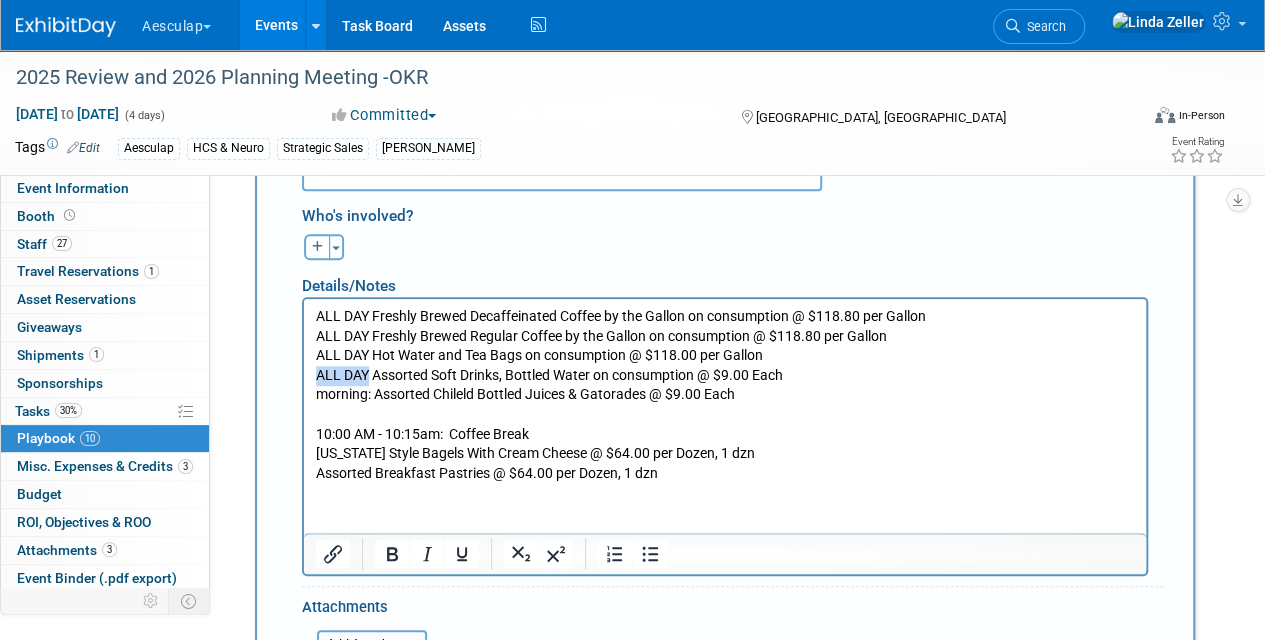 drag, startPoint x: 318, startPoint y: 375, endPoint x: 370, endPoint y: 373, distance: 52.03845 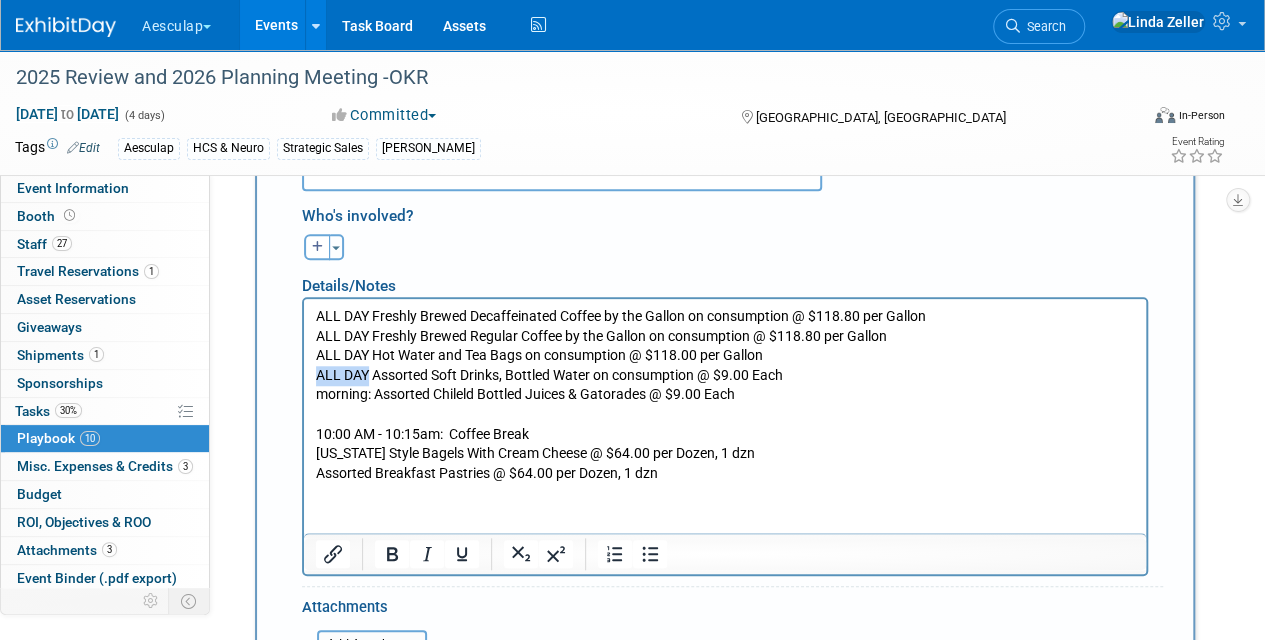 click on "ALL DAY Freshly Brewed Decaffeinated Coffee by the Gallon on consumption @ $118.80 per Gallon ALL DAY Freshly Brewed Regular Coffee by the Gallon on consumption @ $118.80 per Gallon ALL DAY Hot Water and Tea Bags on consumption @ $118.00 per Gallon ALL DAY Assorted Soft Drinks, Bottled Water on consumption @ $9.00 Each morning: Assorted Chileld Bottled Juices & Gatorades @ $9.00 Each 10:00 AM - 10:15am:  Coffee Break [US_STATE] Style Bagels With Cream Cheese @ $64.00 per Dozen, 1 dzn Assorted Breakfast Pastries @ $64.00 per Dozen, 1 dzn" at bounding box center [725, 395] 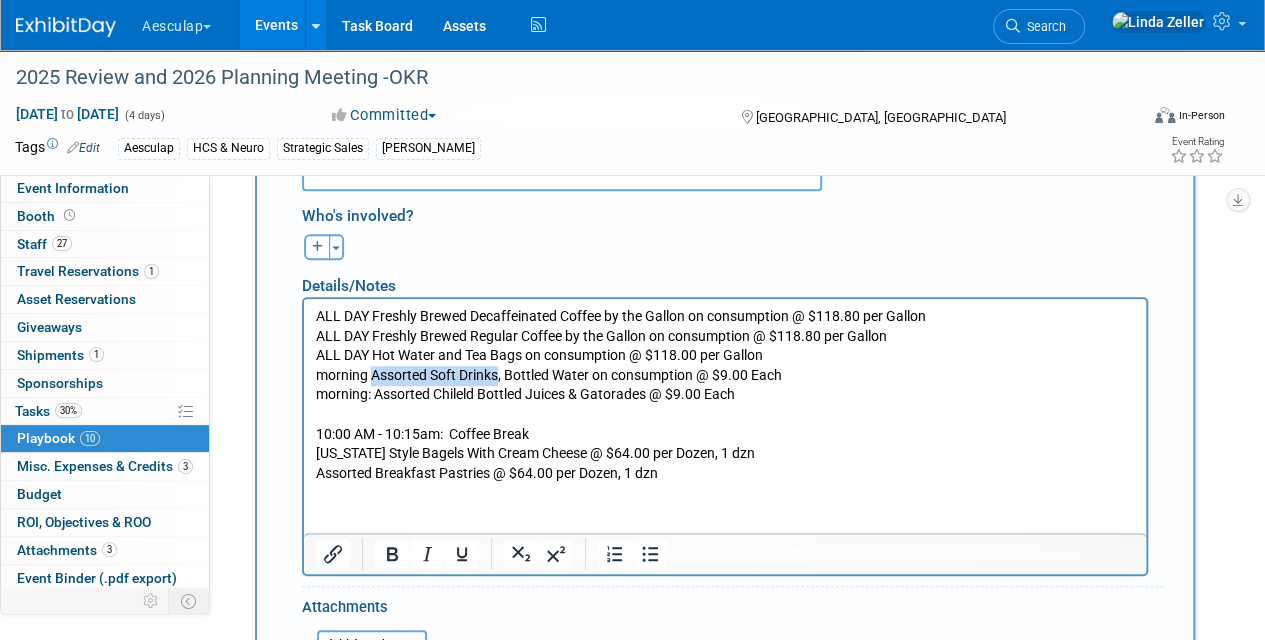 drag, startPoint x: 500, startPoint y: 372, endPoint x: 374, endPoint y: 378, distance: 126.14278 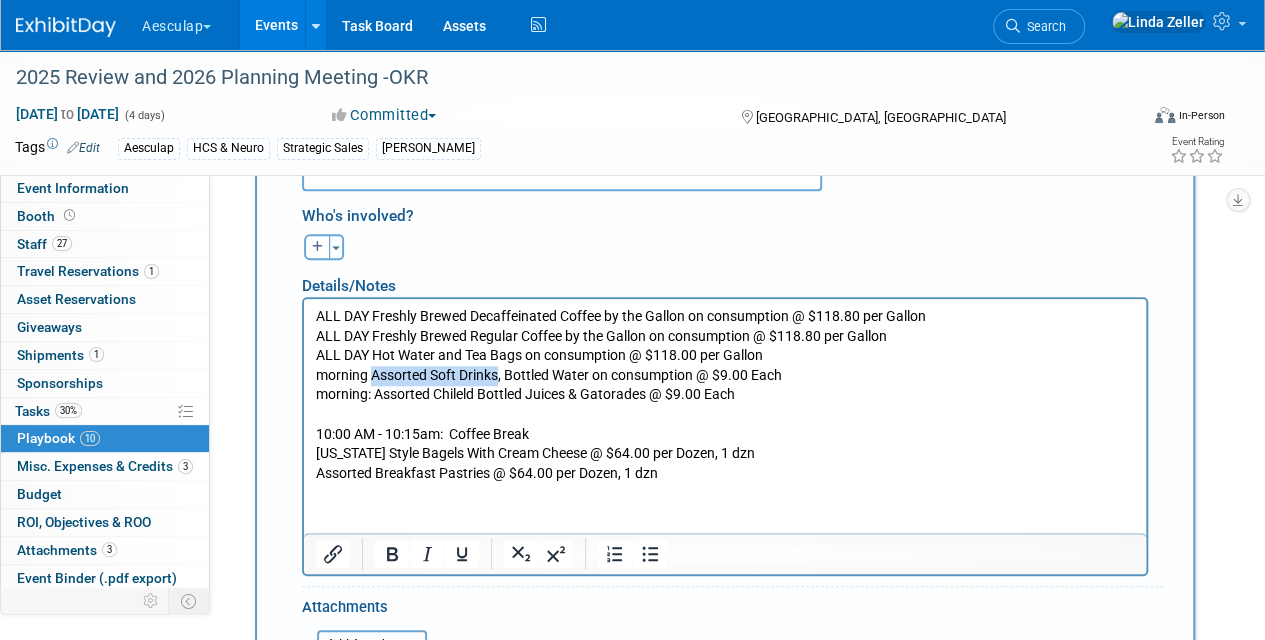 click on "ALL DAY Freshly Brewed Decaffeinated Coffee by the Gallon on consumption @ $118.80 per Gallon ALL DAY Freshly Brewed Regular Coffee by the Gallon on consumption @ $118.80 per Gallon ALL DAY Hot Water and Tea Bags on consumption @ $118.00 per Gallon morning Assorted Soft Drinks, Bottled Water on consumption @ $9.00 Each morning: Assorted Chileld Bottled Juices & Gatorades @ $9.00 Each 10:00 AM - 10:15am:  Coffee Break [US_STATE] Style Bagels With Cream Cheese @ $64.00 per Dozen, 1 dzn Assorted Breakfast Pastries @ $64.00 per Dozen, 1 dzn" at bounding box center [725, 395] 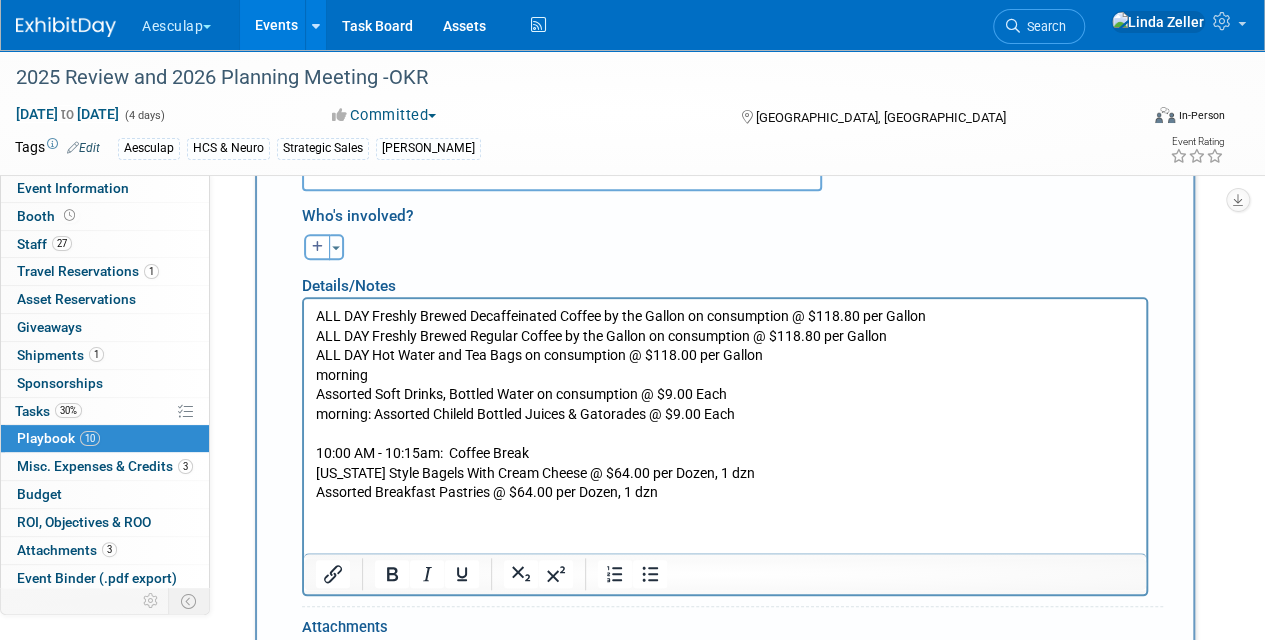 click on "ALL DAY Freshly Brewed Decaffeinated Coffee by the Gallon on consumption @ $118.80 per Gallon ALL DAY Freshly Brewed Regular Coffee by the Gallon on consumption @ $118.80 per Gallon ALL DAY Hot Water and Tea Bags on consumption @ $118.00 per Gallon morning" at bounding box center (725, 346) 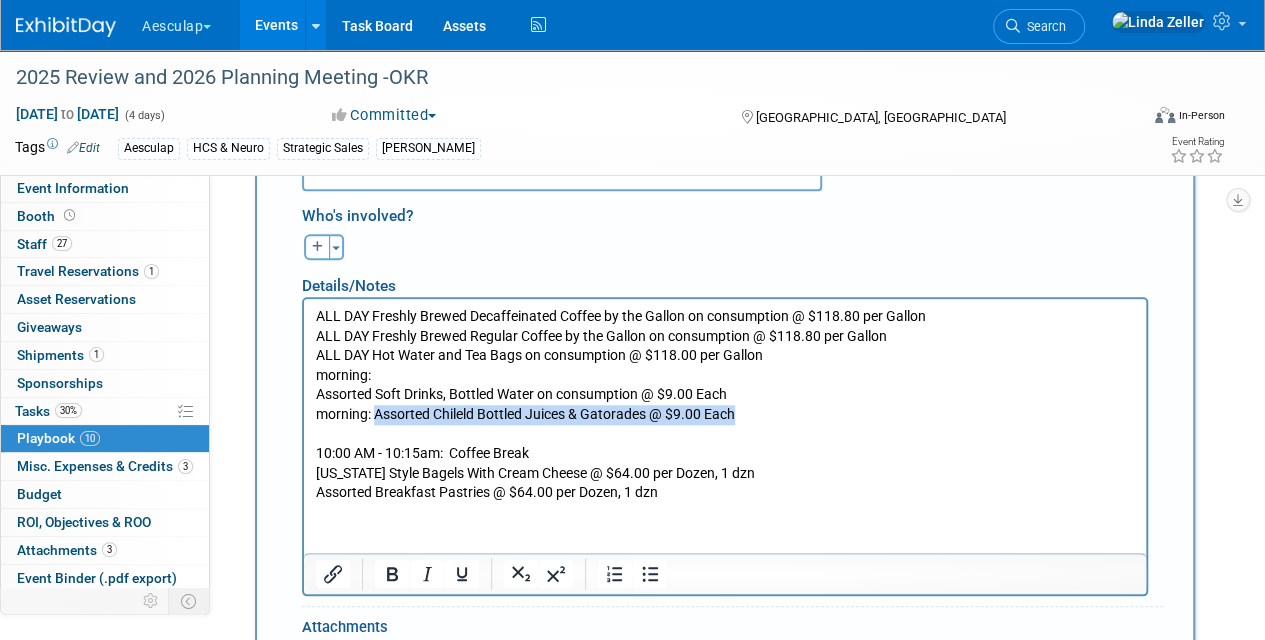 drag, startPoint x: 378, startPoint y: 411, endPoint x: 755, endPoint y: 414, distance: 377.01193 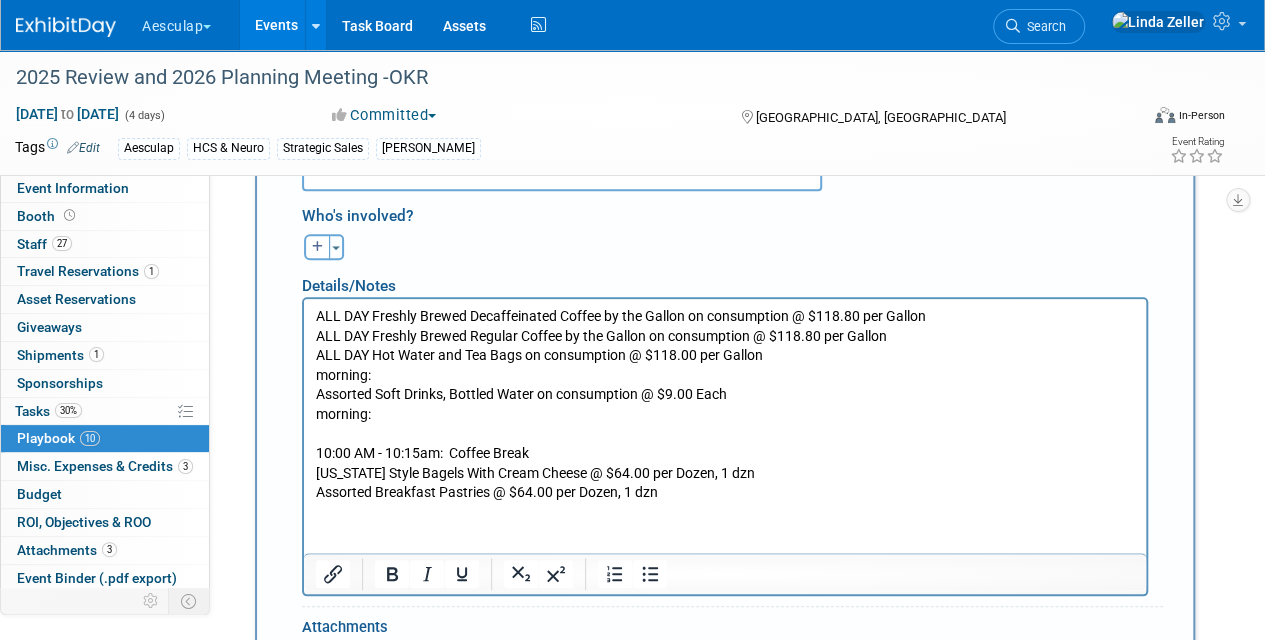 click on "ALL DAY Freshly Brewed Decaffeinated Coffee by the Gallon on consumption @ $118.80 per Gallon ALL DAY Freshly Brewed Regular Coffee by the Gallon on consumption @ $118.80 per Gallon ALL DAY Hot Water and Tea Bags on consumption @ $118.00 per Gallon morning:" at bounding box center (725, 346) 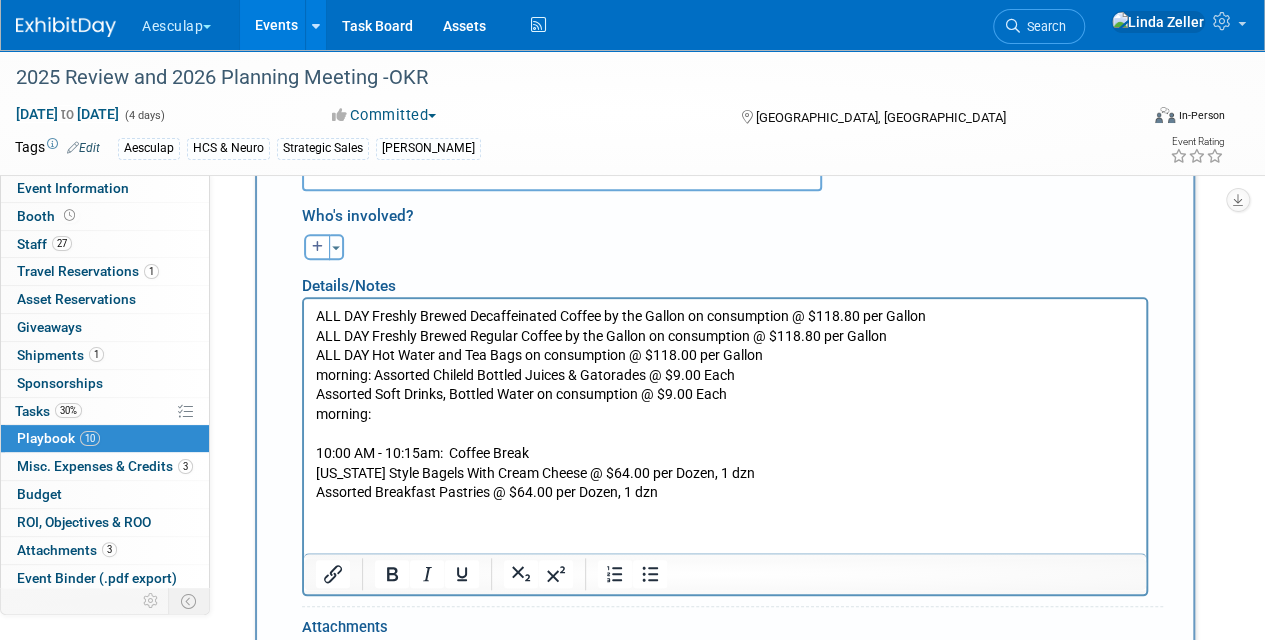 click on "ALL DAY Freshly Brewed Decaffeinated Coffee by the Gallon on consumption @ $118.80 per Gallon ALL DAY Freshly Brewed Regular Coffee by the Gallon on consumption @ $118.80 per Gallon ALL DAY Hot Water and Tea Bags on consumption @ $118.00 per Gallon morning: Assorted Chileld Bottled Juices & Gatorades @ $9.00 Each" at bounding box center [725, 346] 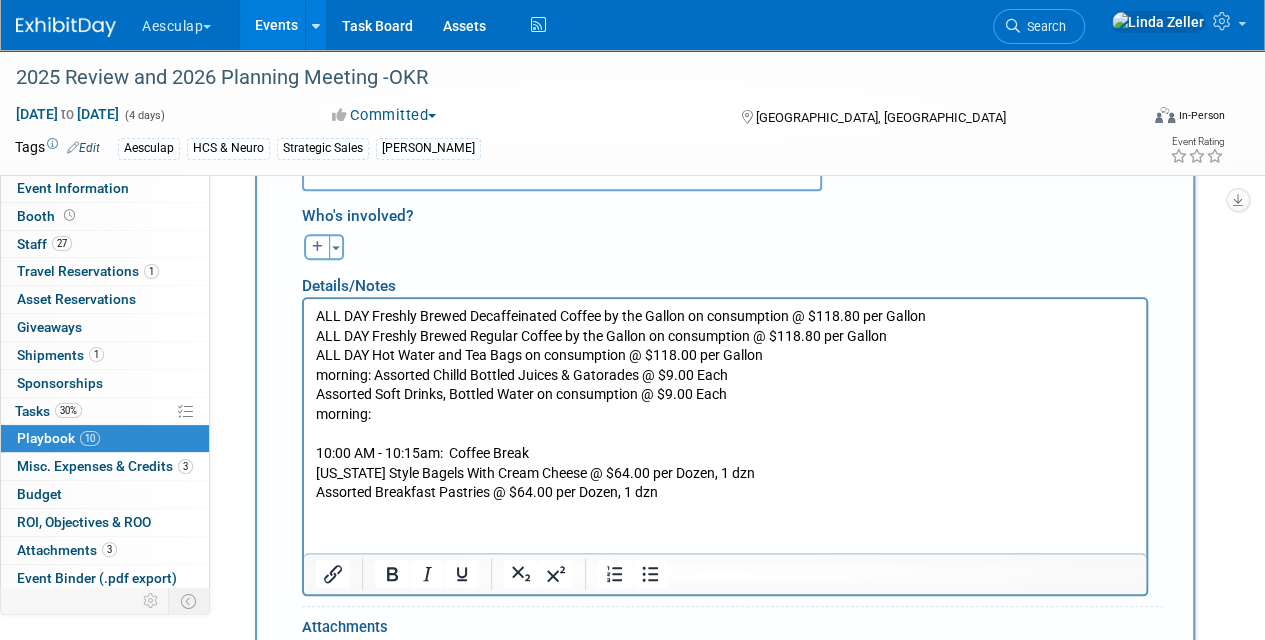 click on "ALL DAY Freshly Brewed Decaffeinated Coffee by the Gallon on consumption @ $118.80 per Gallon ALL DAY Freshly Brewed Regular Coffee by the Gallon on consumption @ $118.80 per Gallon ALL DAY Hot Water and Tea Bags on consumption @ $118.00 per Gallon morning: Assorted Chilld Bottled Juices & Gatorades @ $9.00 Each" at bounding box center [725, 346] 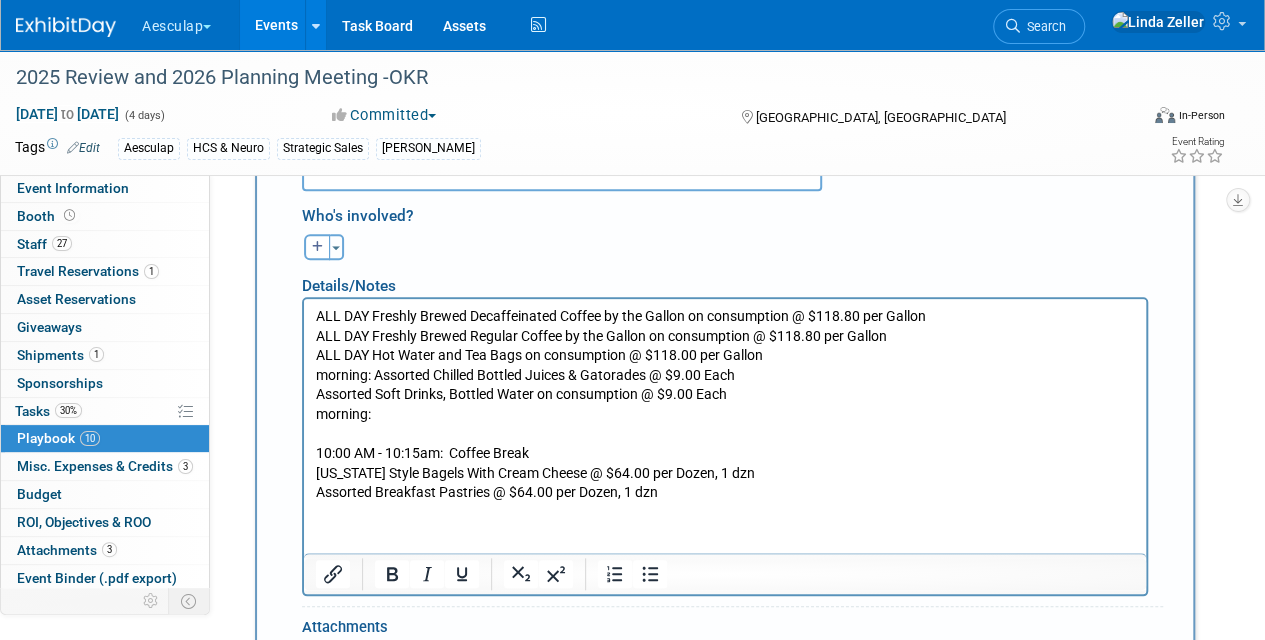 click on "ALL DAY Freshly Brewed Decaffeinated Coffee by the Gallon on consumption @ $118.80 per Gallon ALL DAY Freshly Brewed Regular Coffee by the Gallon on consumption @ $118.80 per Gallon ALL DAY Hot Water and Tea Bags on consumption @ $118.00 per Gallon morning: Assorted Chilled Bottled Juices & Gatorades @ $9.00 Each" at bounding box center [725, 346] 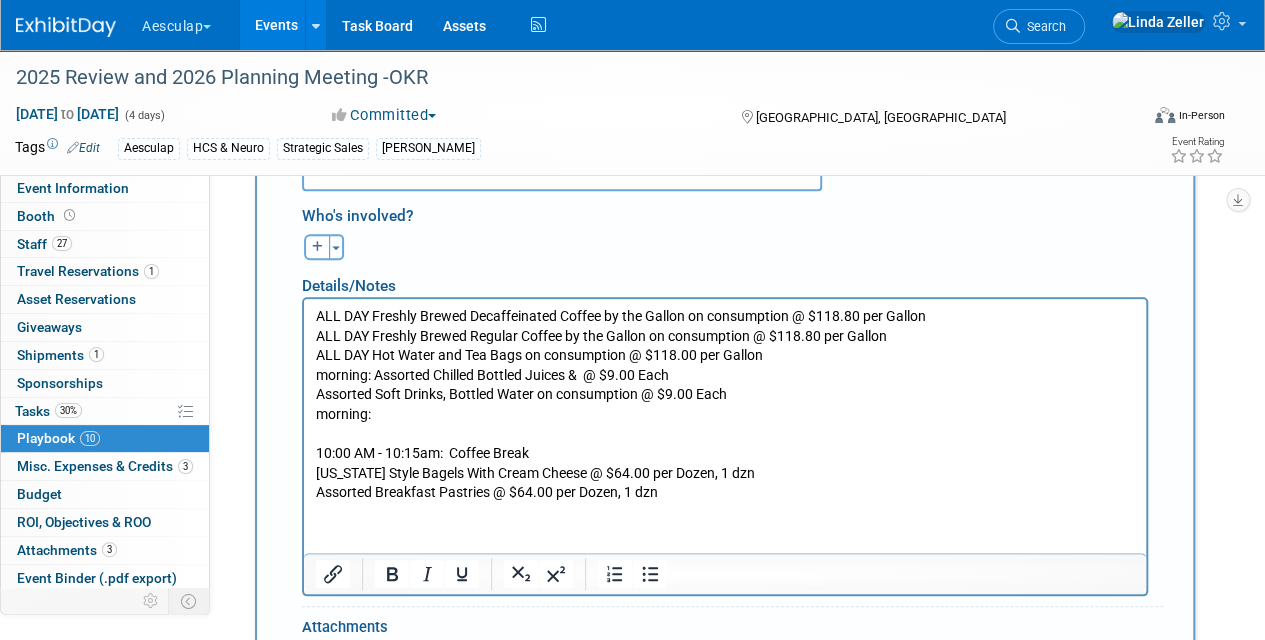 click on "ALL DAY Freshly Brewed Decaffeinated Coffee by the Gallon on consumption @ $118.80 per Gallon ALL DAY Freshly Brewed Regular Coffee by the Gallon on consumption @ $118.80 per Gallon ALL DAY Hot Water and Tea Bags on consumption @ $118.00 per Gallon morning: Assorted Chilled Bottled Juices &  @ $9.00 Each" at bounding box center [725, 346] 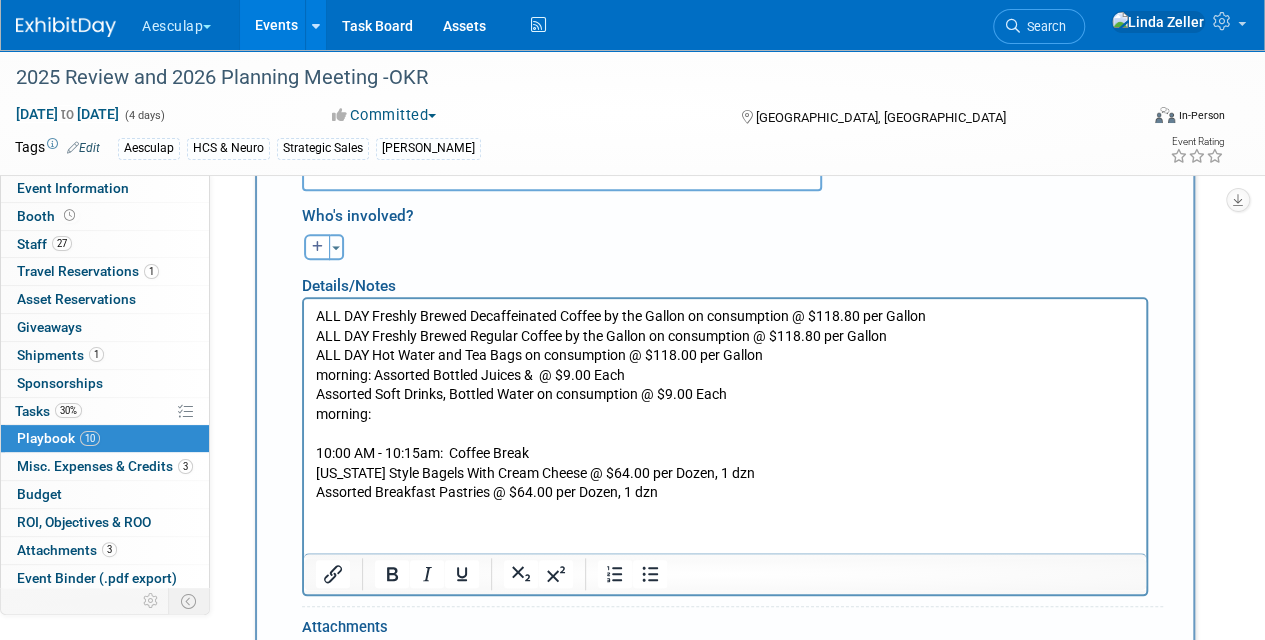 click on "ALL DAY Freshly Brewed Decaffeinated Coffee by the Gallon on consumption @ $118.80 per Gallon ALL DAY Freshly Brewed Regular Coffee by the Gallon on consumption @ $118.80 per Gallon ALL DAY Hot Water and Tea Bags on consumption @ $118.00 per Gallon morning: Assorted Bottled Juices &  @ $9.00 Each" at bounding box center (725, 346) 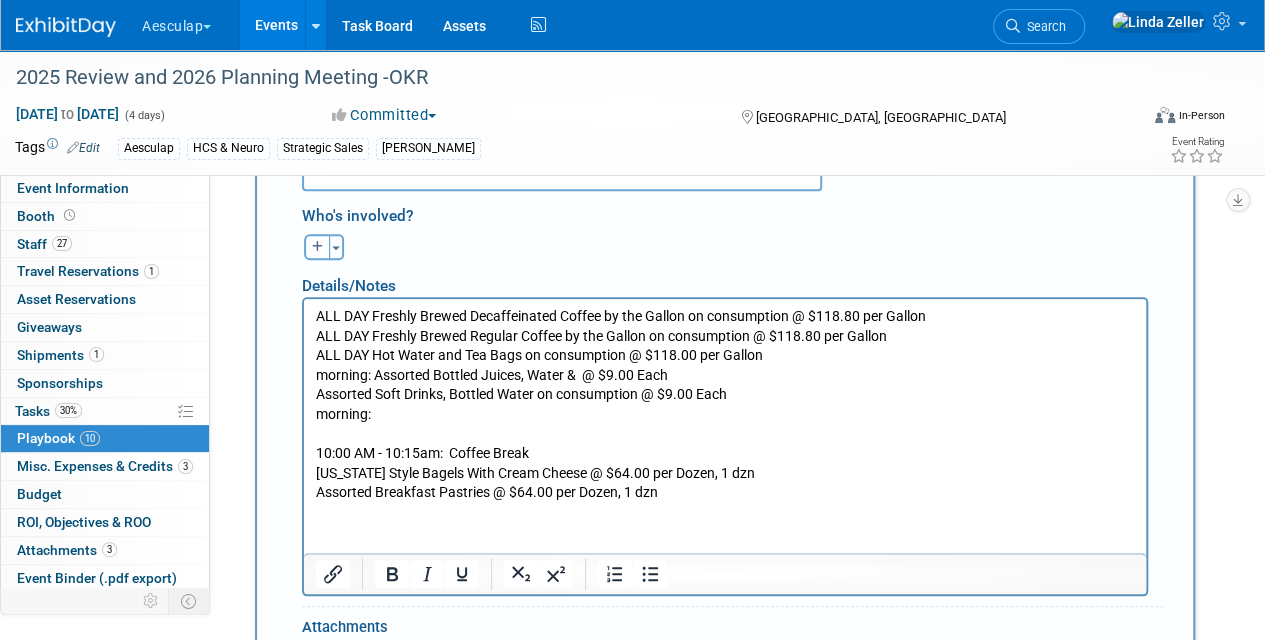 click on "ALL DAY Freshly Brewed Decaffeinated Coffee by the Gallon on consumption @ $118.80 per Gallon ALL DAY Freshly Brewed Regular Coffee by the Gallon on consumption @ $118.80 per Gallon ALL DAY Hot Water and Tea Bags on consumption @ $118.00 per Gallon morning: Assorted Bottled Juices, Water &  @ $9.00 Each" at bounding box center (725, 346) 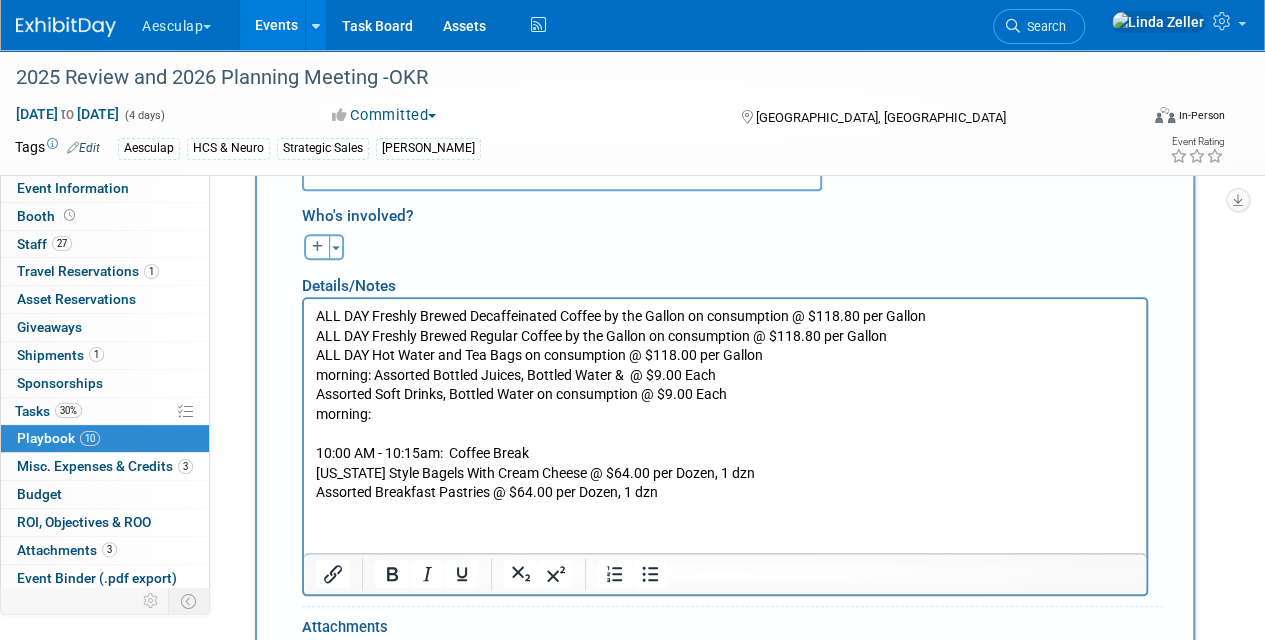 click on "ALL DAY Freshly Brewed Decaffeinated Coffee by the Gallon on consumption @ $118.80 per Gallon ALL DAY Freshly Brewed Regular Coffee by the Gallon on consumption @ $118.80 per Gallon ALL DAY Hot Water and Tea Bags on consumption @ $118.00 per Gallon morning: Assorted Bottled Juices, Bottled Water &  @ $9.00 Each" at bounding box center (725, 346) 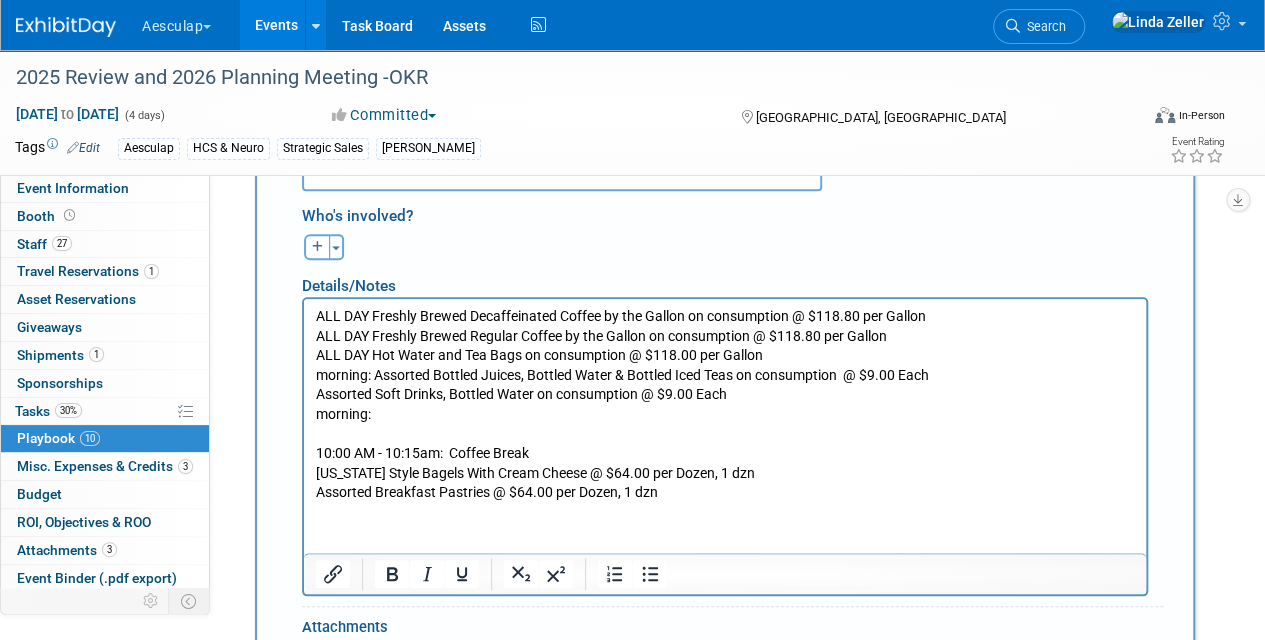 click on "Assorted Soft Drinks, Bottled Water on consumption @ $9.00 Each morning:  10:00 AM - 10:15am:  Coffee Break [US_STATE] Style Bagels With Cream Cheese @ $64.00 per Dozen, 1 dzn Assorted Breakfast Pastries @ $64.00 per Dozen, 1 dzn" at bounding box center (725, 444) 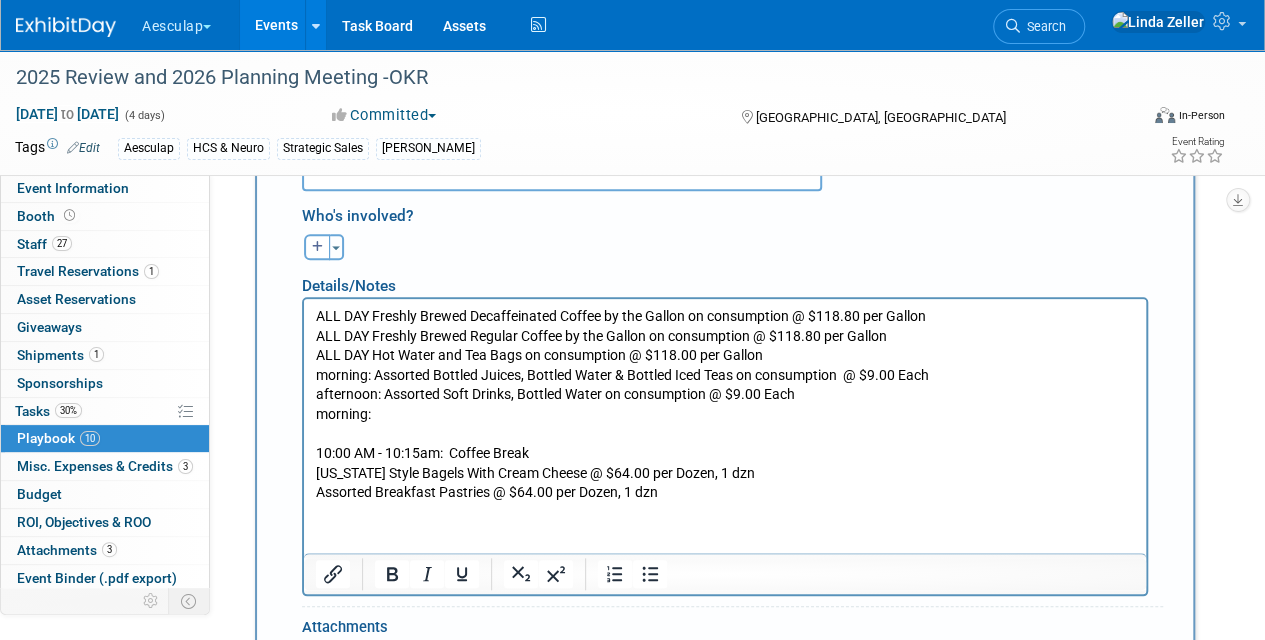 click on "afternoon: Assorted Soft Drinks, Bottled Water on consumption @ $9.00 Each morning:  10:00 AM - 10:15am:  Coffee Break [US_STATE] Style Bagels With Cream Cheese @ $64.00 per Dozen, 1 dzn Assorted Breakfast Pastries @ $64.00 per Dozen, 1 dzn" at bounding box center (725, 444) 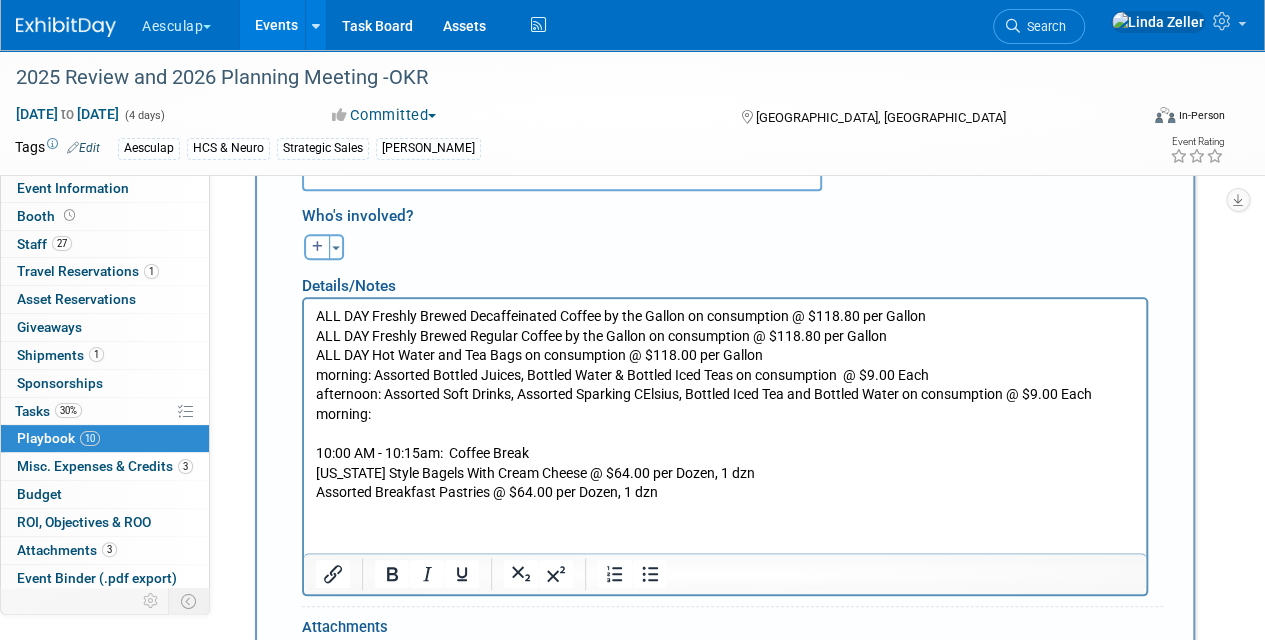 click on "afternoon: Assorted Soft Drinks, Assorted Sparking CElsius, Bottled Iced Tea and Bottled Water on consumption @ $9.00 Each morning:  10:00 AM - 10:15am:  Coffee Break [US_STATE] Style Bagels With Cream Cheese @ $64.00 per Dozen, 1 dzn Assorted Breakfast Pastries @ $64.00 per Dozen, 1 dzn" at bounding box center (725, 444) 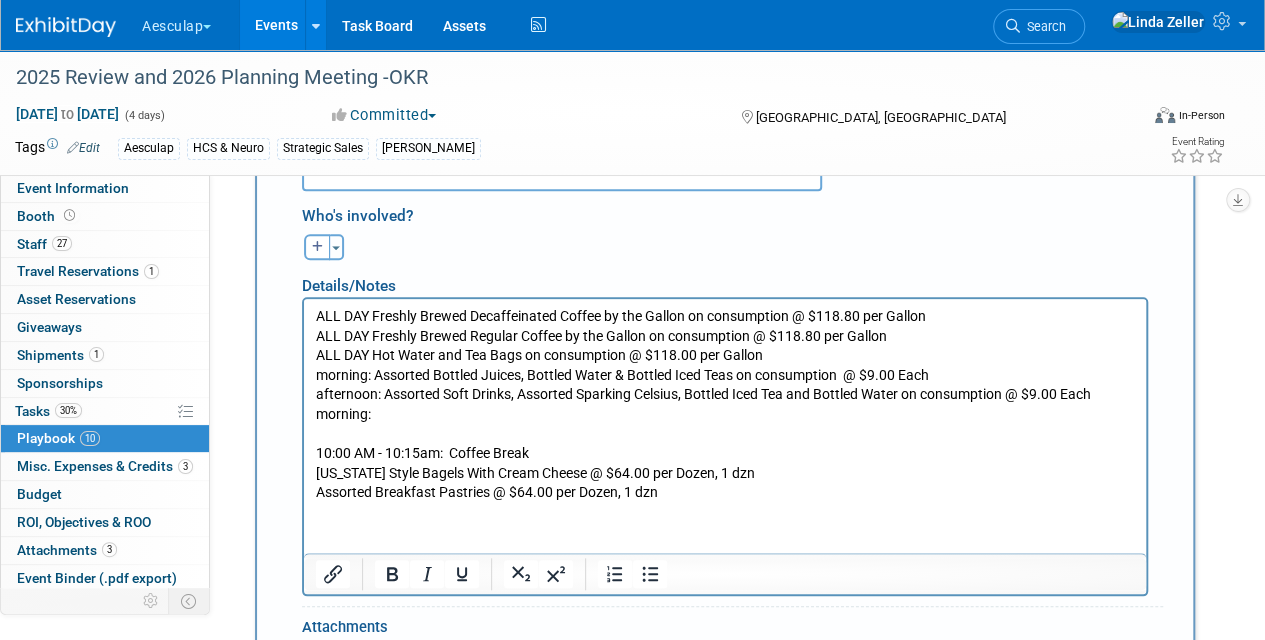 drag, startPoint x: 373, startPoint y: 412, endPoint x: 311, endPoint y: 421, distance: 62.649822 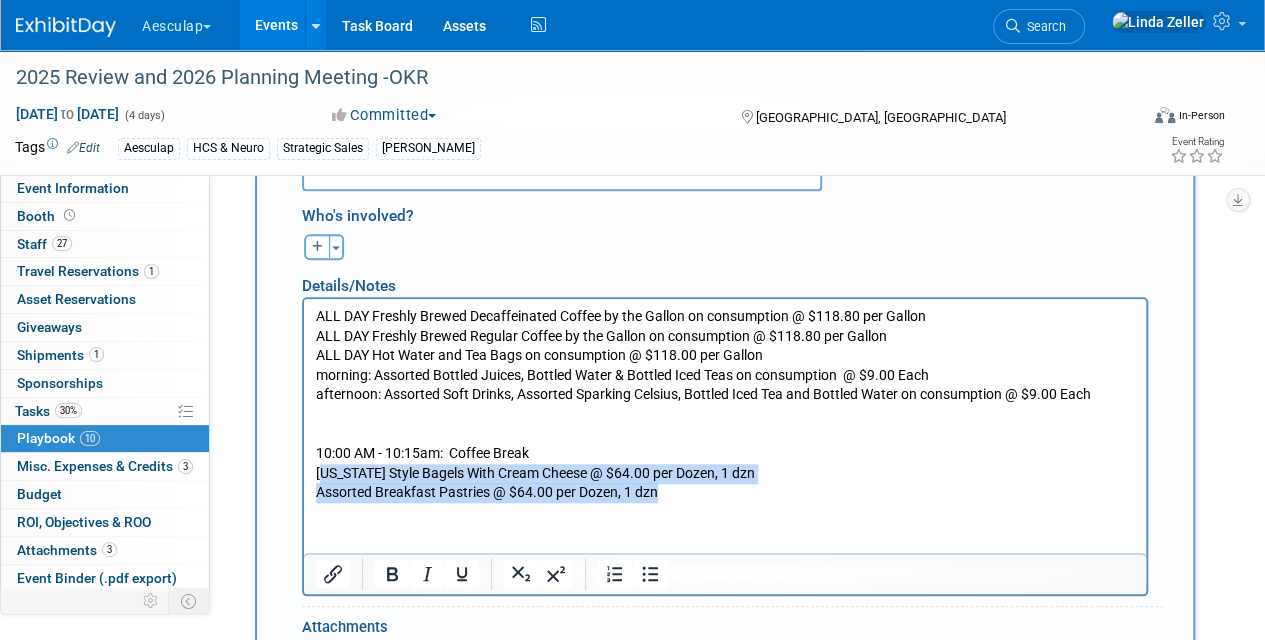 drag, startPoint x: 324, startPoint y: 475, endPoint x: 671, endPoint y: 498, distance: 347.7614 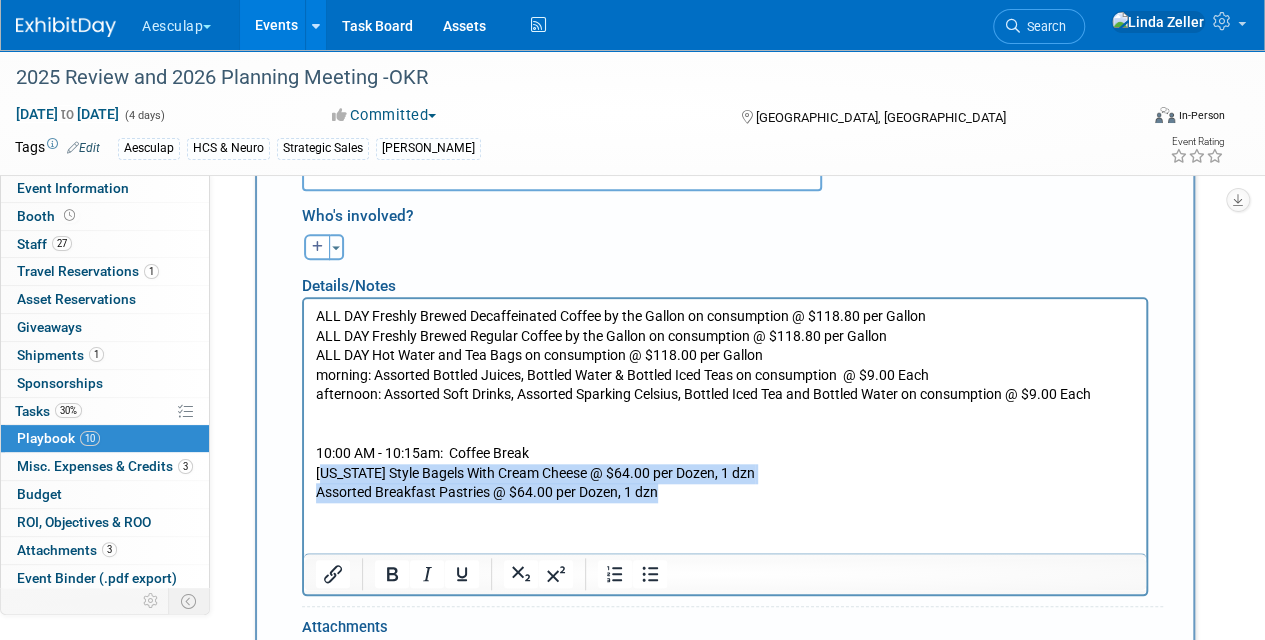 click on "afternoon: Assorted Soft Drinks, Assorted Sparking Celsius, Bottled Iced Tea and Bottled Water on consumption @ $9.00 Each 10:00 AM - 10:15am:  Coffee Break [US_STATE] Style Bagels With Cream Cheese @ $64.00 per Dozen, 1 dzn Assorted Breakfast Pastries @ $64.00 per Dozen, 1 dzn" at bounding box center [725, 444] 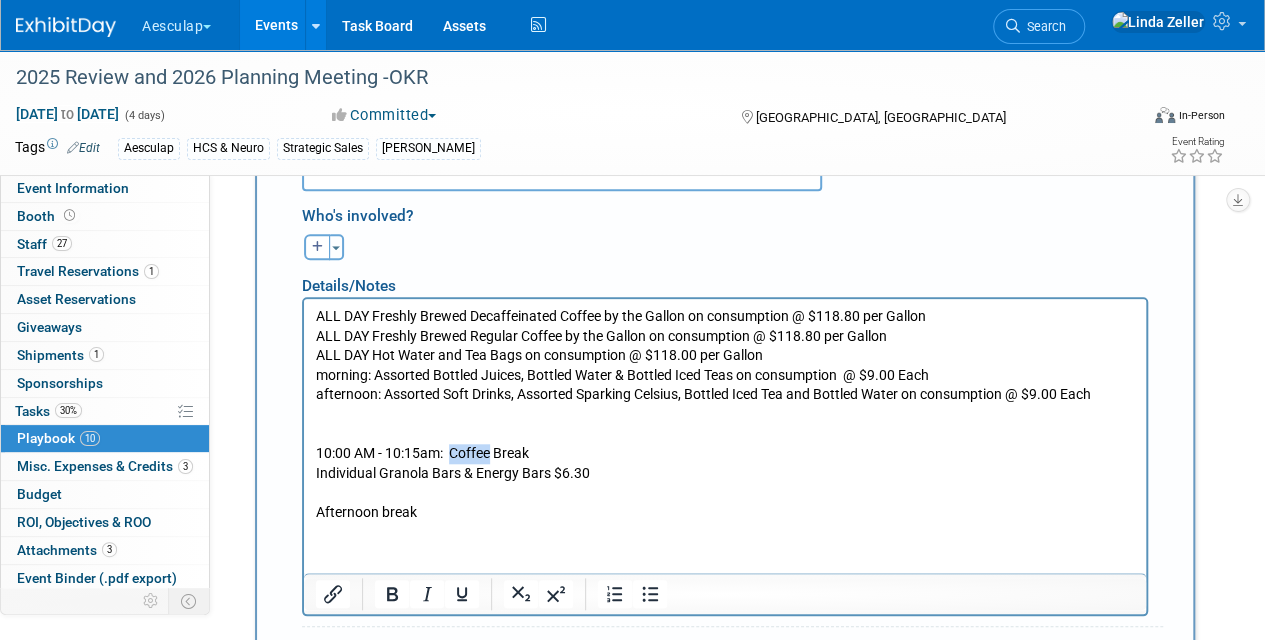 drag, startPoint x: 451, startPoint y: 451, endPoint x: 490, endPoint y: 458, distance: 39.623226 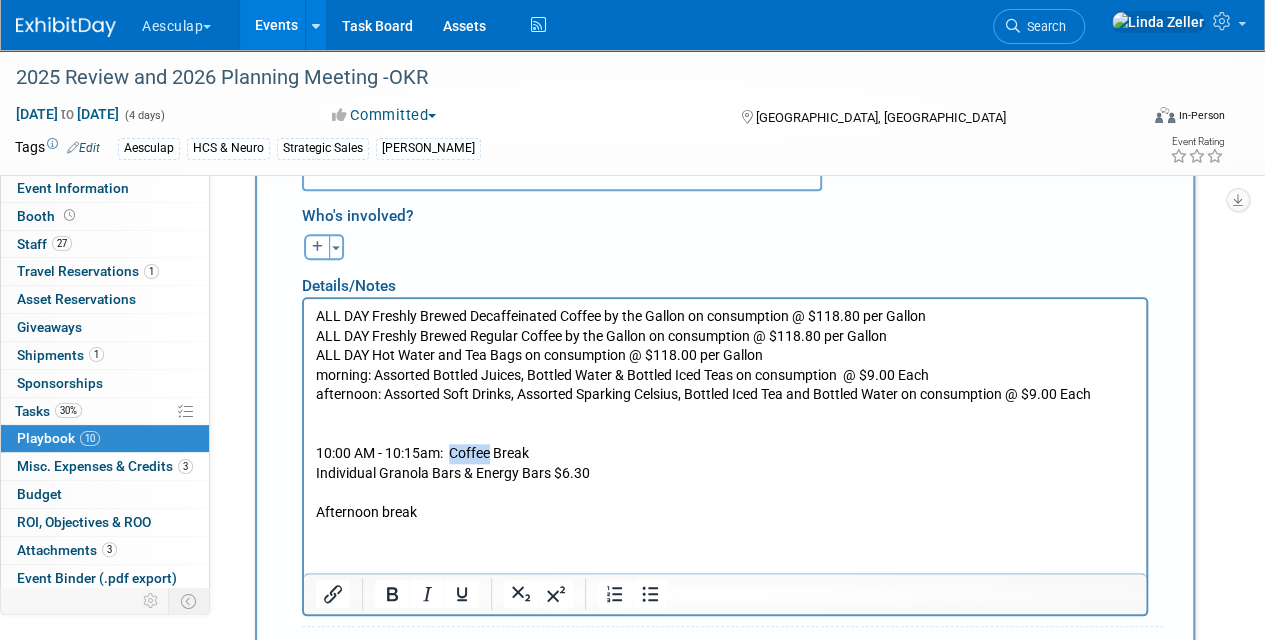 click on "afternoon: Assorted Soft Drinks, Assorted Sparking Celsius, Bottled Iced Tea and Bottled Water on consumption @ $9.00 Each 10:00 AM - 10:15am:  Coffee Break Individual Granola Bars & Energy Bars $6.30" at bounding box center [725, 434] 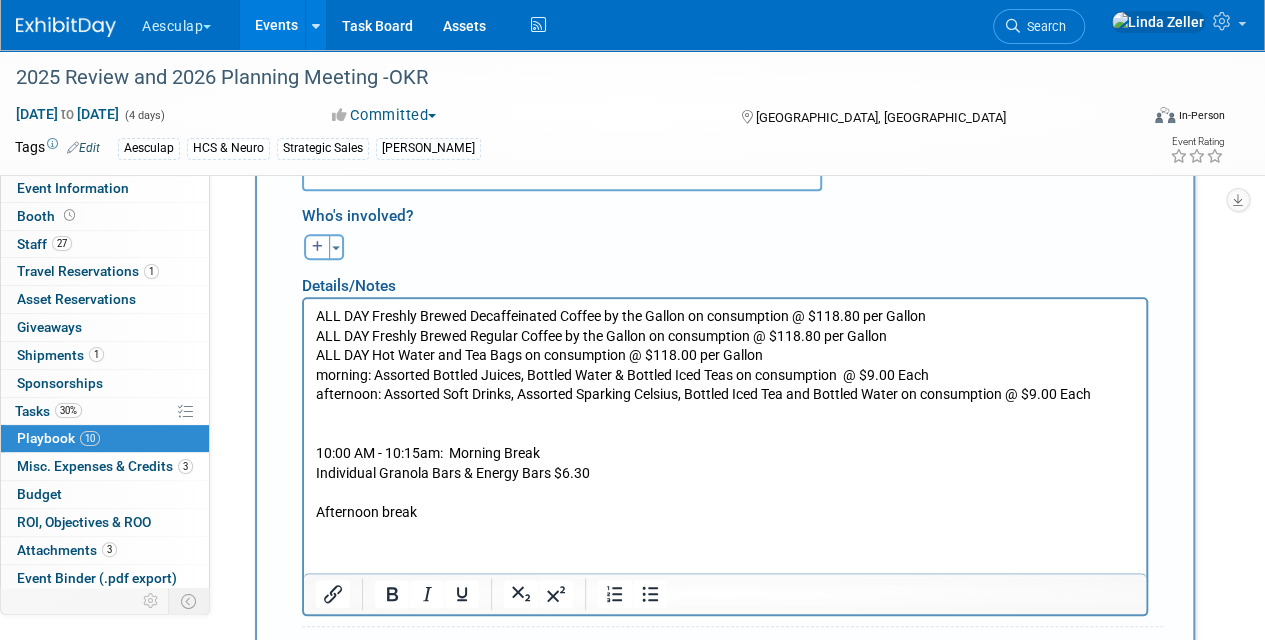 click on "Afternoon break" at bounding box center [725, 513] 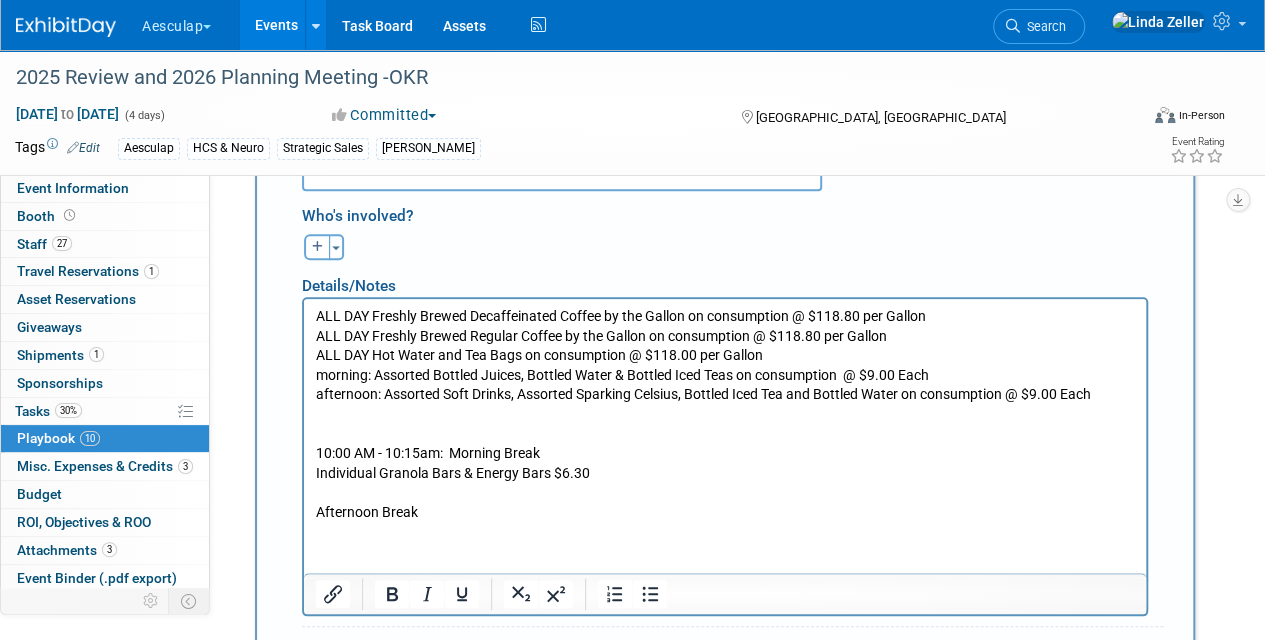 click on "ALL DAY Freshly Brewed Decaffeinated Coffee by the Gallon on consumption @ $118.80 per Gallon ALL DAY Freshly Brewed Regular Coffee by the Gallon on consumption @ $118.80 per Gallon ALL DAY Hot Water and Tea Bags on consumption @ $118.00 per Gallon morning: Assorted Bottled Juices, Bottled Water & Bottled Iced Teas on consumption  @ $9.00 Each afternoon: Assorted Soft Drinks, Assorted Sparking Celsius, Bottled Iced Tea and Bottled Water on consumption @ $9.00 Each 10:00 AM - 10:15am:  Morning Break Individual Granola Bars & Energy Bars $6.30 Afternoon Break" at bounding box center (725, 411) 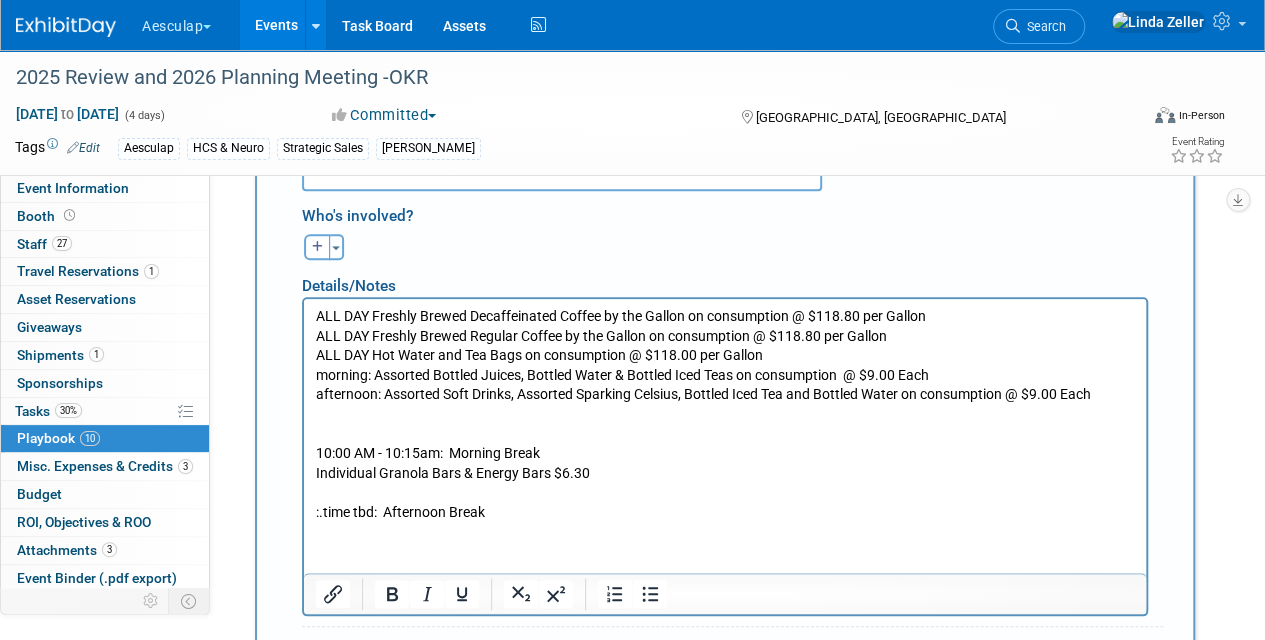 click on ":.time tbd:  Afternoon Break" at bounding box center (725, 513) 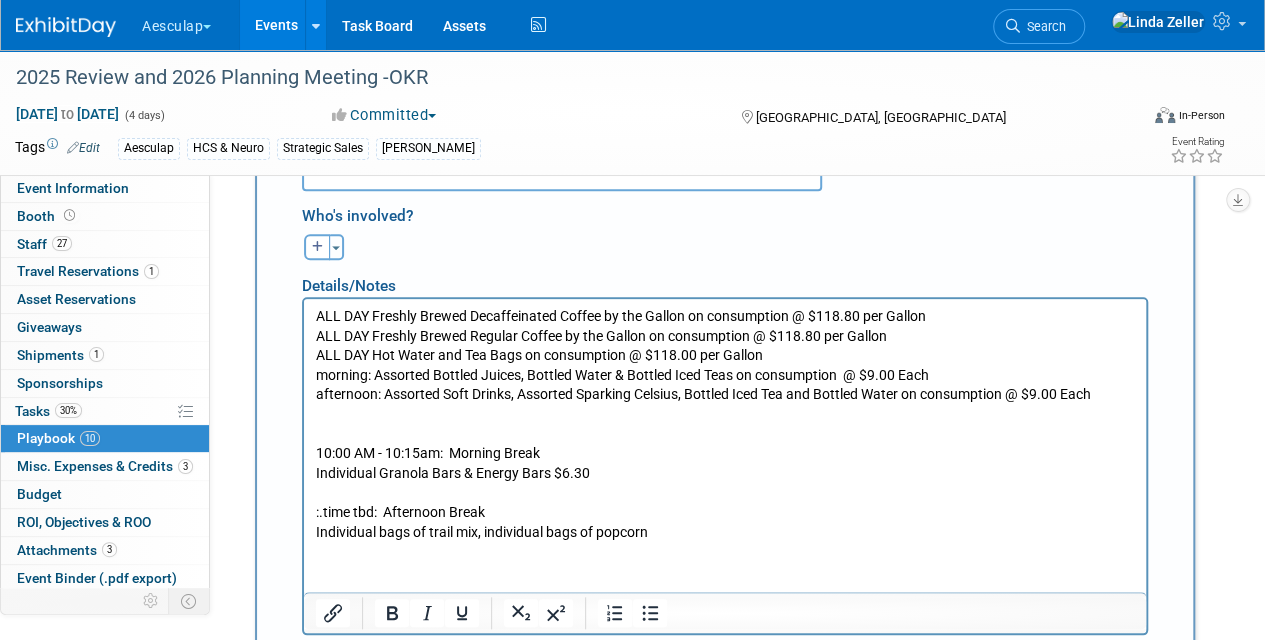 click on "afternoon: Assorted Soft Drinks, Assorted Sparking Celsius, Bottled Iced Tea and Bottled Water on consumption @ $9.00 Each 10:00 AM - 10:15am:  Morning Break Individual Granola Bars & Energy Bars $6.30" at bounding box center [725, 434] 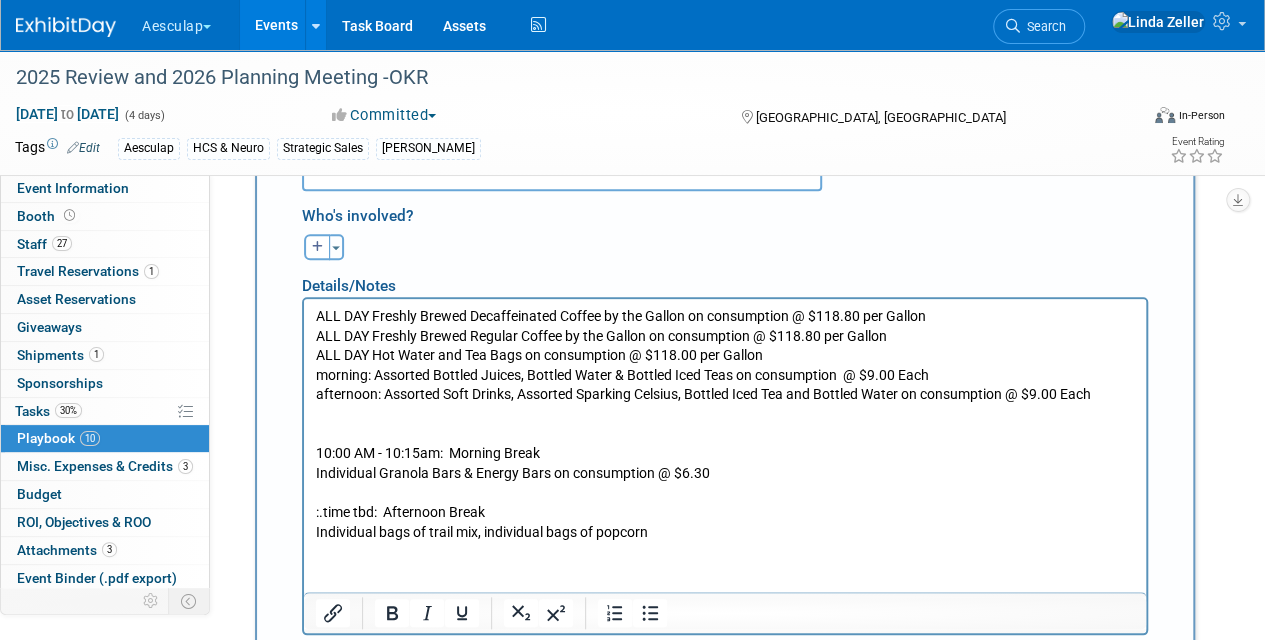 click on "afternoon: Assorted Soft Drinks, Assorted Sparking Celsius, Bottled Iced Tea and Bottled Water on consumption @ $9.00 Each 10:00 AM - 10:15am:  Morning Break Individual Granola Bars & Energy Bars on consumption @ $6.30" at bounding box center (725, 434) 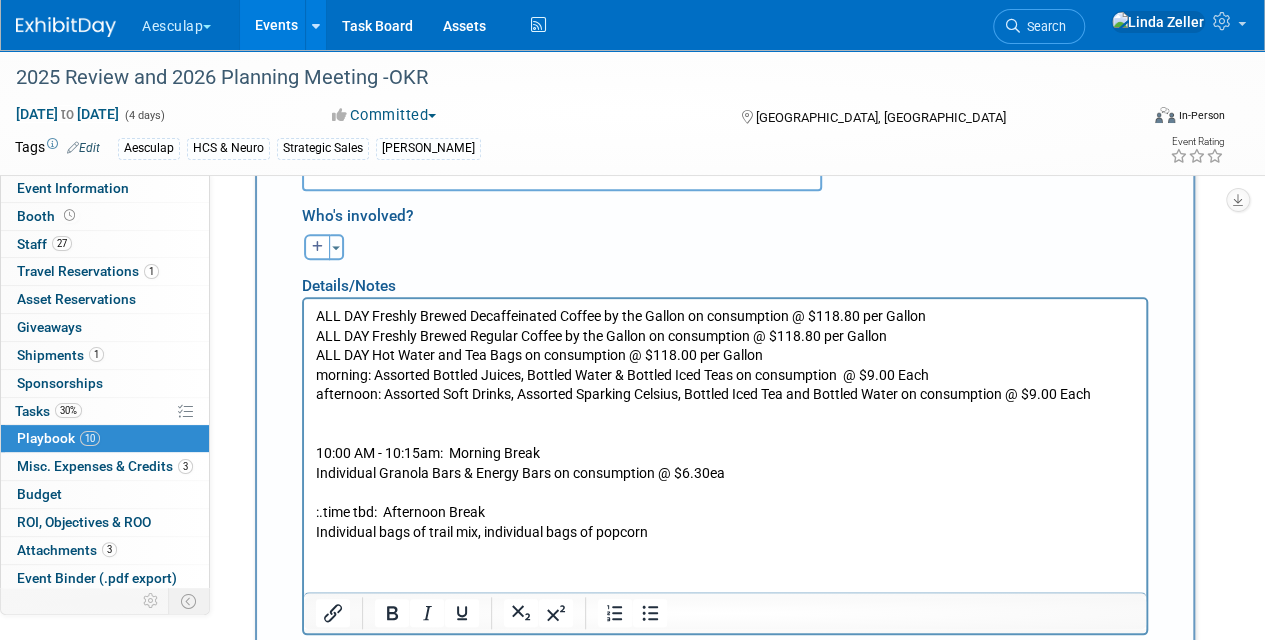 click on "Individual bags of trail mix, individual bags of popcorn" at bounding box center (725, 533) 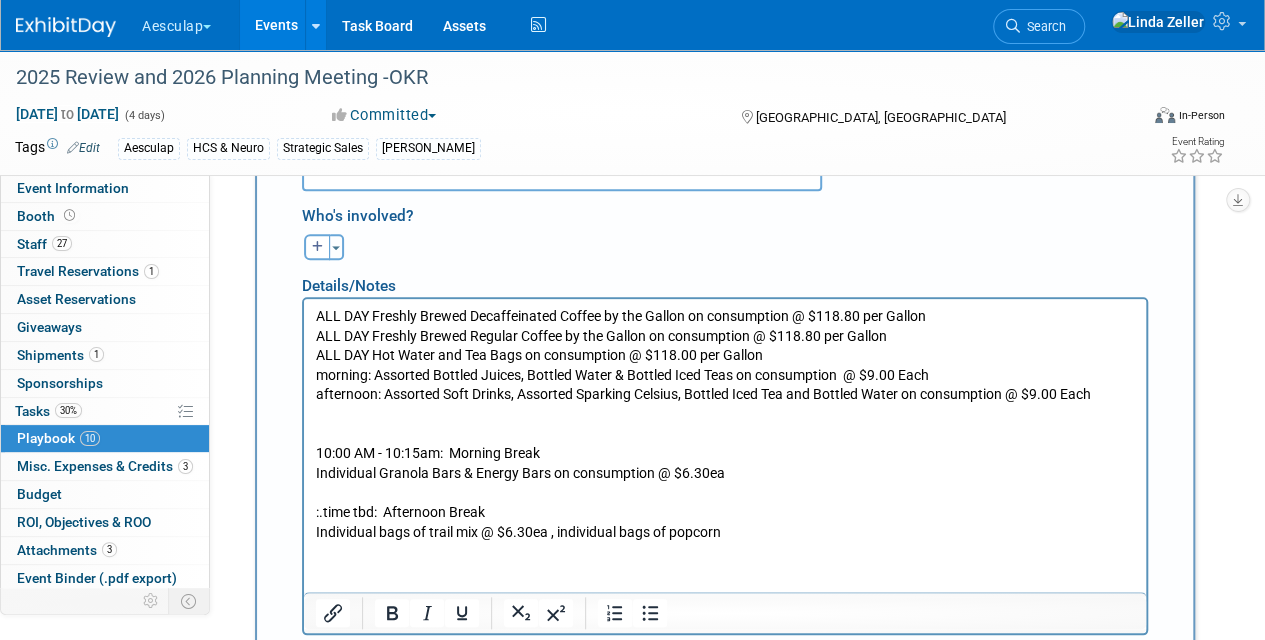 click on "Individual bags of trail mix @ $6.30ea , individual bags of popcorn" at bounding box center (725, 533) 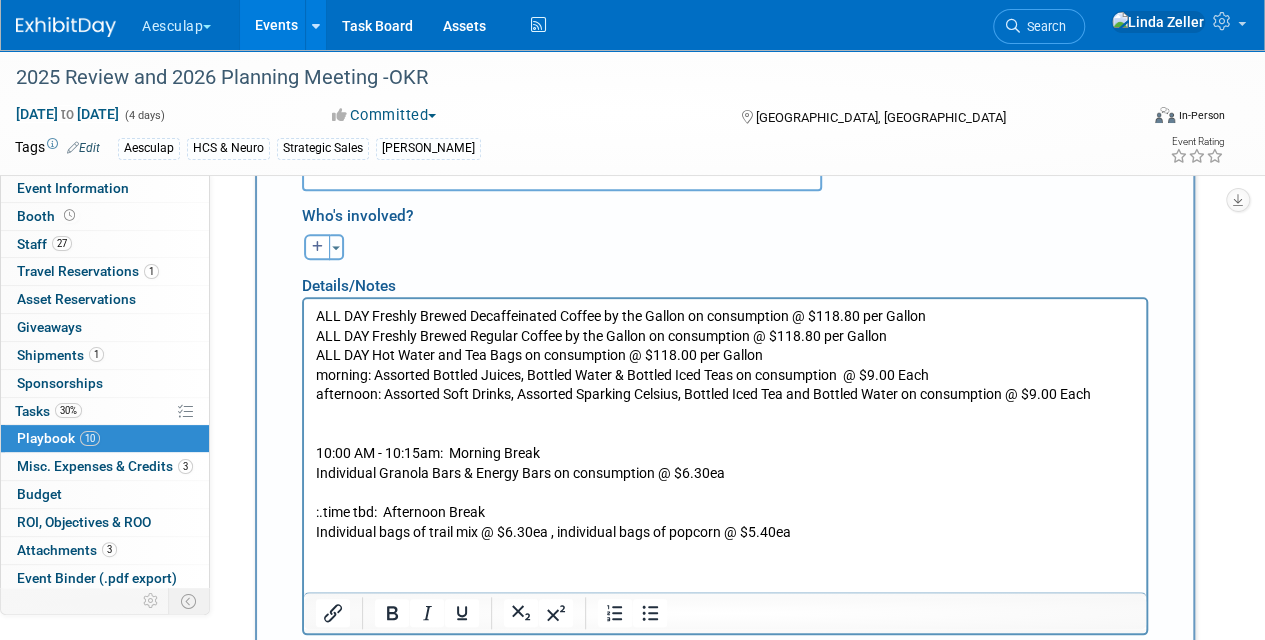 click on ":.time tbd:  Afternoon Break" at bounding box center [725, 513] 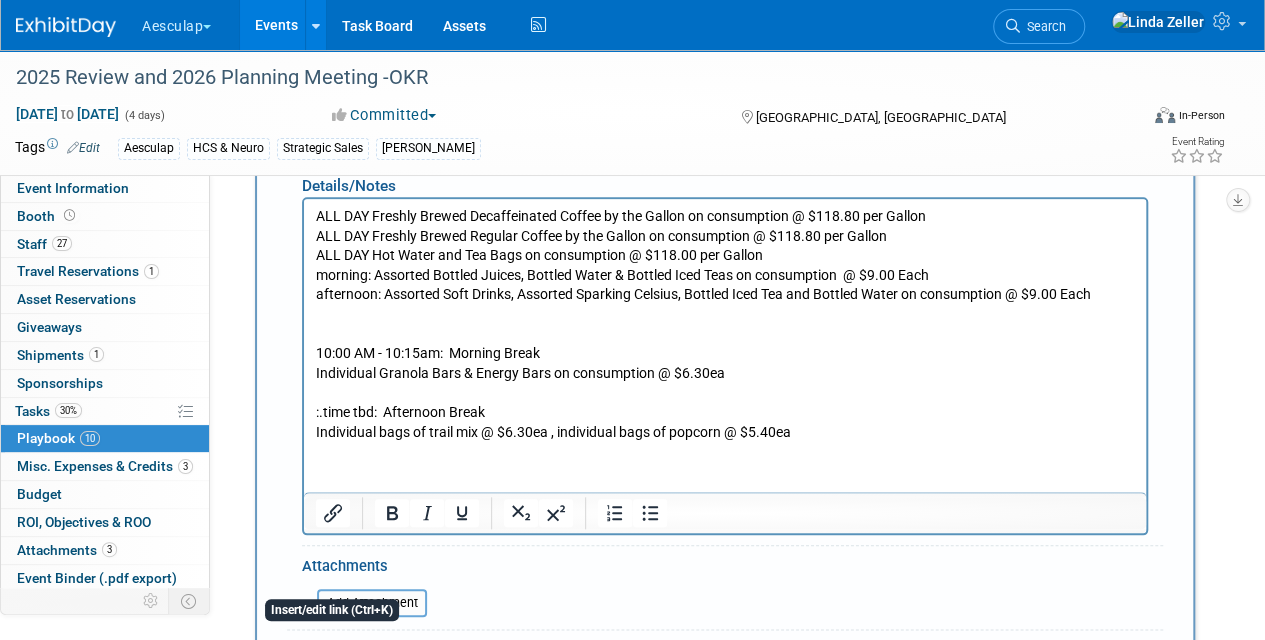 scroll, scrollTop: 700, scrollLeft: 0, axis: vertical 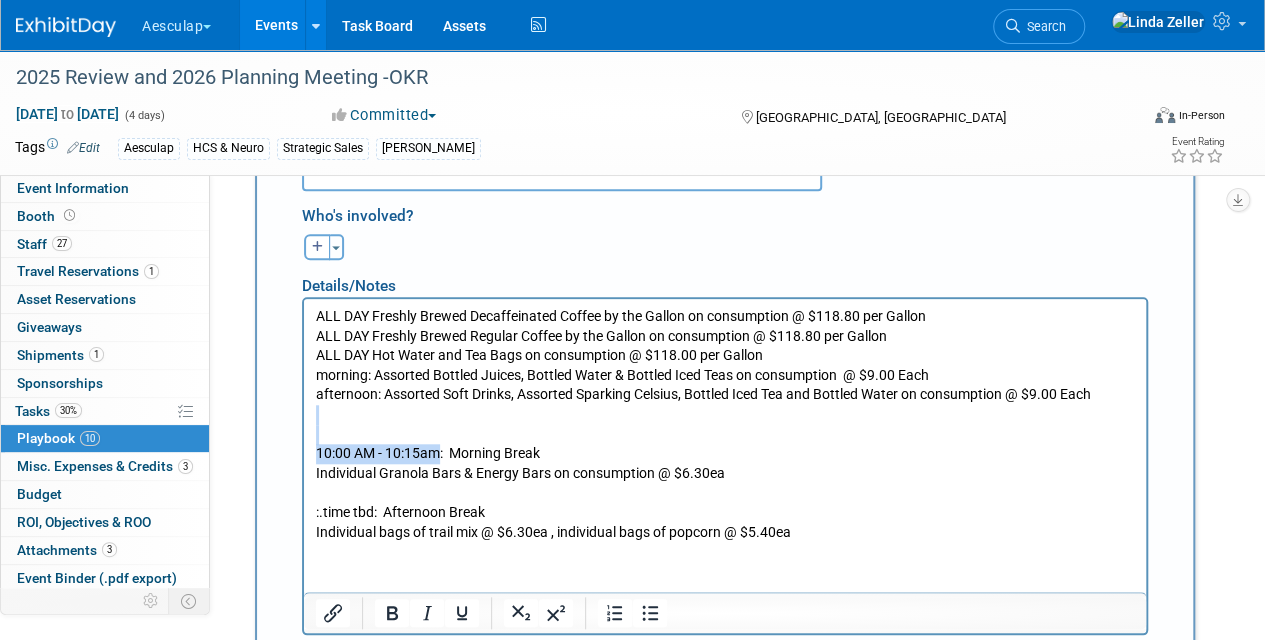 drag, startPoint x: 440, startPoint y: 449, endPoint x: 323, endPoint y: 440, distance: 117.34564 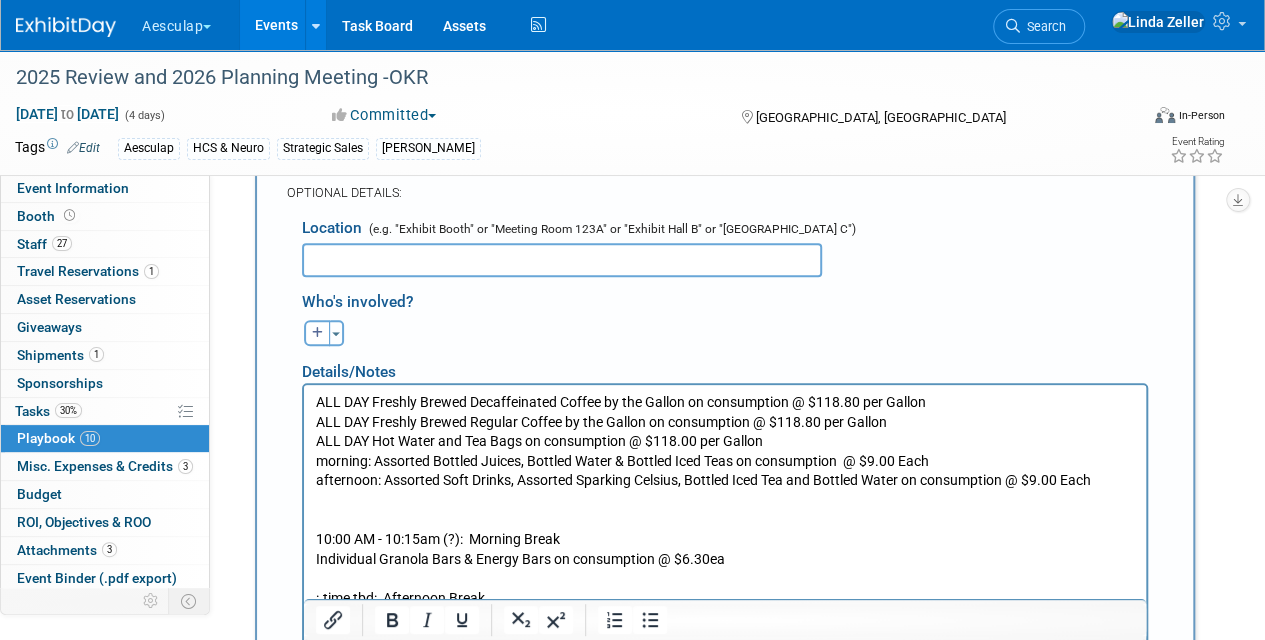 scroll, scrollTop: 600, scrollLeft: 0, axis: vertical 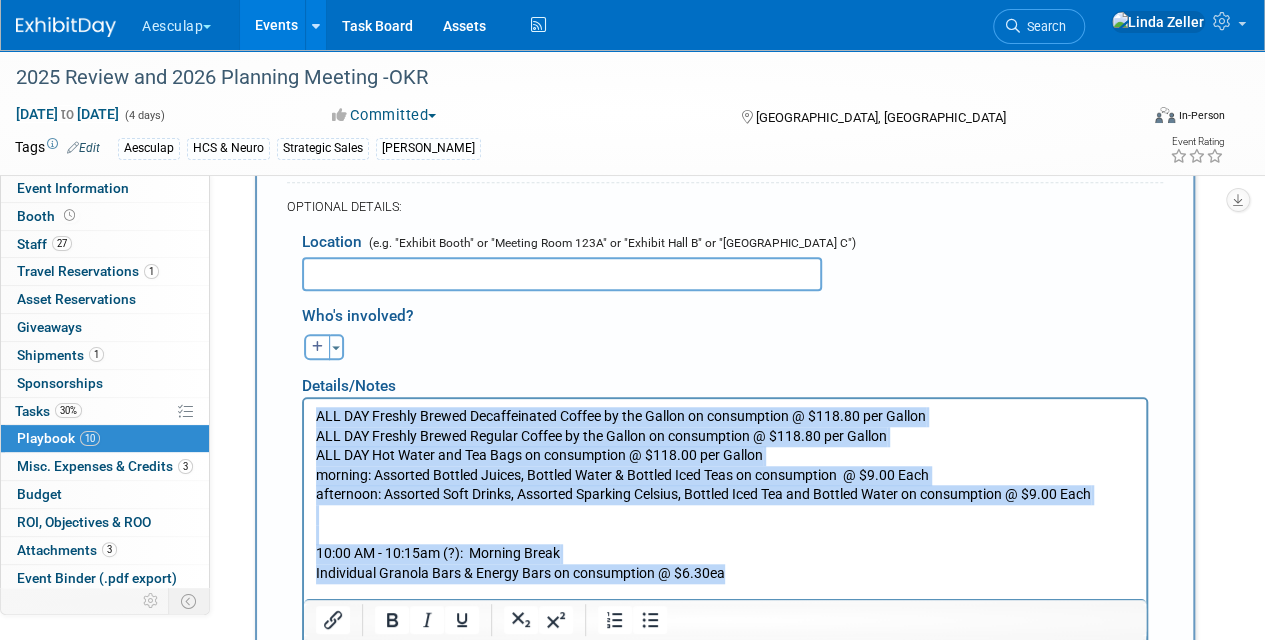 drag, startPoint x: 316, startPoint y: 415, endPoint x: 730, endPoint y: 582, distance: 446.41348 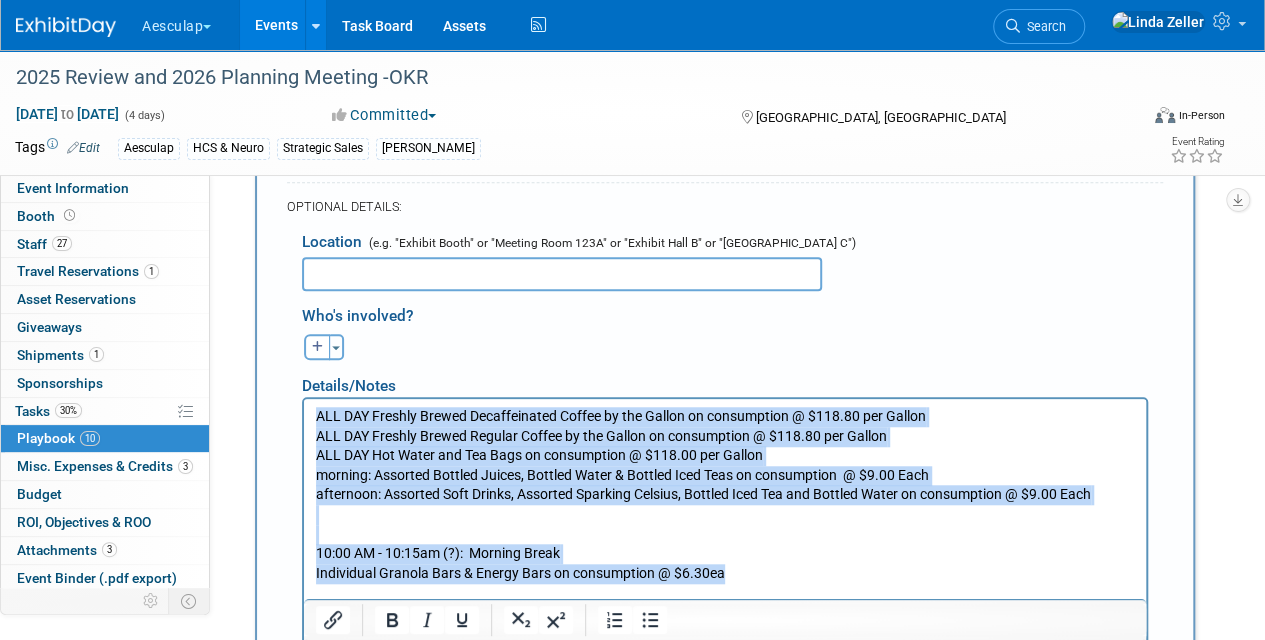 click on "ALL DAY Freshly Brewed Decaffeinated Coffee by the Gallon on consumption @ $118.80 per Gallon ALL DAY Freshly Brewed Regular Coffee by the Gallon on consumption @ $118.80 per Gallon ALL DAY Hot Water and Tea Bags on consumption @ $118.00 per Gallon morning: Assorted Bottled Juices, Bottled Water & Bottled Iced Teas on consumption  @ $9.00 Each afternoon: Assorted Soft Drinks, Assorted Sparking Celsius, Bottled Iced Tea and Bottled Water on consumption @ $9.00 Each 10:00 AM - 10:15am (?):  Morning Break Individual Granola Bars & Energy Bars on consumption @ $6.30ea :.time tbd:  Afternoon Break Individual bags of trail mix @ $6.30ea , individual bags of popcorn @ $5.40ea" at bounding box center [725, 524] 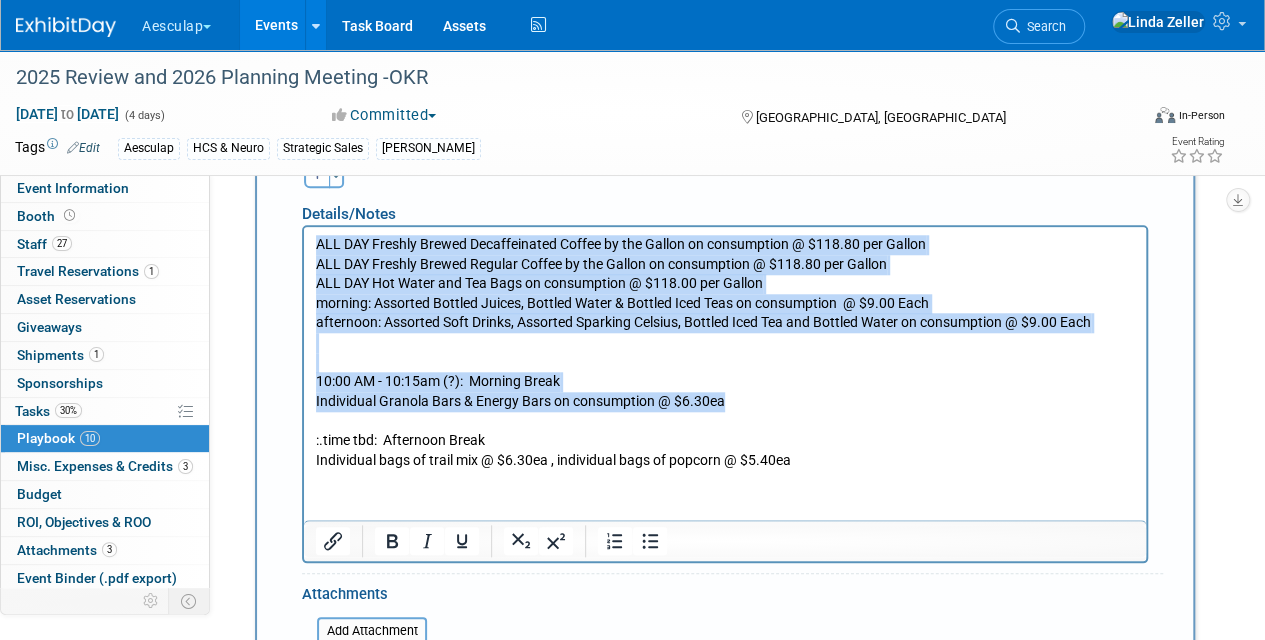 scroll, scrollTop: 900, scrollLeft: 0, axis: vertical 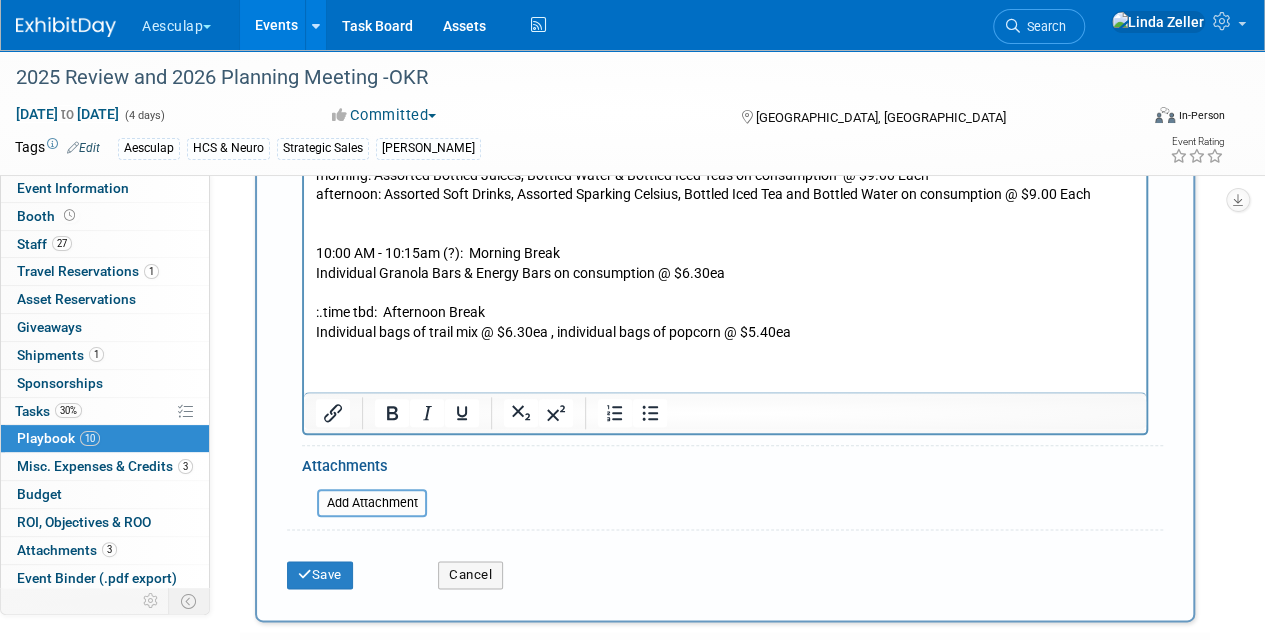 click on "Individual bags of trail mix @ $6.30ea , individual bags of popcorn @ $5.40ea" at bounding box center [725, 333] 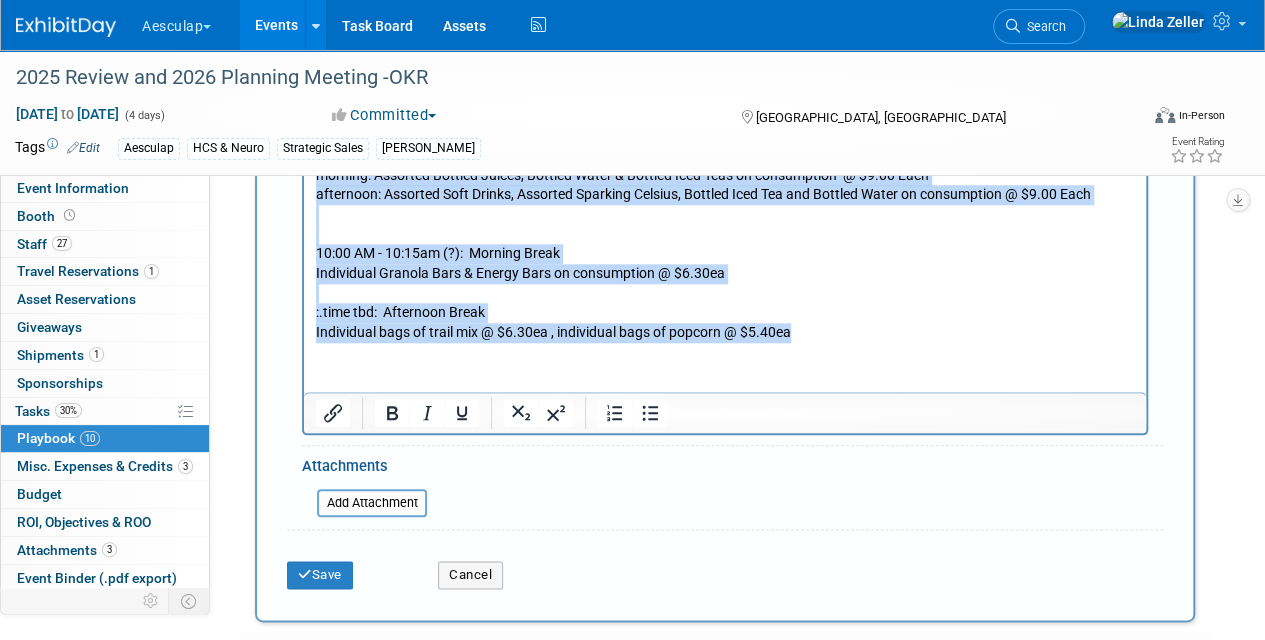 drag, startPoint x: 802, startPoint y: 332, endPoint x: 309, endPoint y: 173, distance: 518.0058 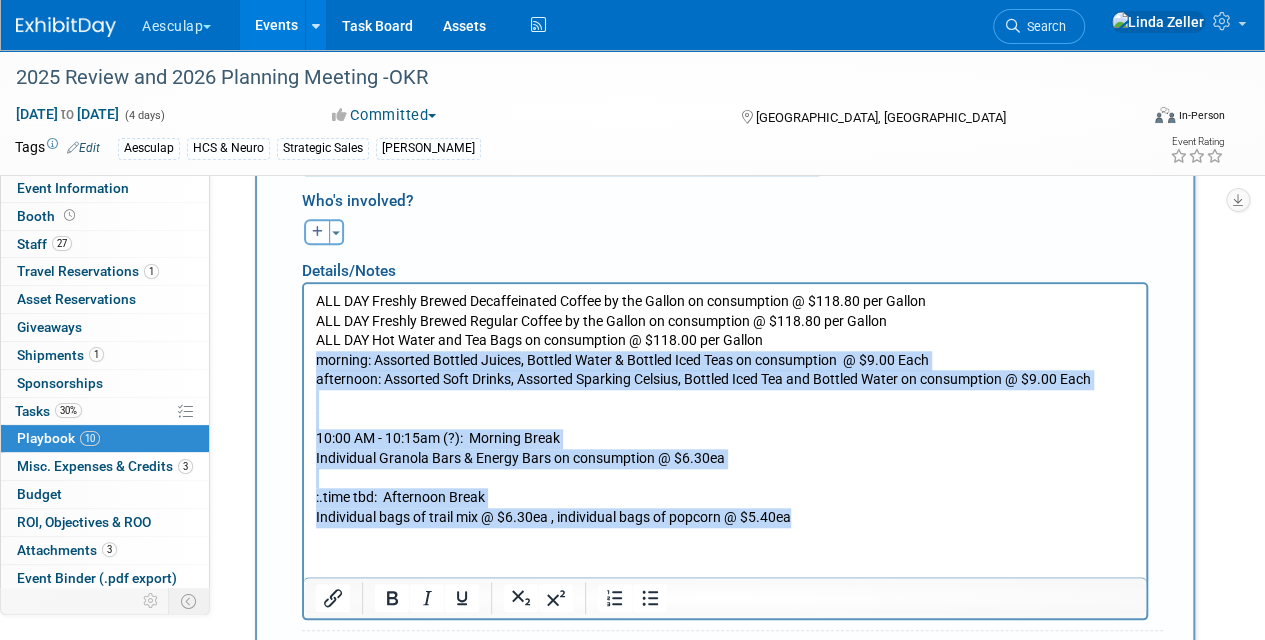 scroll, scrollTop: 700, scrollLeft: 0, axis: vertical 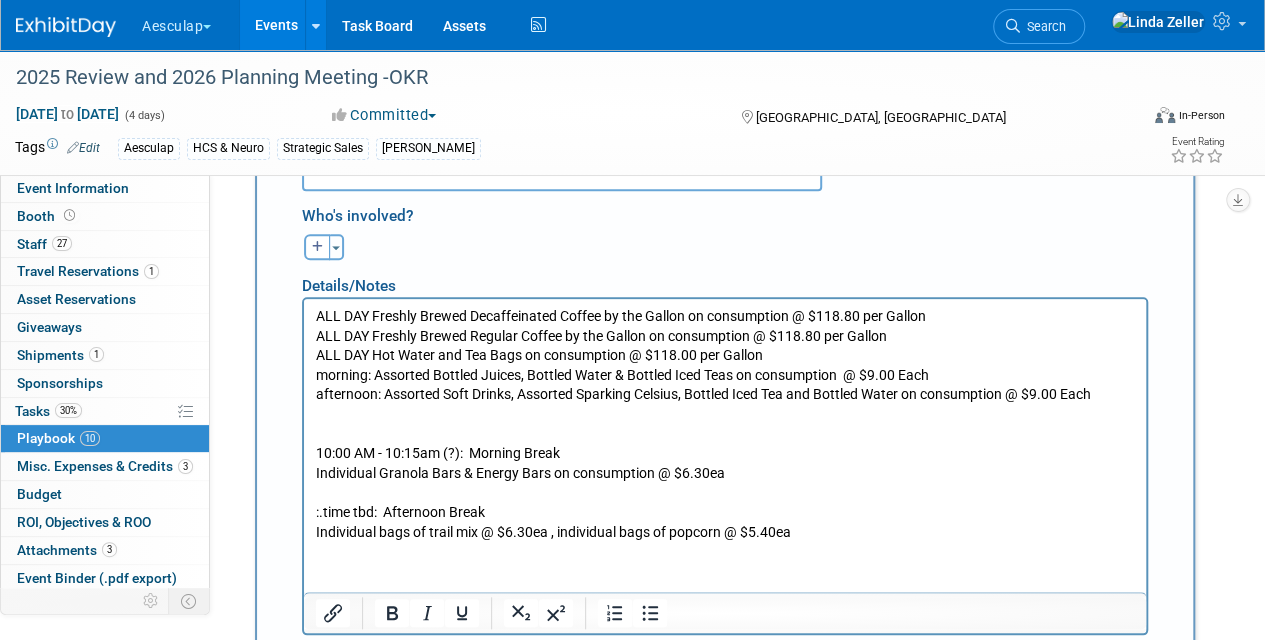 click on "ALL DAY Freshly Brewed Decaffeinated Coffee by the Gallon on consumption @ $118.80 per Gallon ALL DAY Freshly Brewed Regular Coffee by the Gallon on consumption @ $118.80 per Gallon ALL DAY Hot Water and Tea Bags on consumption @ $118.00 per Gallon morning: Assorted Bottled Juices, Bottled Water & Bottled Iced Teas on consumption  @ $9.00 Each afternoon: Assorted Soft Drinks, Assorted Sparking Celsius, Bottled Iced Tea and Bottled Water on consumption @ $9.00 Each 10:00 AM - 10:15am (?):  Morning Break Individual Granola Bars & Energy Bars on consumption @ $6.30ea :.time tbd:  Afternoon Break Individual bags of trail mix @ $6.30ea , individual bags of popcorn @ $5.40ea" at bounding box center (725, 420) 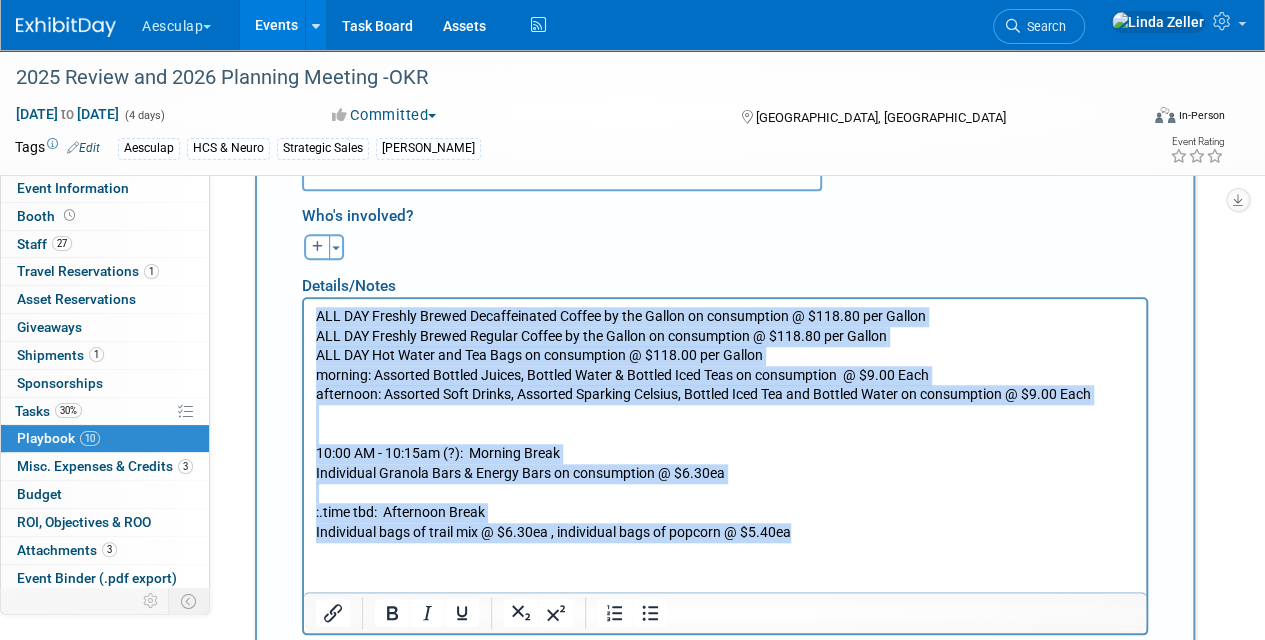 drag, startPoint x: 317, startPoint y: 307, endPoint x: 814, endPoint y: 544, distance: 550.616 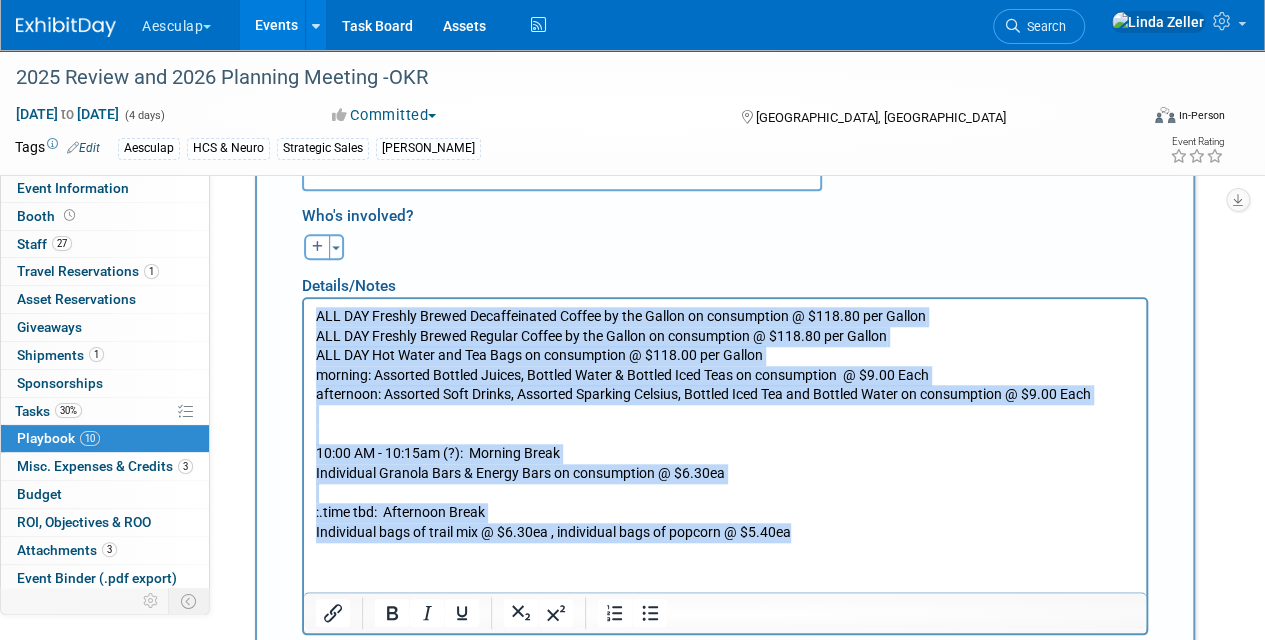 click on "ALL DAY Freshly Brewed Decaffeinated Coffee by the Gallon on consumption @ $118.80 per Gallon ALL DAY Freshly Brewed Regular Coffee by the Gallon on consumption @ $118.80 per Gallon ALL DAY Hot Water and Tea Bags on consumption @ $118.00 per Gallon morning: Assorted Bottled Juices, Bottled Water & Bottled Iced Teas on consumption  @ $9.00 Each afternoon: Assorted Soft Drinks, Assorted Sparking Celsius, Bottled Iced Tea and Bottled Water on consumption @ $9.00 Each 10:00 AM - 10:15am (?):  Morning Break Individual Granola Bars & Energy Bars on consumption @ $6.30ea :.time tbd:  Afternoon Break Individual bags of trail mix @ $6.30ea , individual bags of popcorn @ $5.40ea" at bounding box center [725, 420] 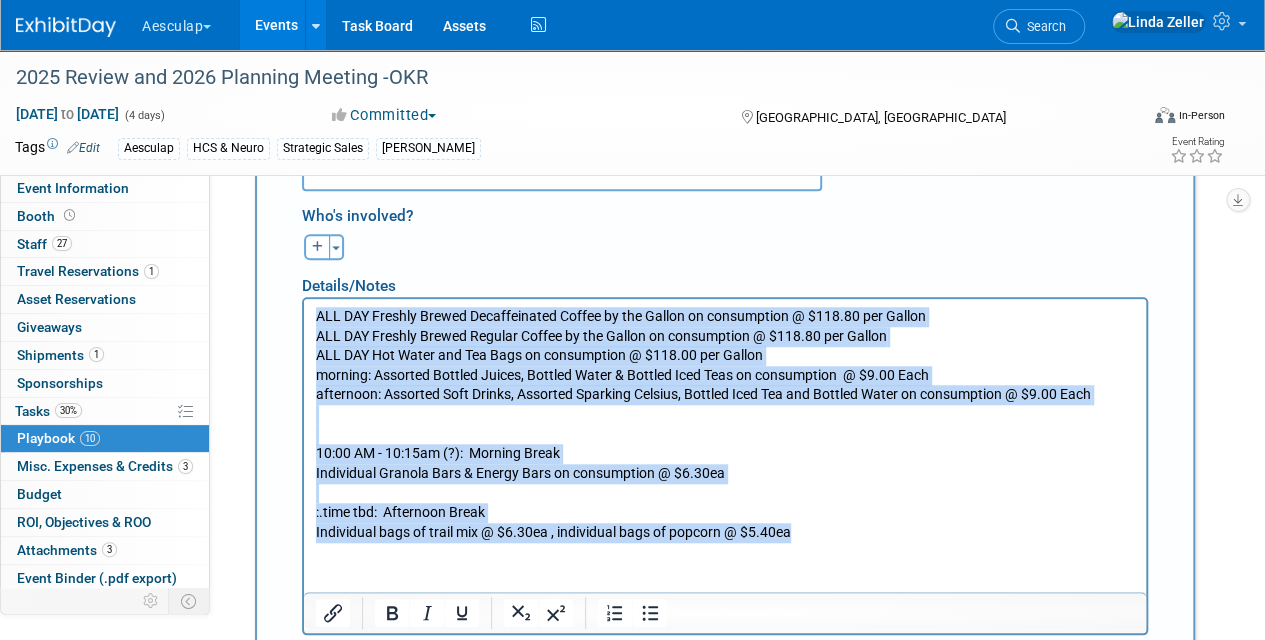 copy on "ALL DAY Freshly Brewed Decaffeinated Coffee by the Gallon on consumption @ $118.80 per Gallon ALL DAY Freshly Brewed Regular Coffee by the Gallon on consumption @ $118.80 per Gallon ALL DAY Hot Water and Tea Bags on consumption @ $118.00 per Gallon morning: Assorted Bottled Juices, Bottled Water & Bottled Iced Teas on consumption  @ $9.00 Each afternoon: Assorted Soft Drinks, Assorted Sparking Celsius, Bottled Iced Tea and Bottled Water on consumption @ $9.00 Each 10:00 AM - 10:15am (?):  Morning Break Individual Granola Bars & Energy Bars on consumption @ $6.30ea :.time tbd:  Afternoon Break Individual bags of trail mix @ $6.30ea , individual bags of popcorn @ $5.40ea" 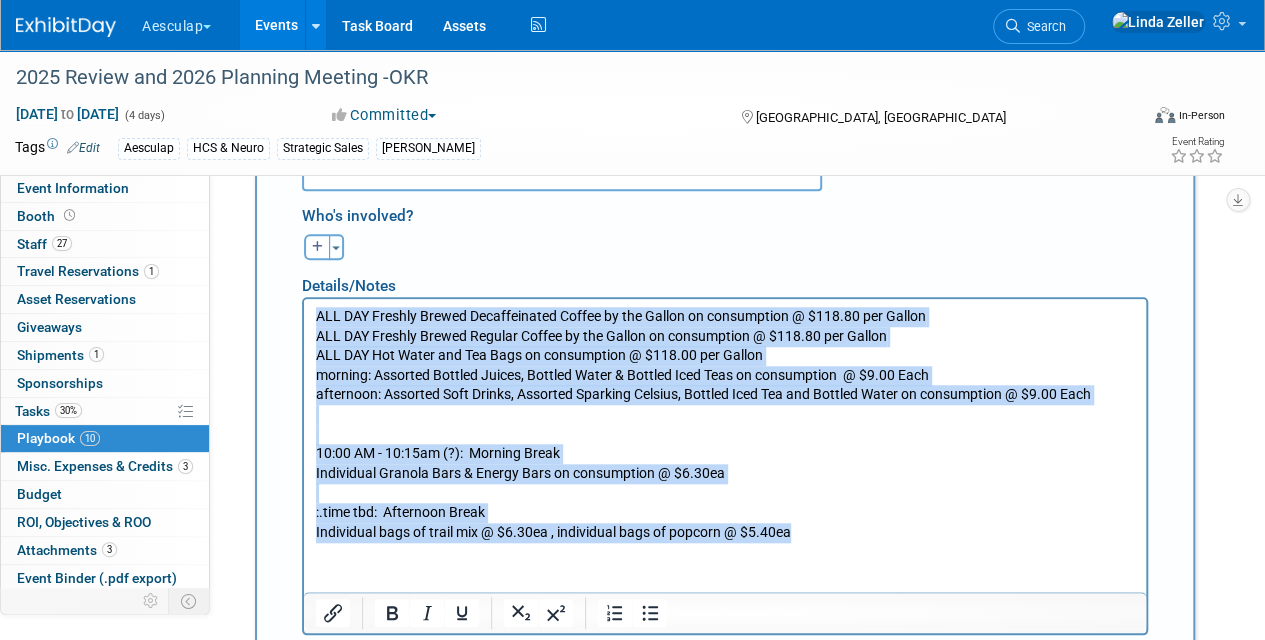 scroll, scrollTop: 900, scrollLeft: 0, axis: vertical 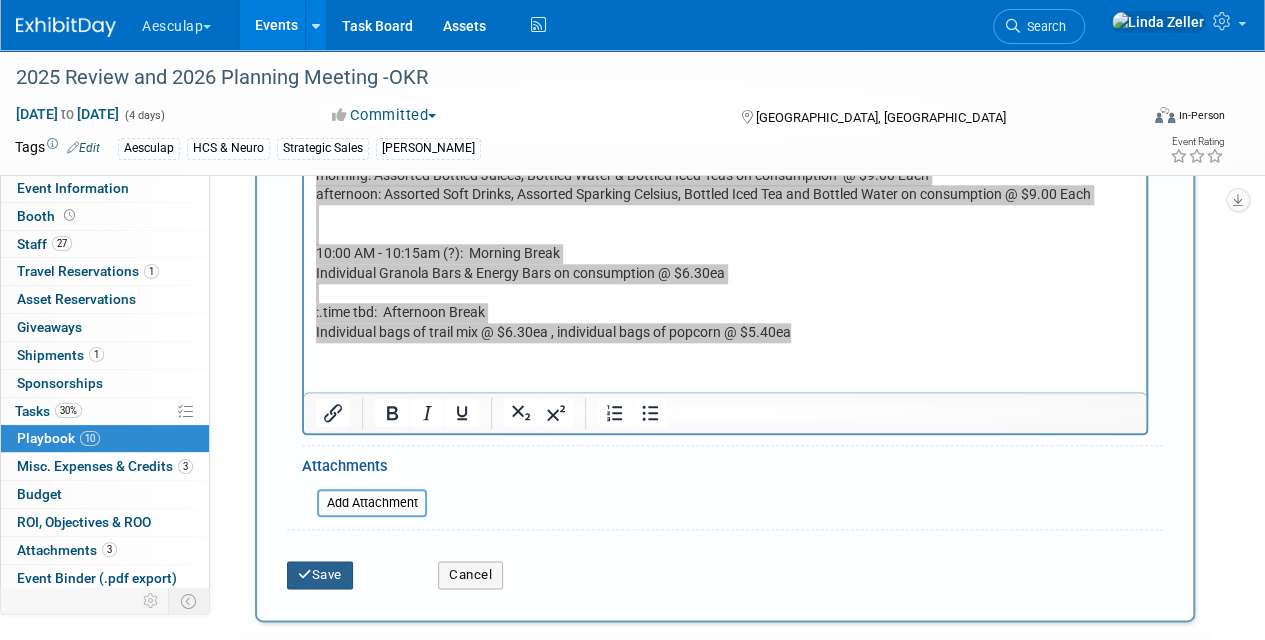 drag, startPoint x: 342, startPoint y: 568, endPoint x: 350, endPoint y: 558, distance: 12.806249 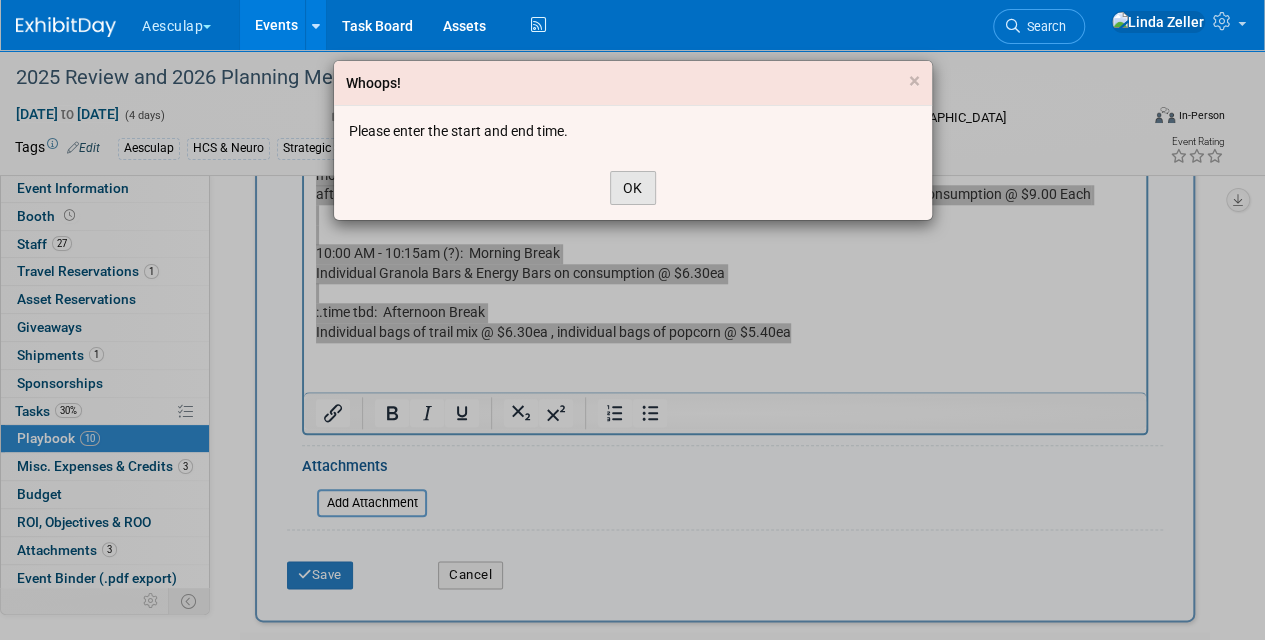 click on "OK" at bounding box center (633, 188) 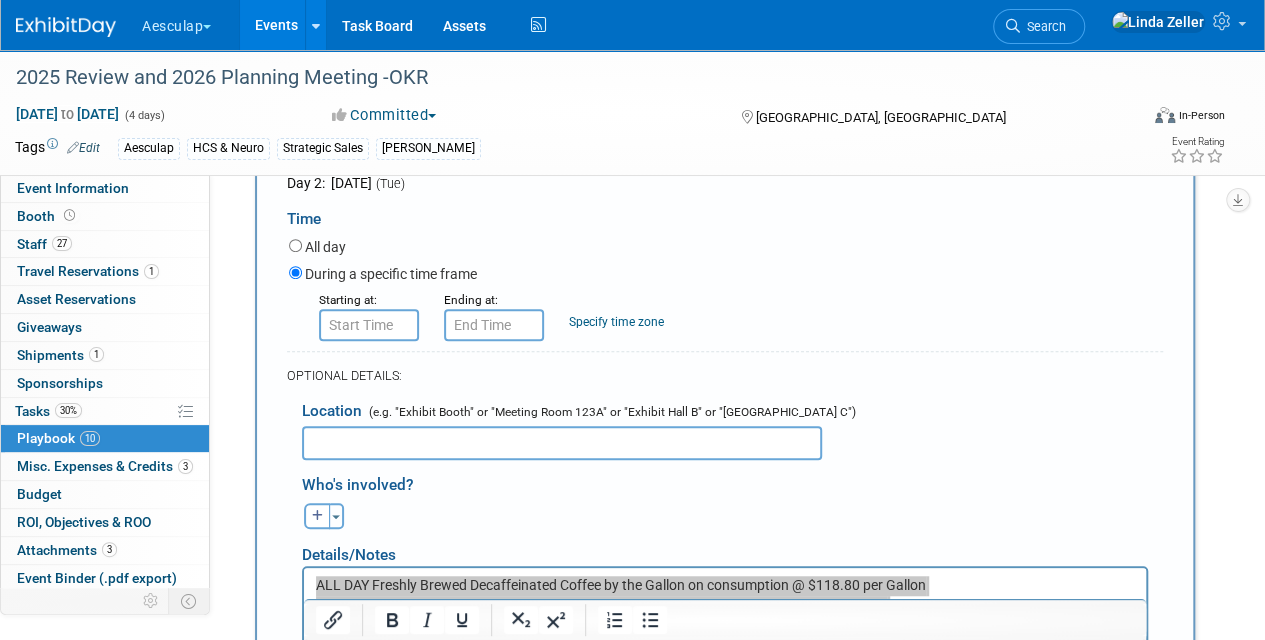 scroll, scrollTop: 400, scrollLeft: 0, axis: vertical 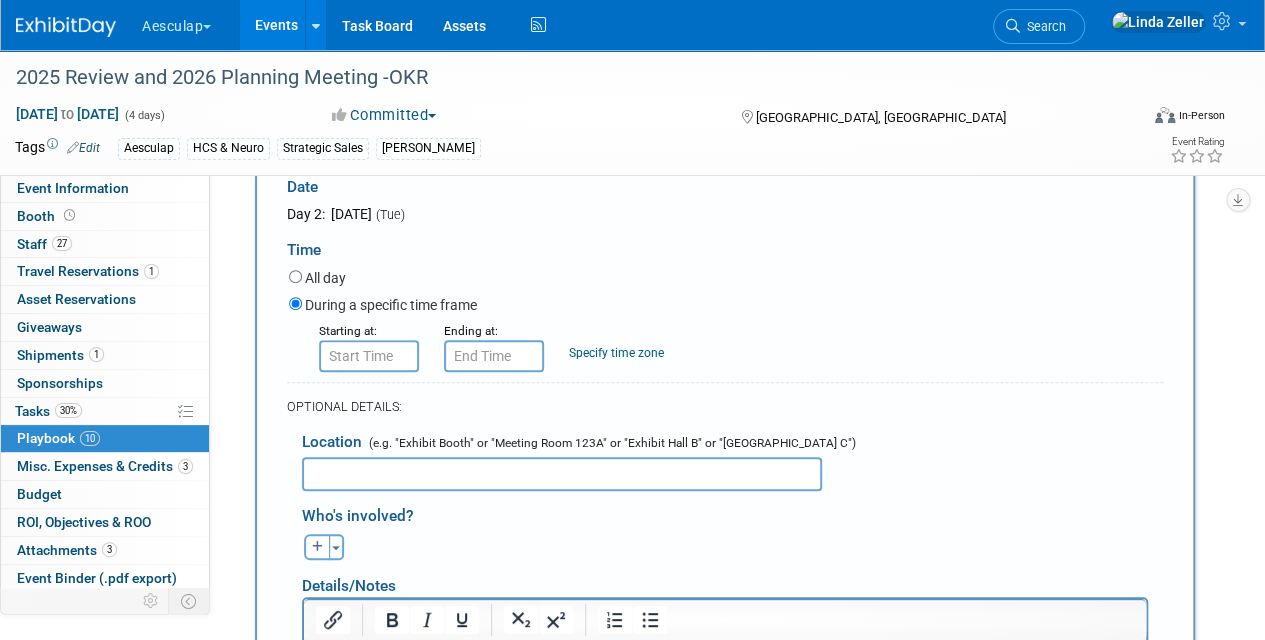 type on "8:00 AM" 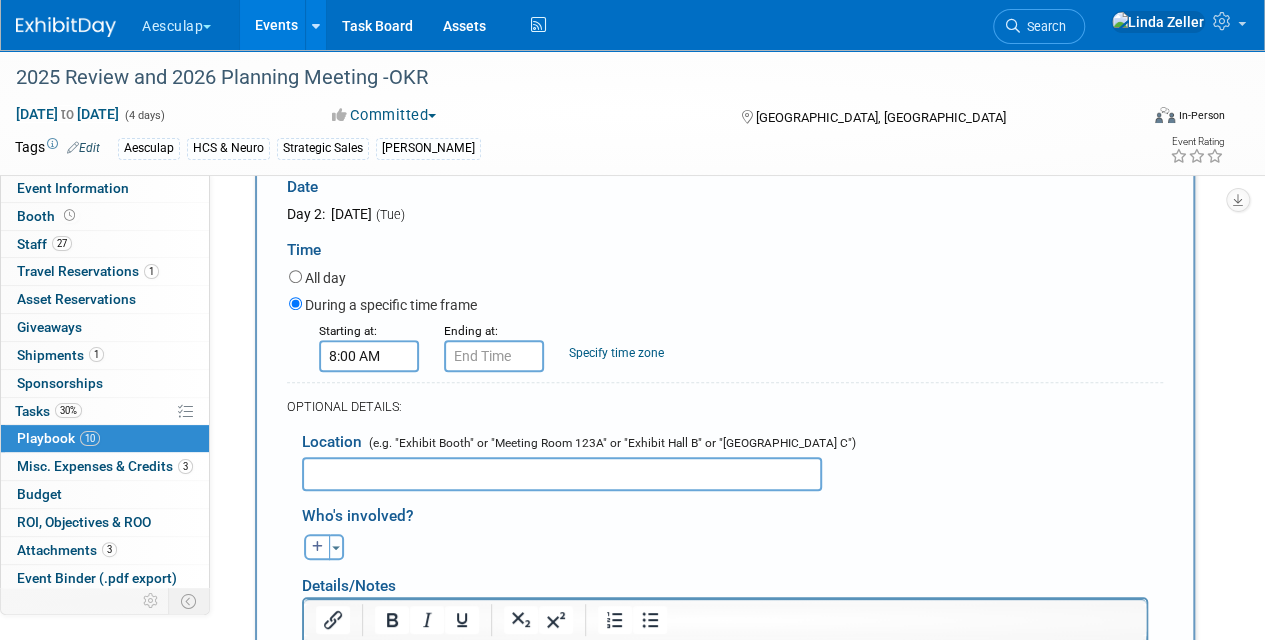 click on "8:00 AM" at bounding box center [369, 356] 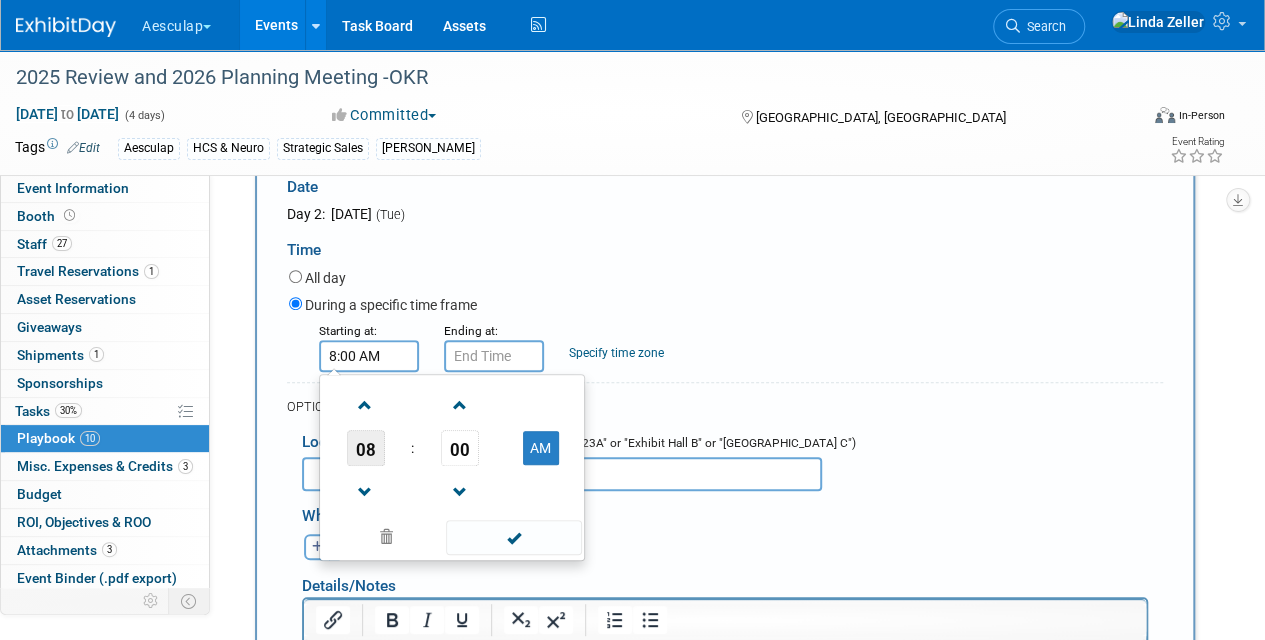 click on "08" at bounding box center (366, 448) 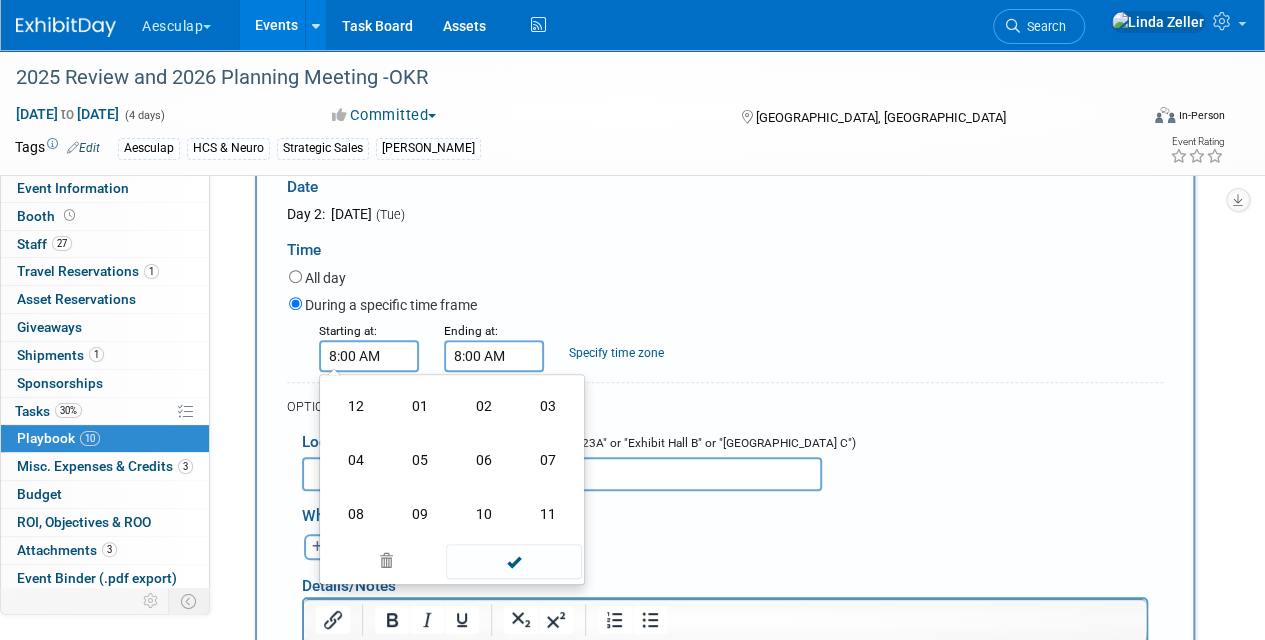 click on "8:00 AM" at bounding box center (494, 356) 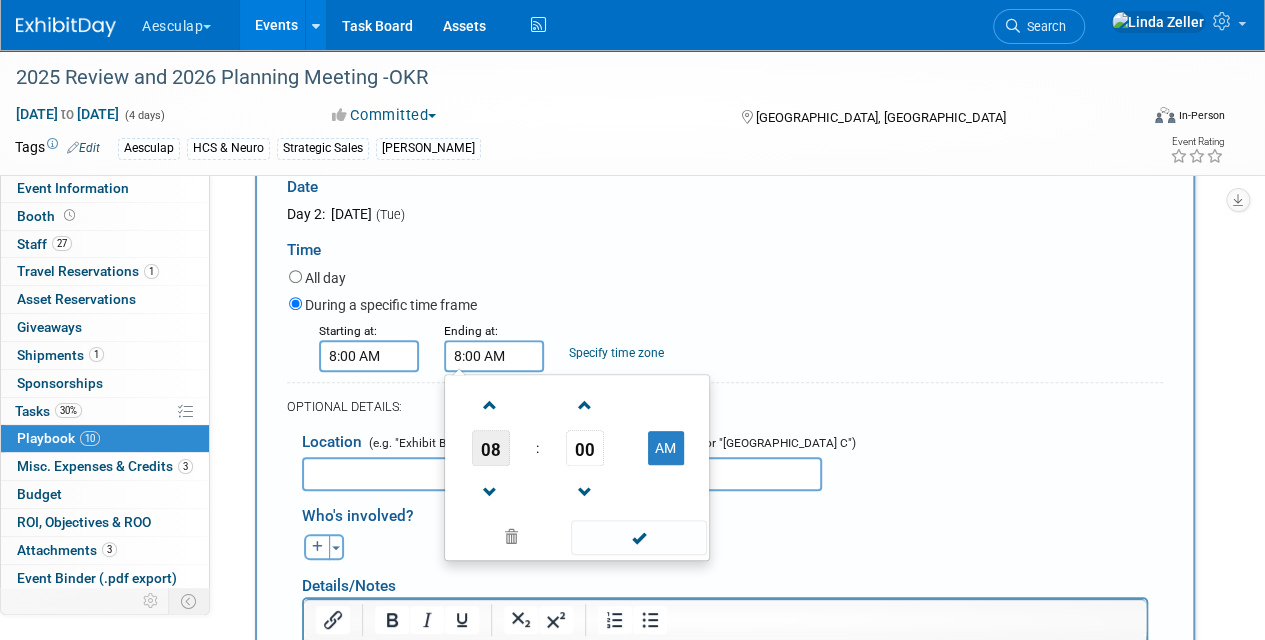 click on "08" at bounding box center (491, 448) 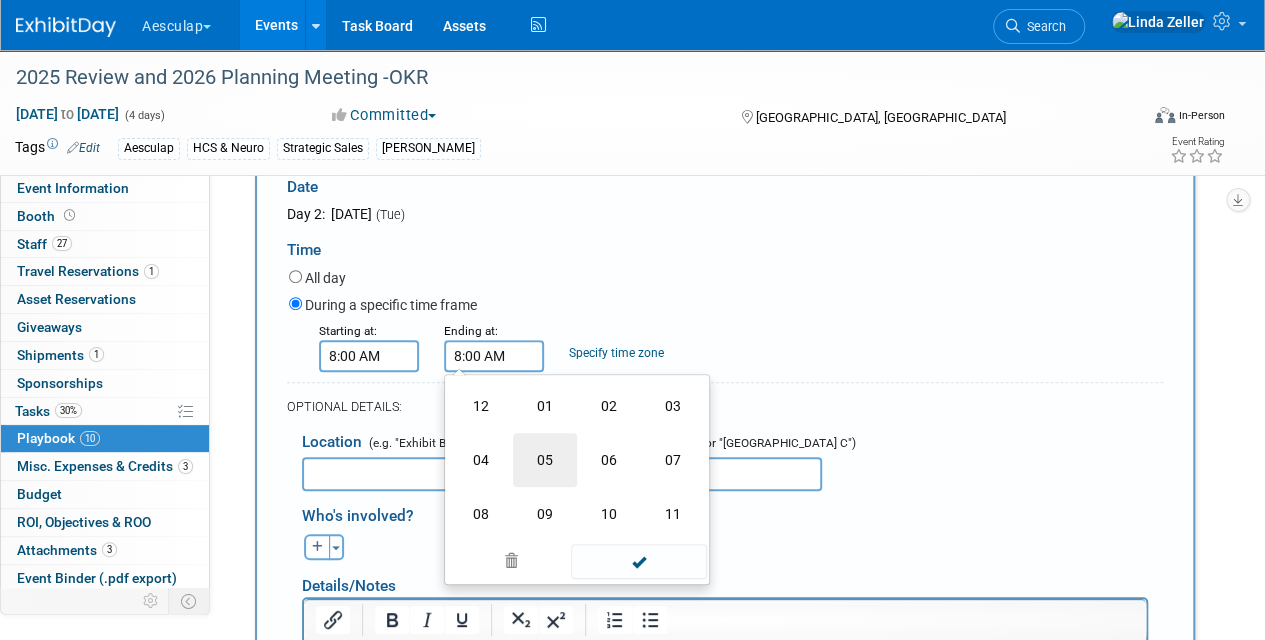 click on "05" at bounding box center [545, 460] 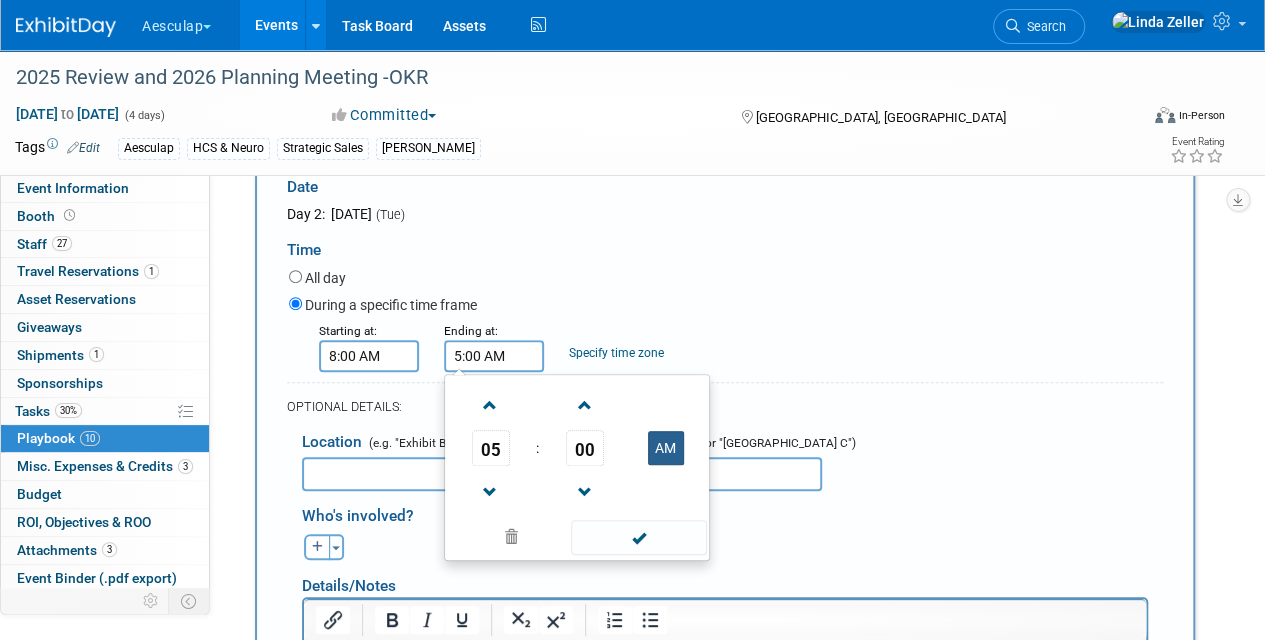 click on "AM" at bounding box center (666, 448) 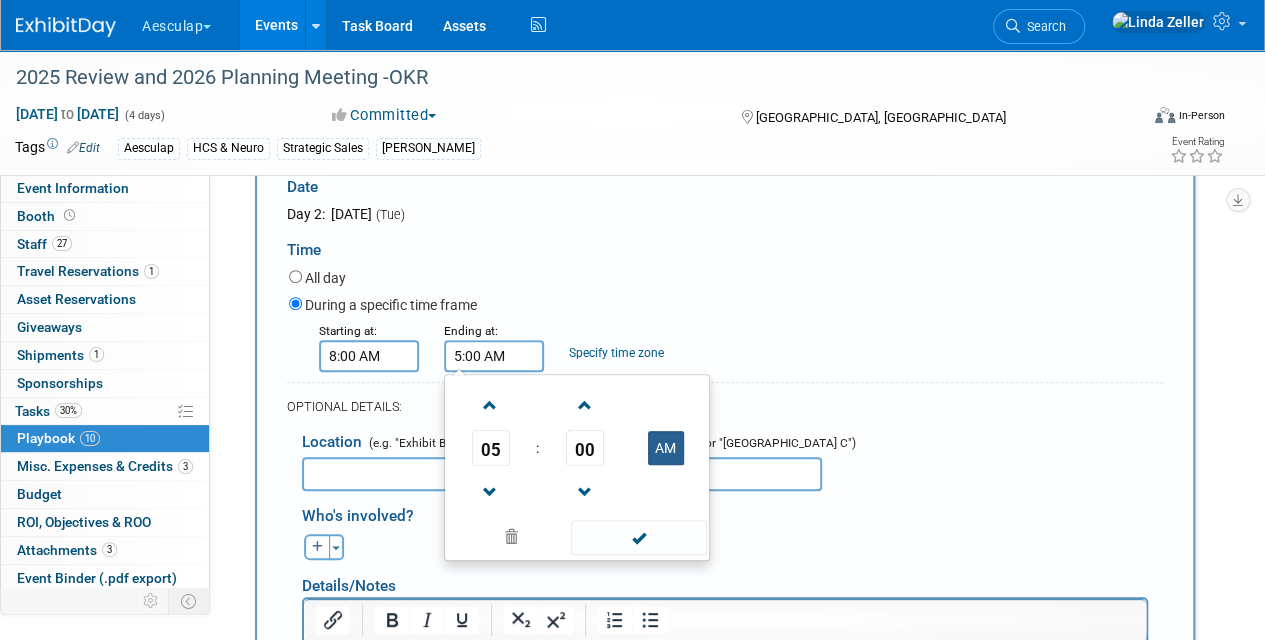 type on "5:00 PM" 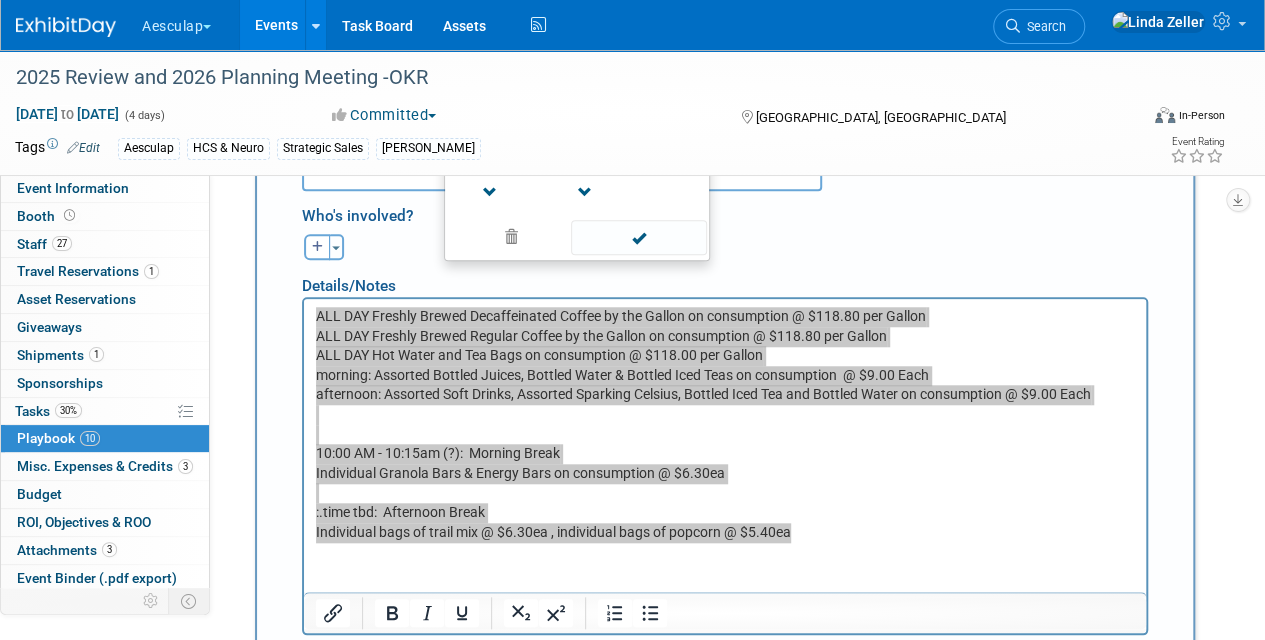 scroll, scrollTop: 900, scrollLeft: 0, axis: vertical 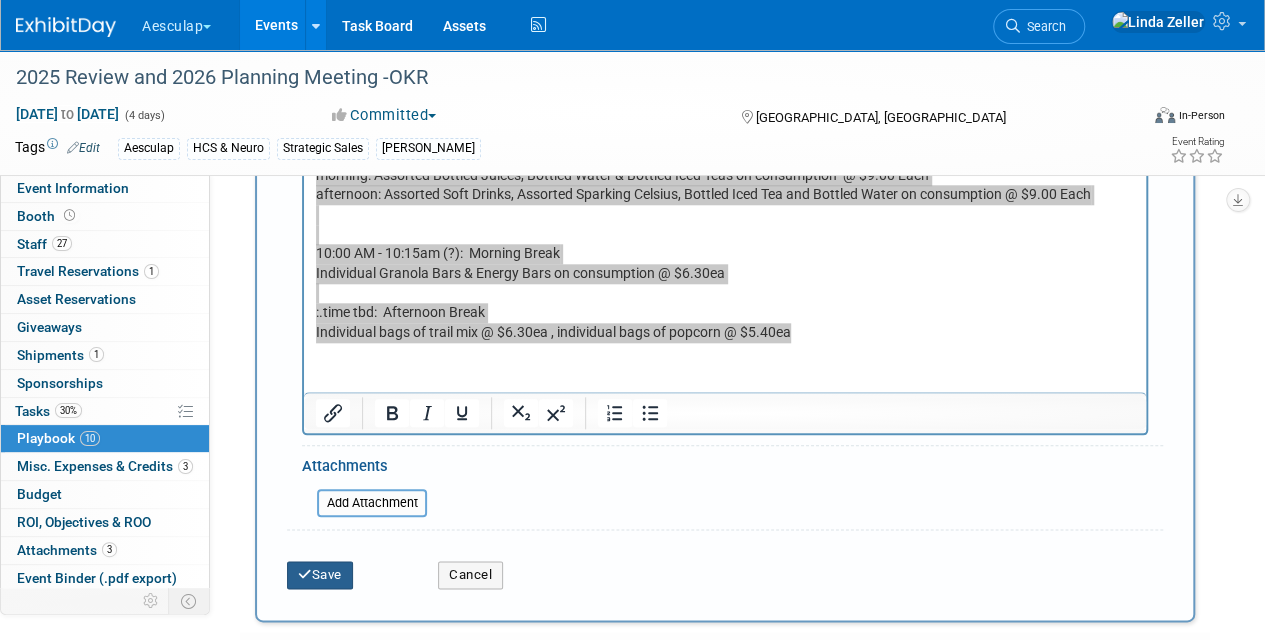click on "Save" at bounding box center [320, 575] 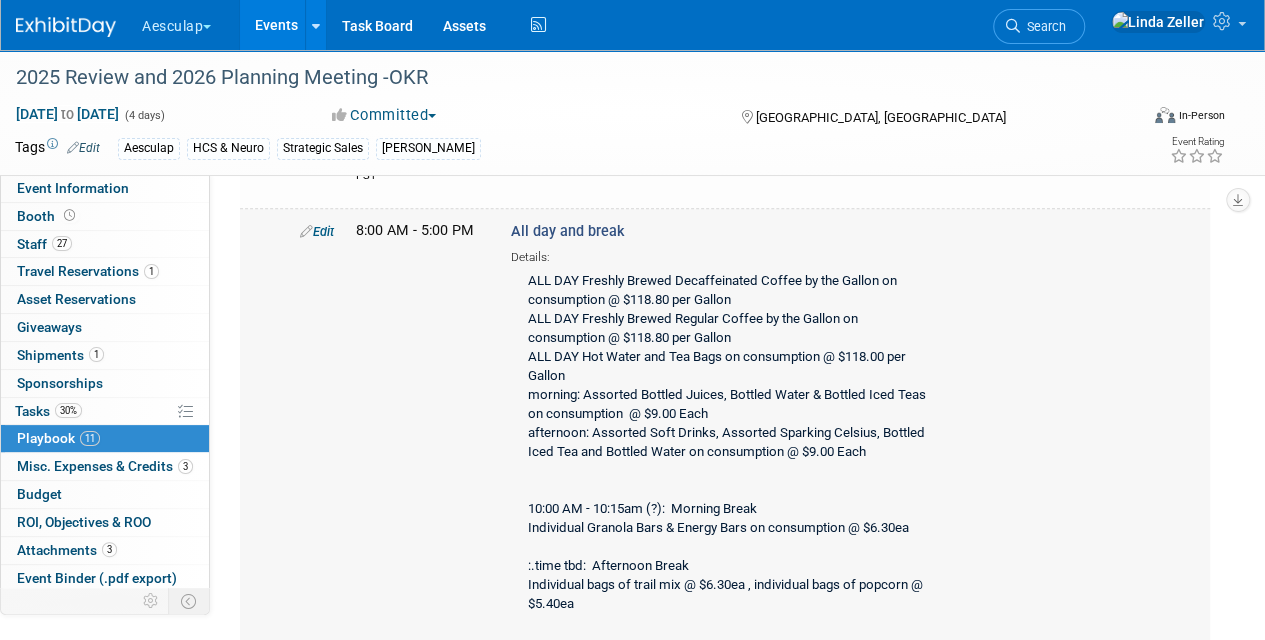 scroll, scrollTop: 272, scrollLeft: 0, axis: vertical 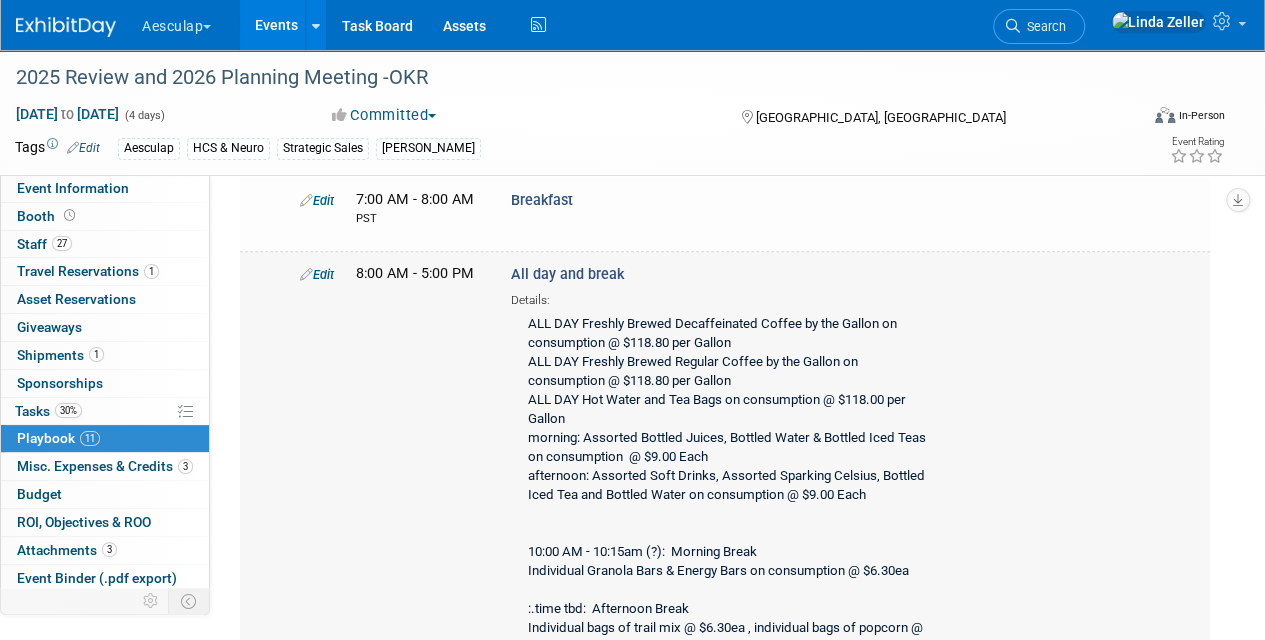 click on "Edit" at bounding box center [317, 274] 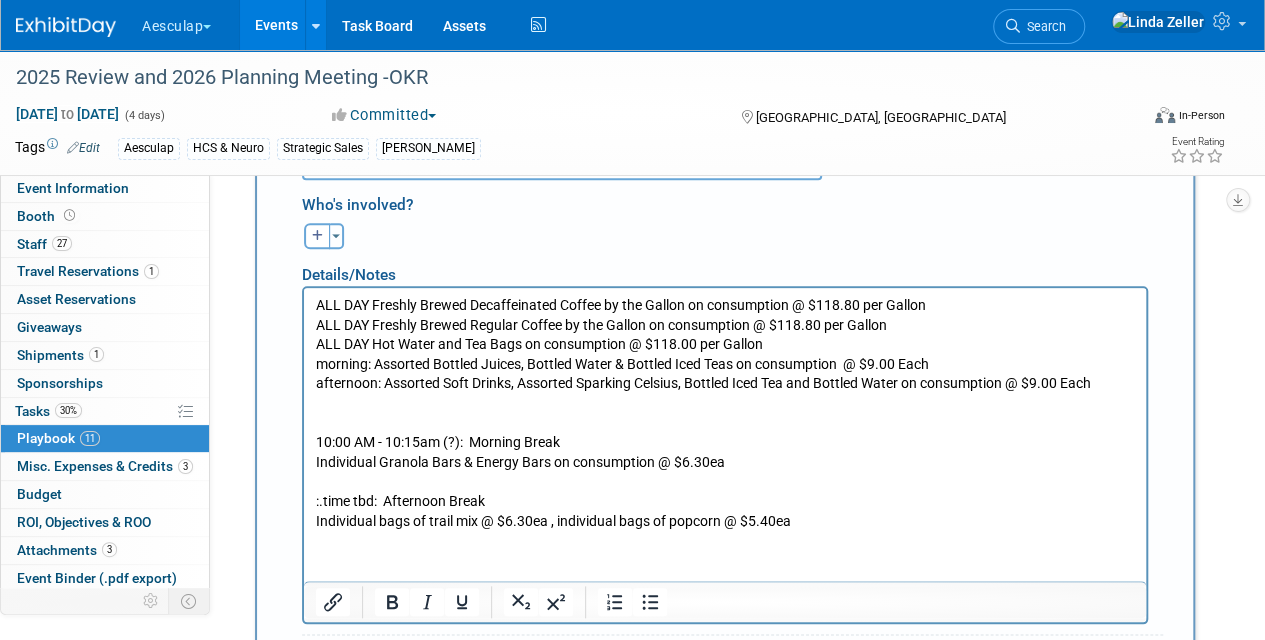 scroll, scrollTop: 1094, scrollLeft: 0, axis: vertical 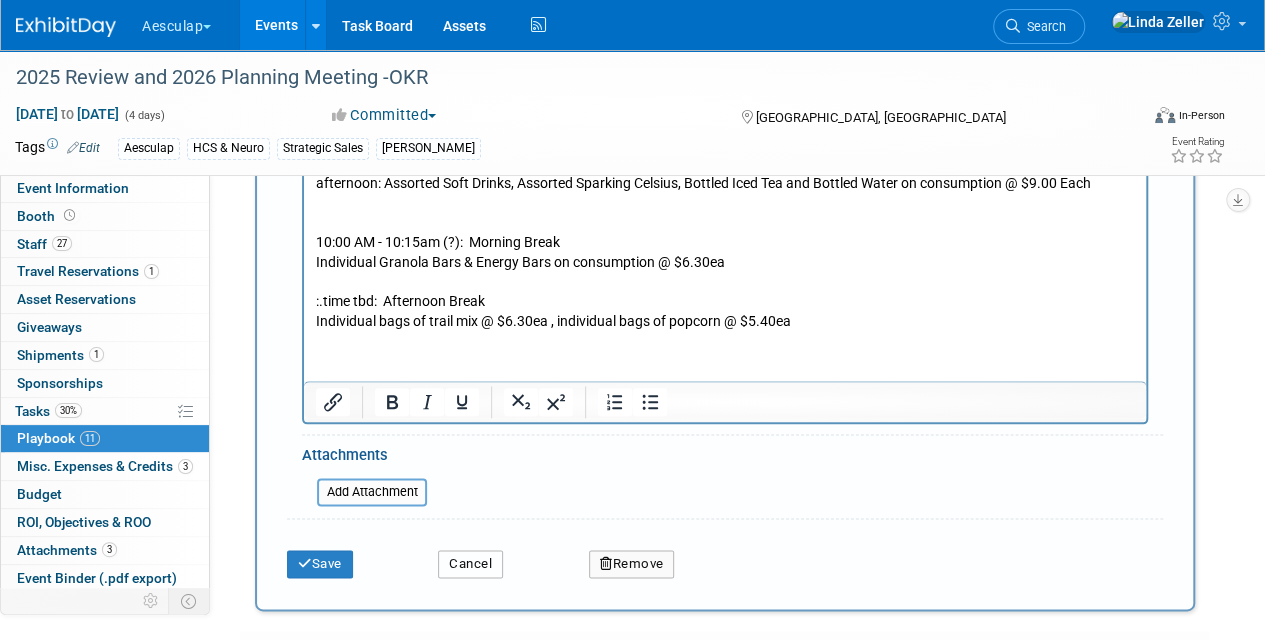click on "Cancel" at bounding box center [470, 564] 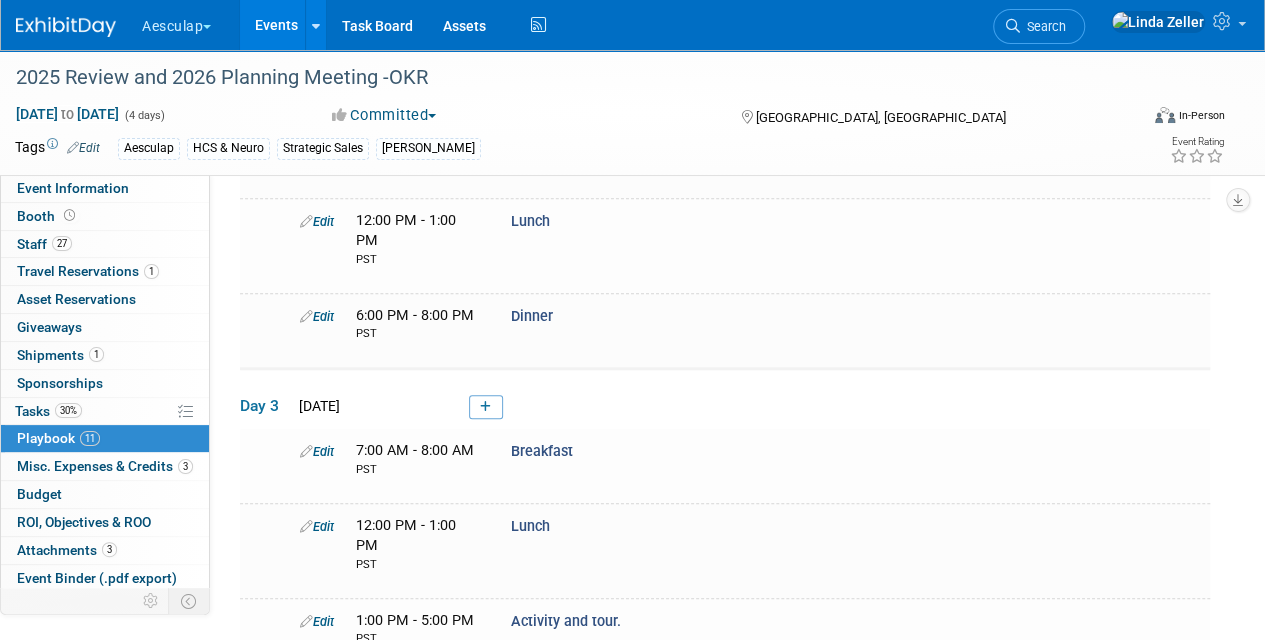 scroll, scrollTop: 874, scrollLeft: 0, axis: vertical 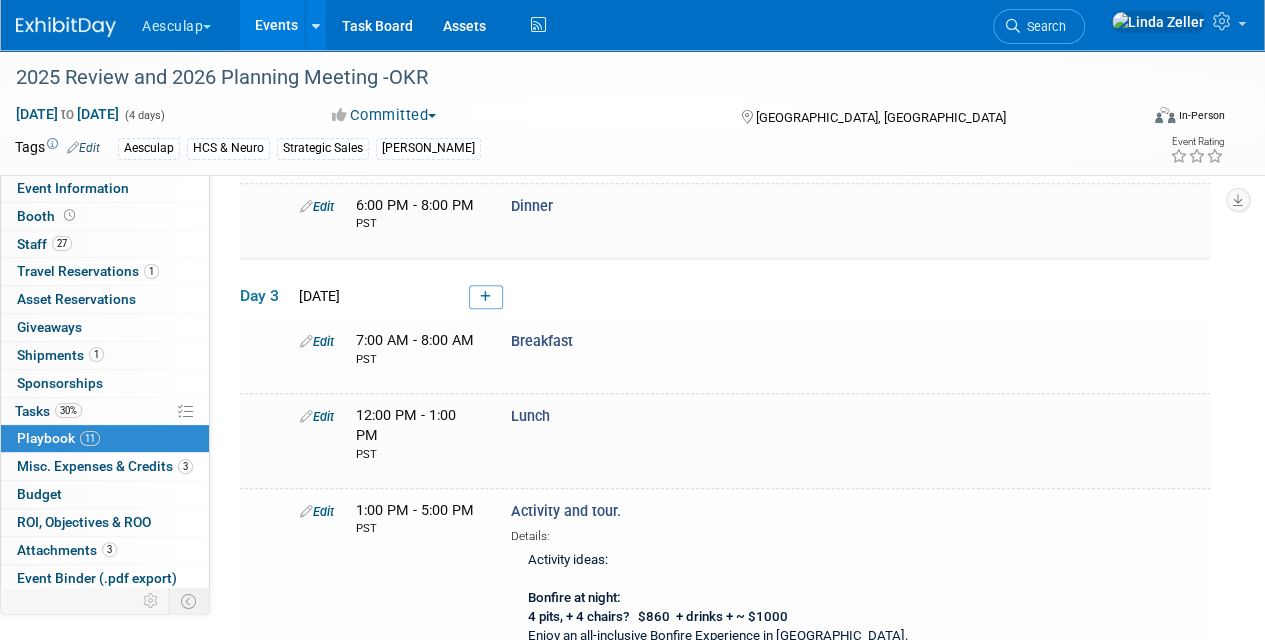 click at bounding box center [486, 297] 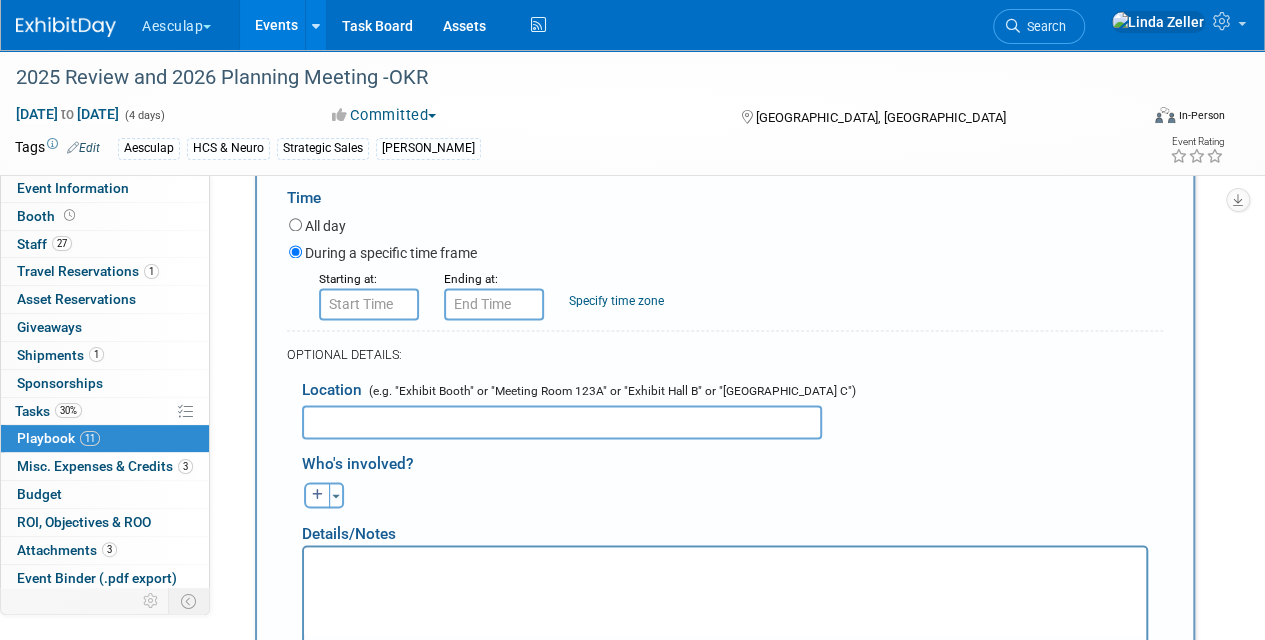 scroll, scrollTop: 1220, scrollLeft: 0, axis: vertical 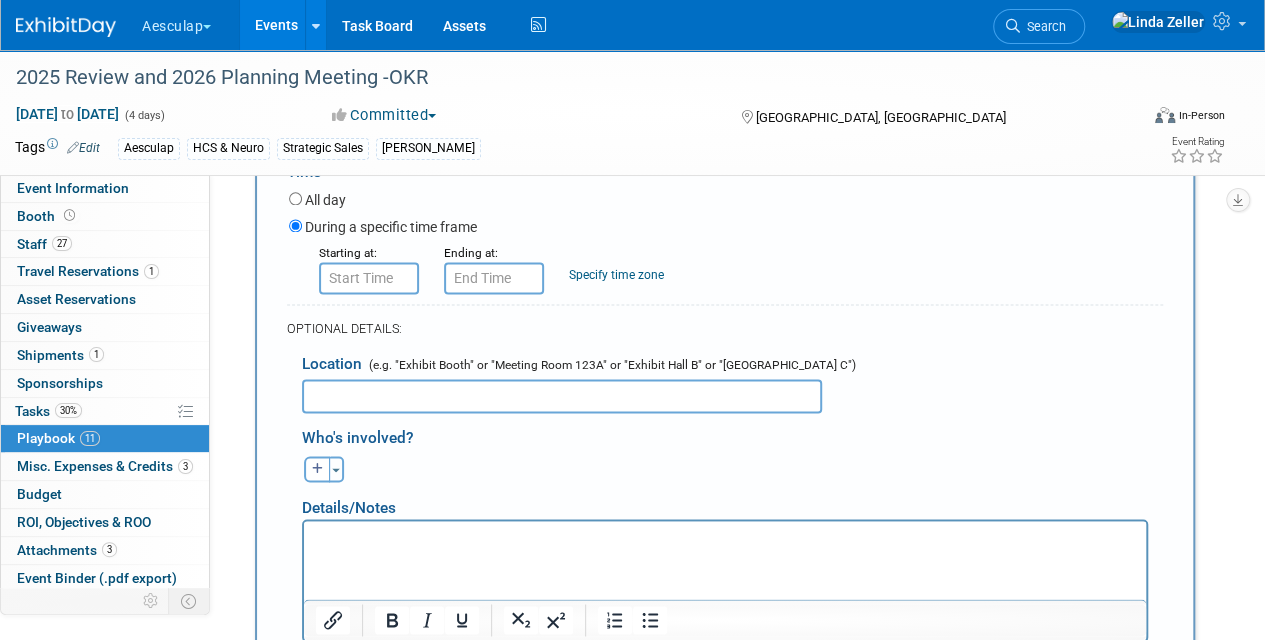 type on "Morning and morning break" 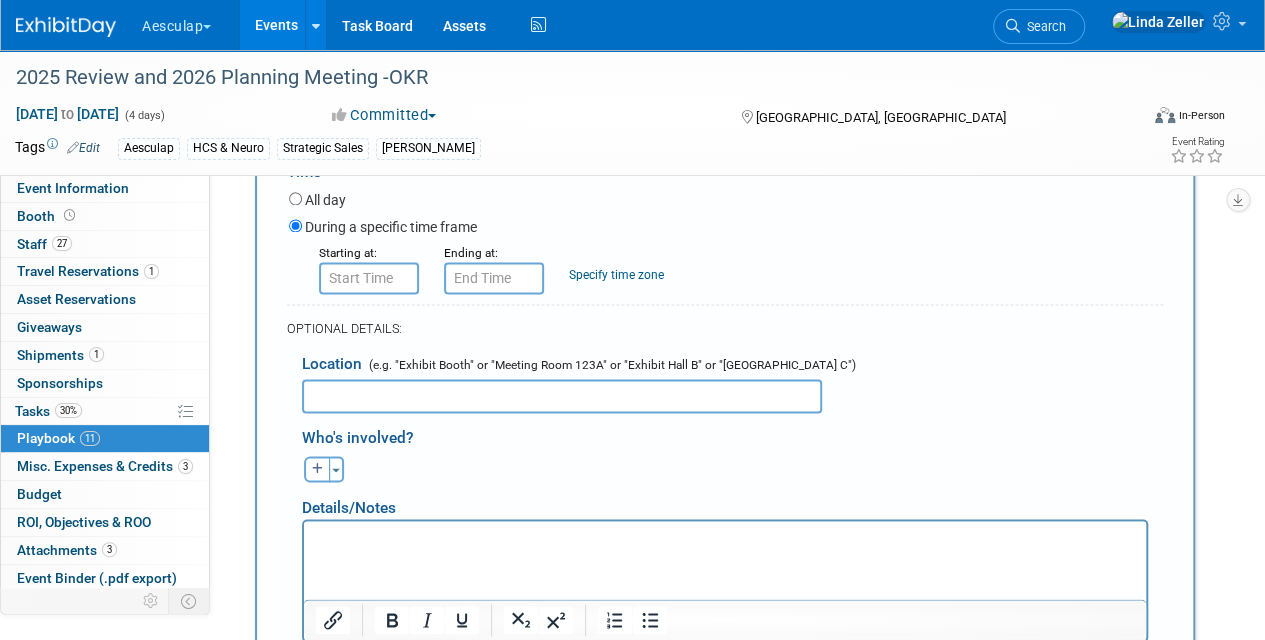 click at bounding box center (725, 535) 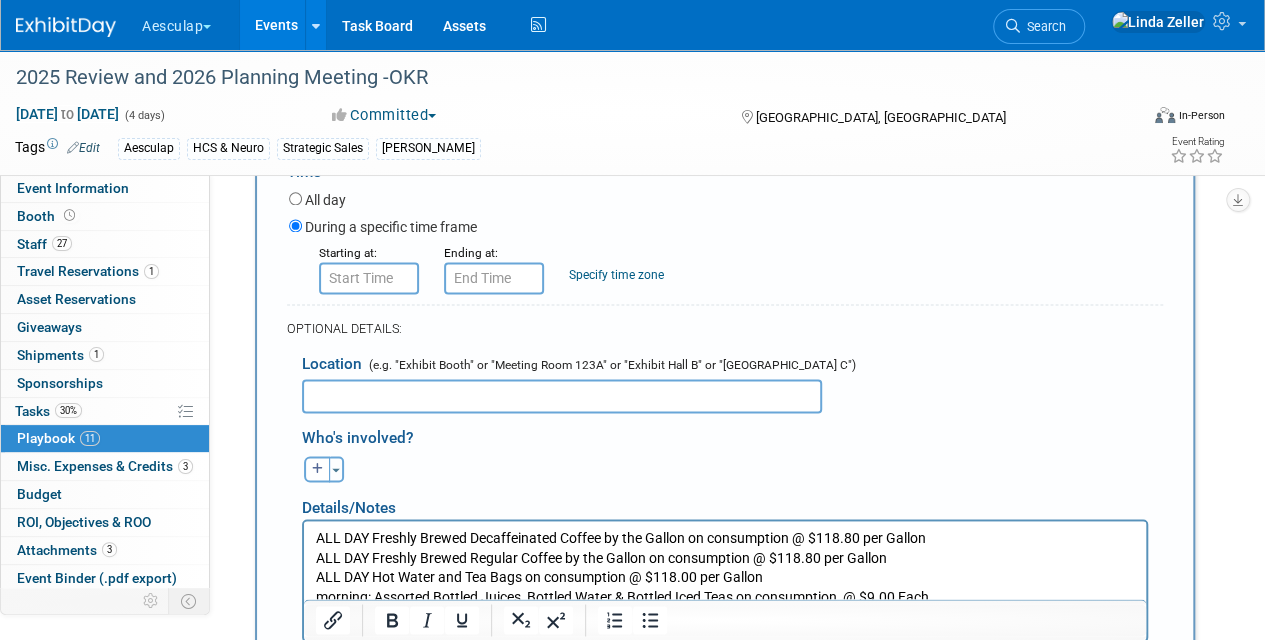 scroll, scrollTop: 1361, scrollLeft: 0, axis: vertical 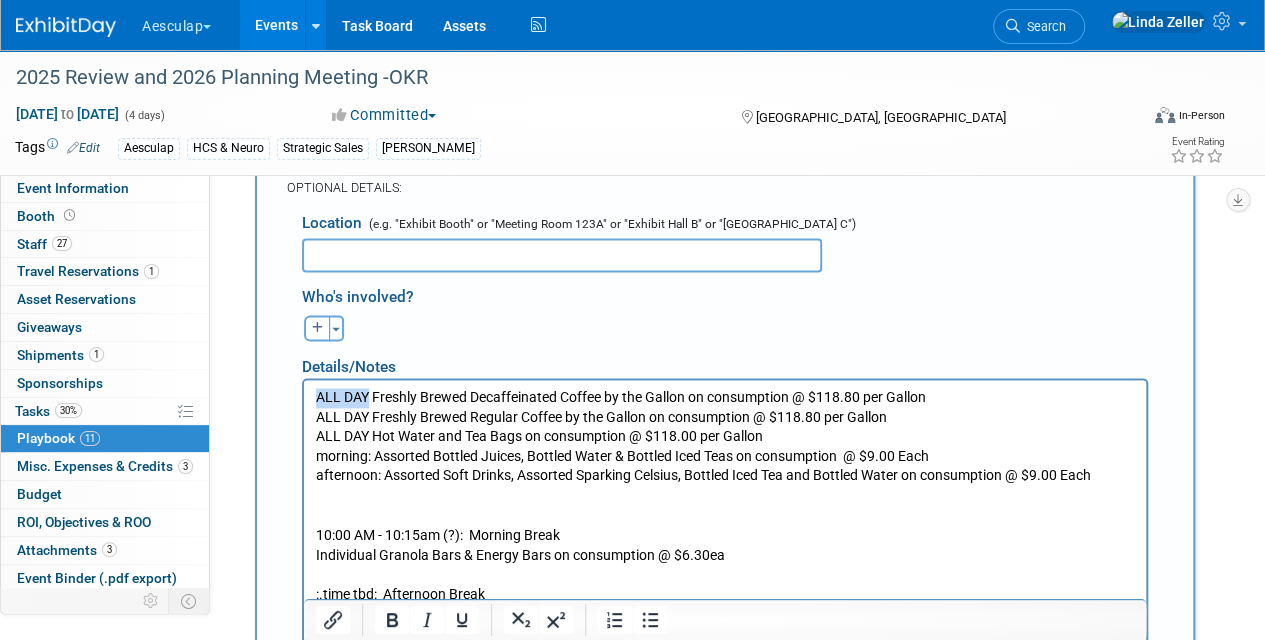 drag, startPoint x: 366, startPoint y: 390, endPoint x: 284, endPoint y: 388, distance: 82.02438 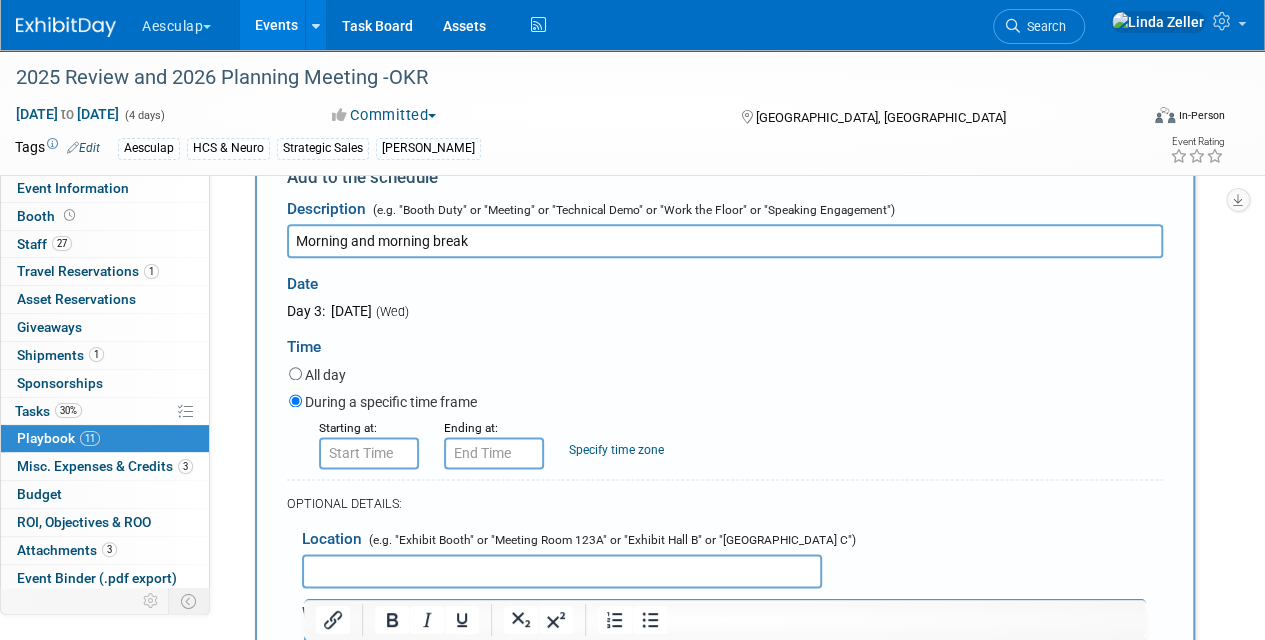 scroll, scrollTop: 961, scrollLeft: 0, axis: vertical 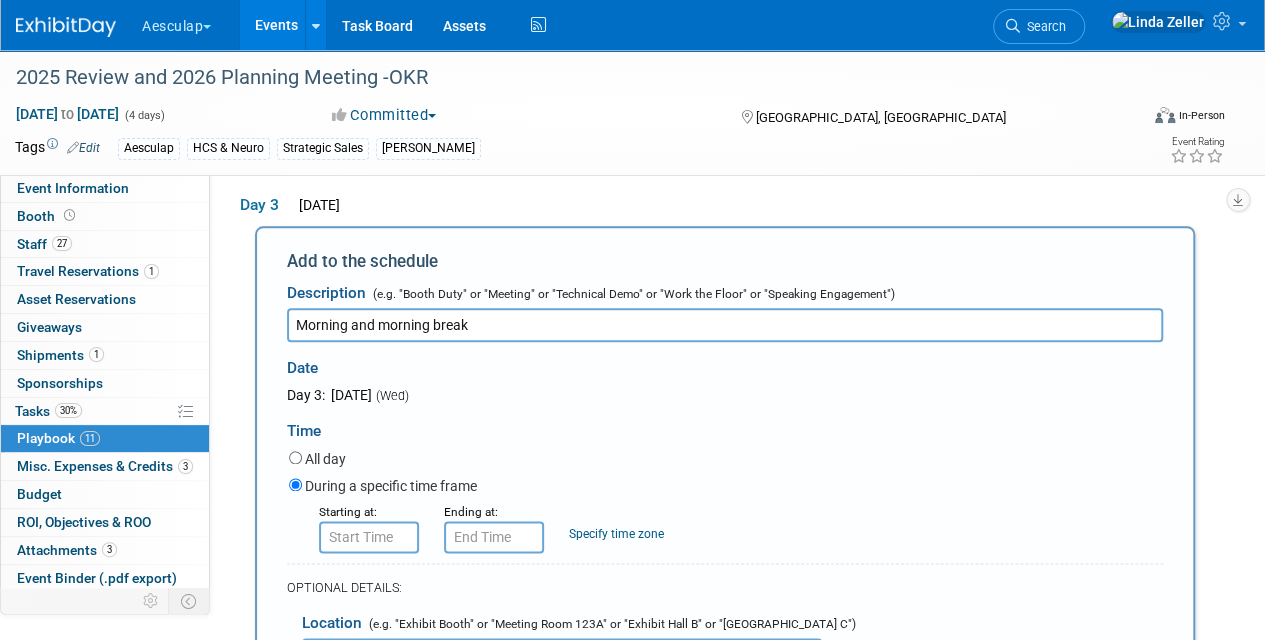 type on "8:00 AM" 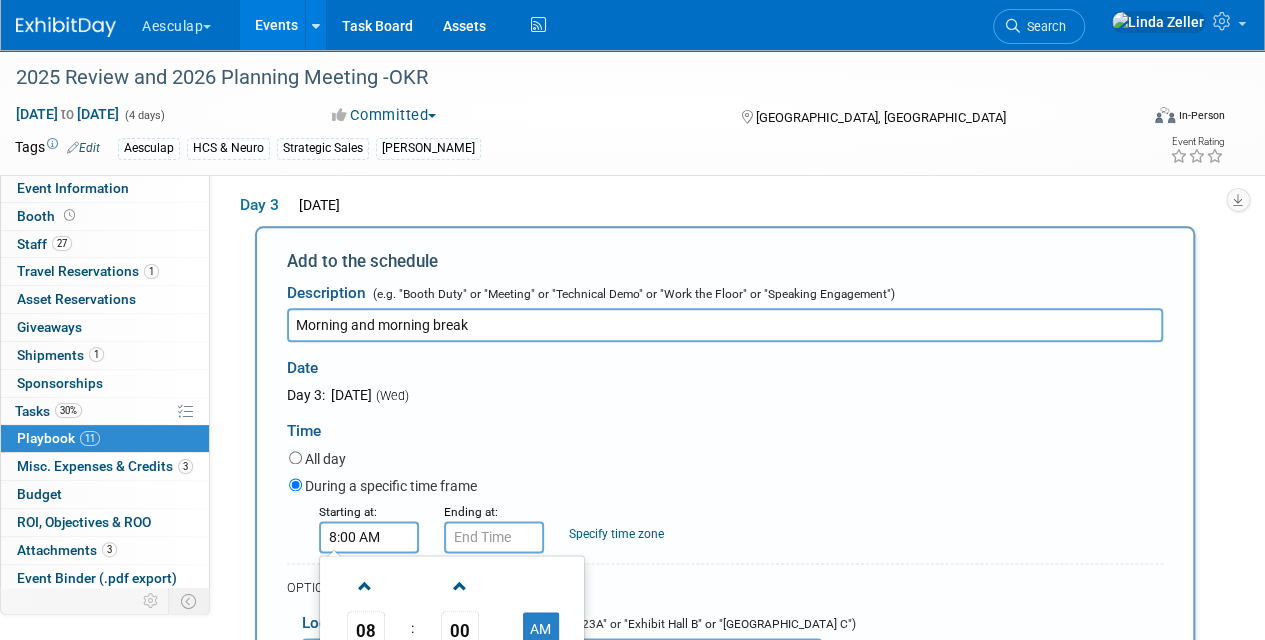 click on "8:00 AM" at bounding box center (369, 537) 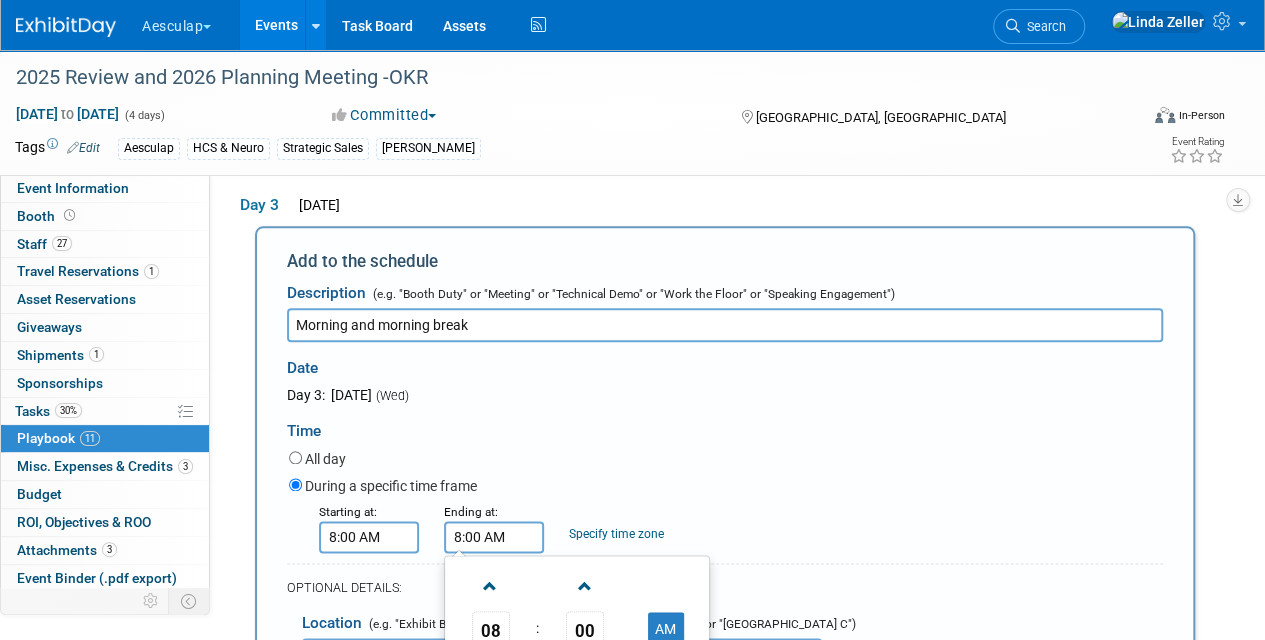 click on "8:00 AM" at bounding box center (494, 537) 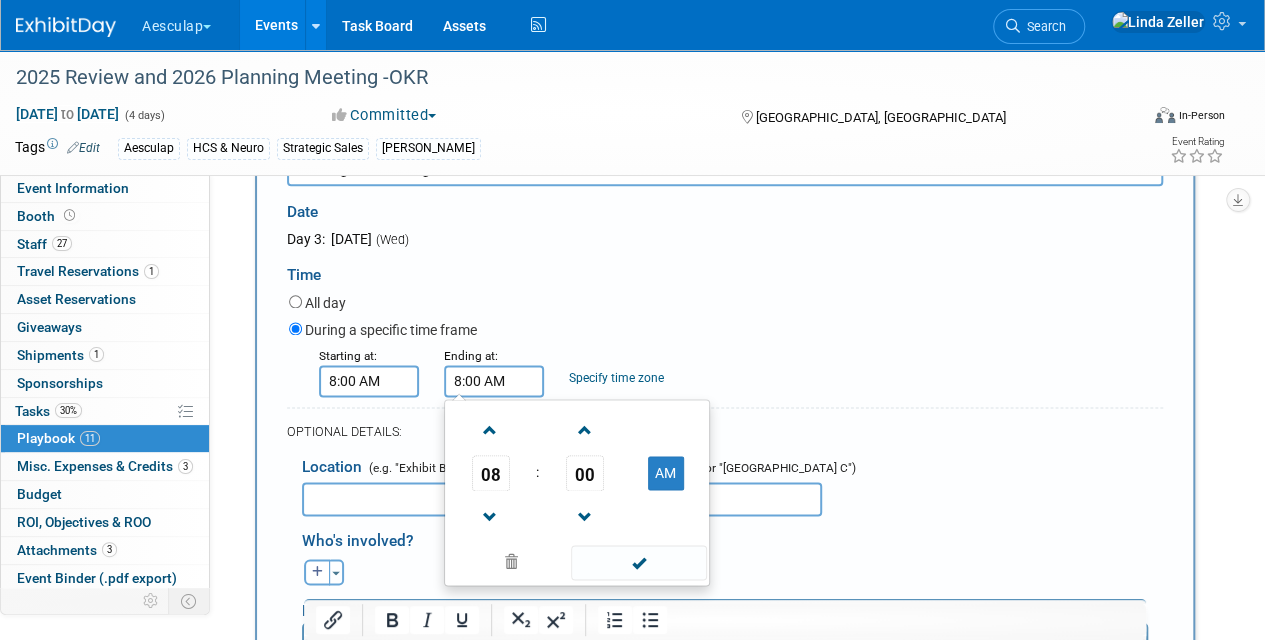 scroll, scrollTop: 1161, scrollLeft: 0, axis: vertical 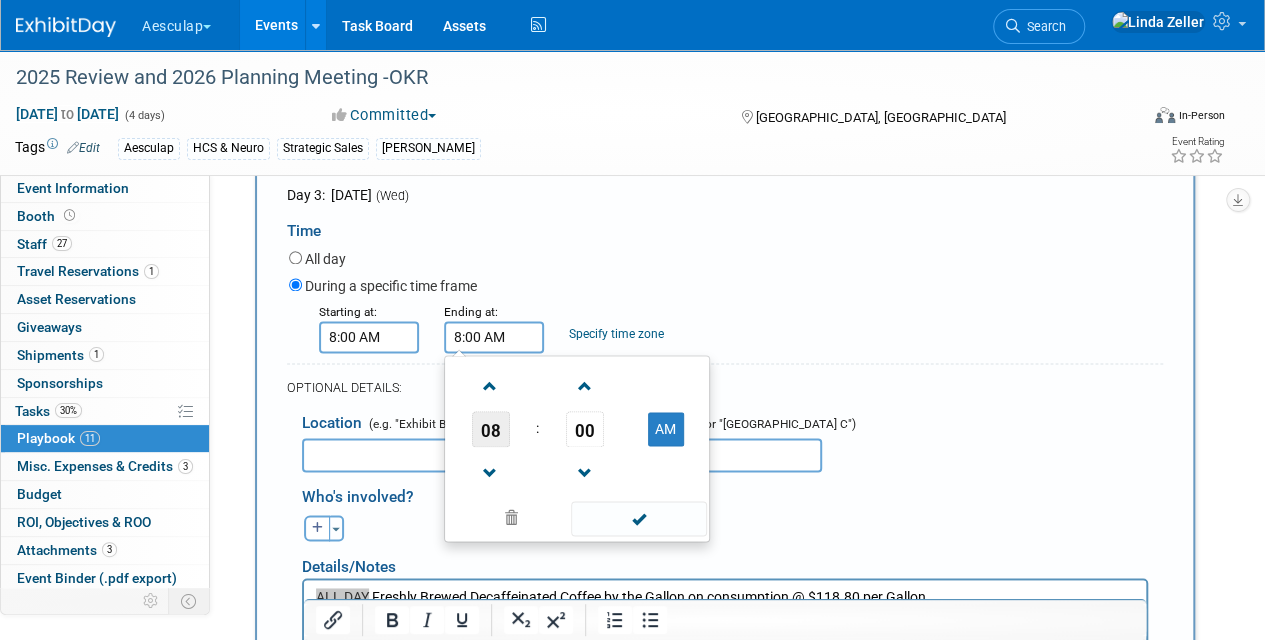 click on "08" at bounding box center (491, 429) 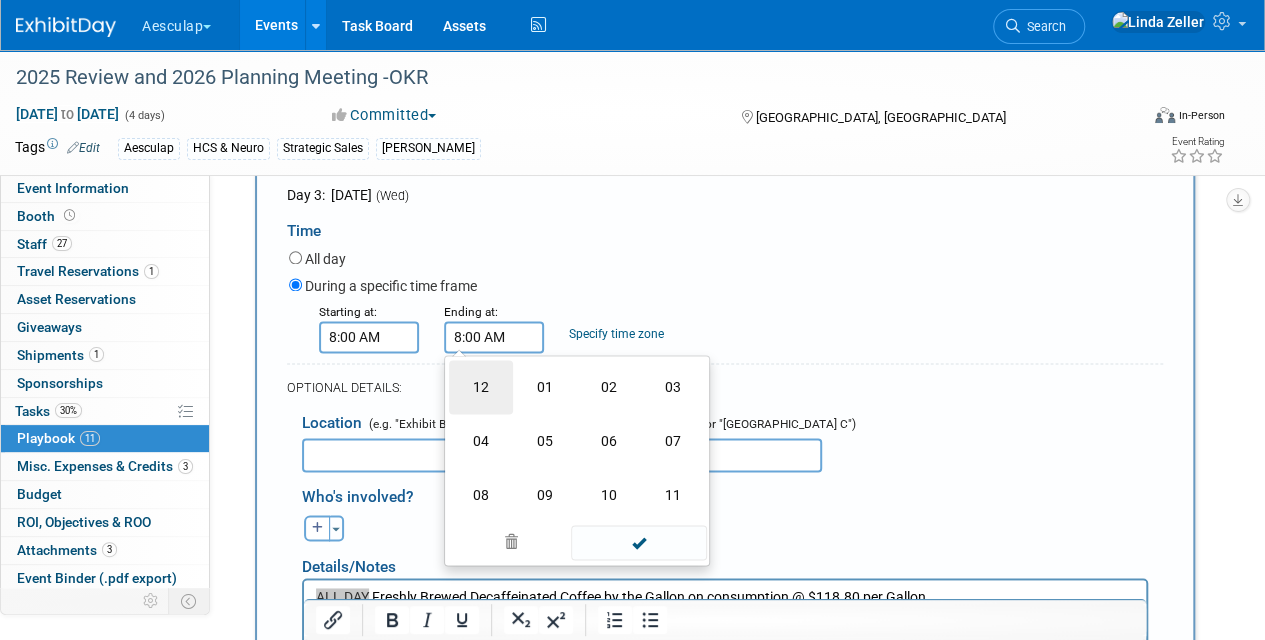 click on "12" at bounding box center [481, 387] 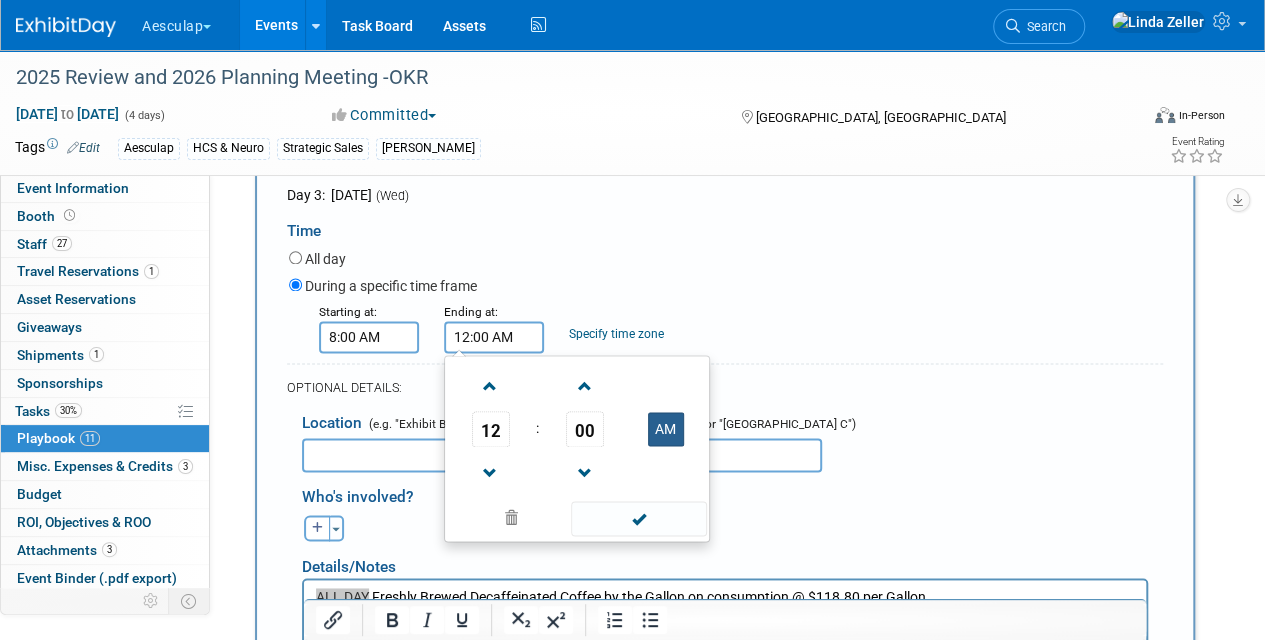 click on "AM" at bounding box center [666, 429] 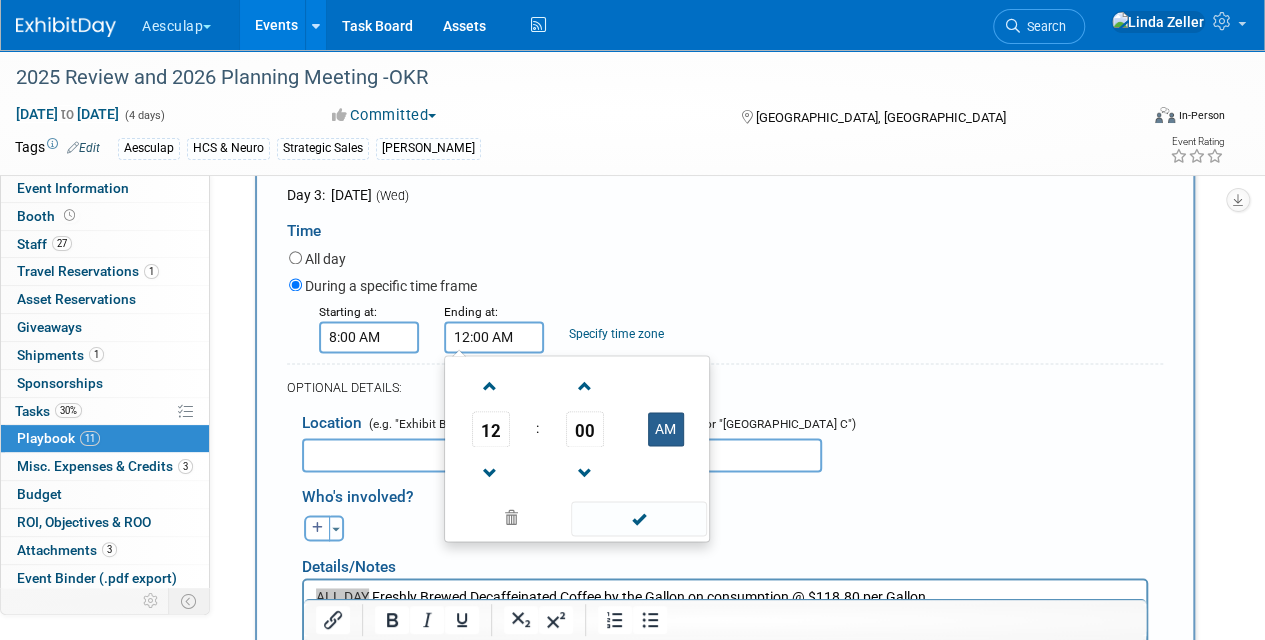 type on "12:00 PM" 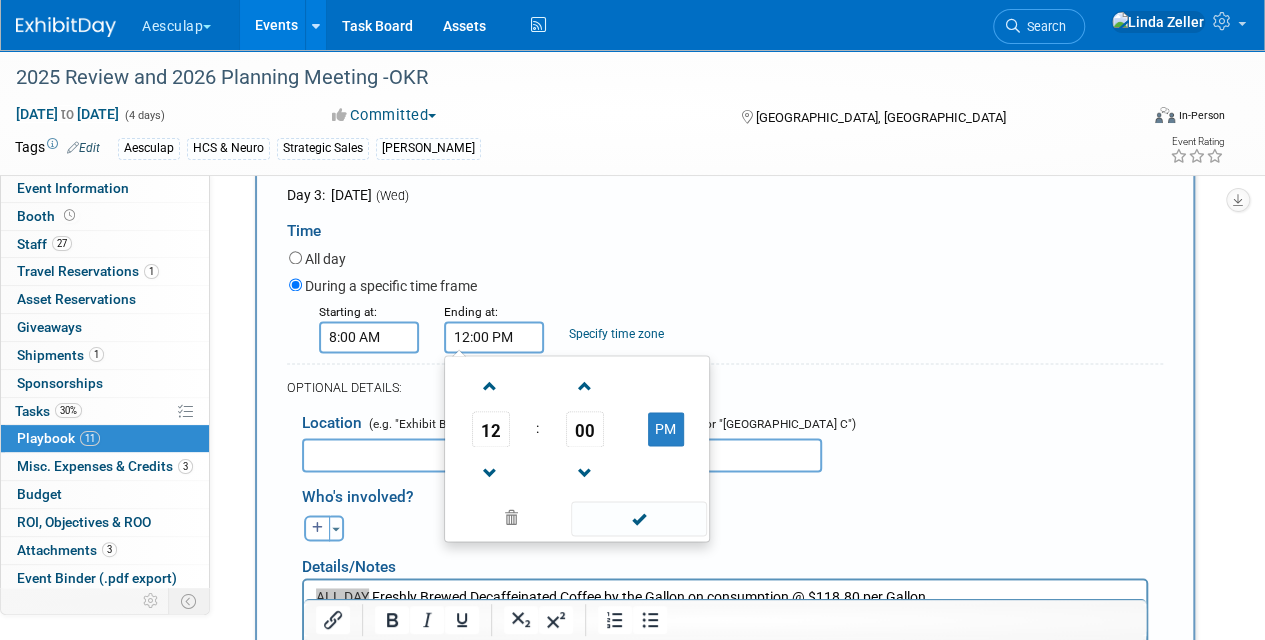 click on "Specify time zone" at bounding box center [616, 334] 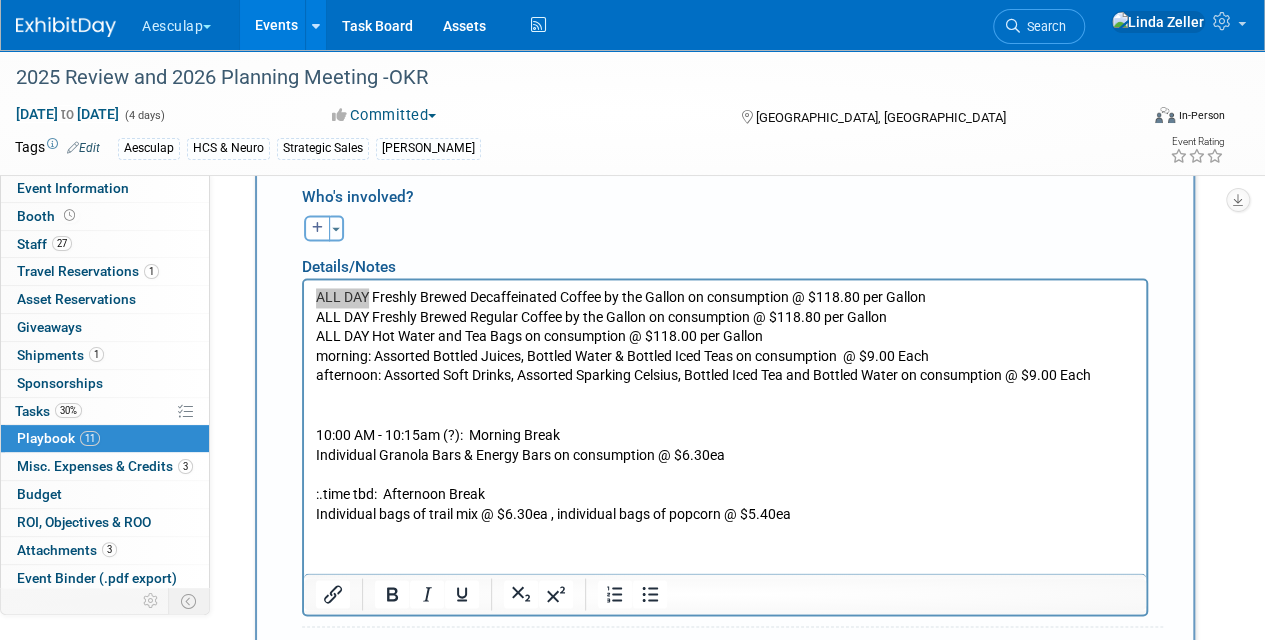 scroll, scrollTop: 1661, scrollLeft: 0, axis: vertical 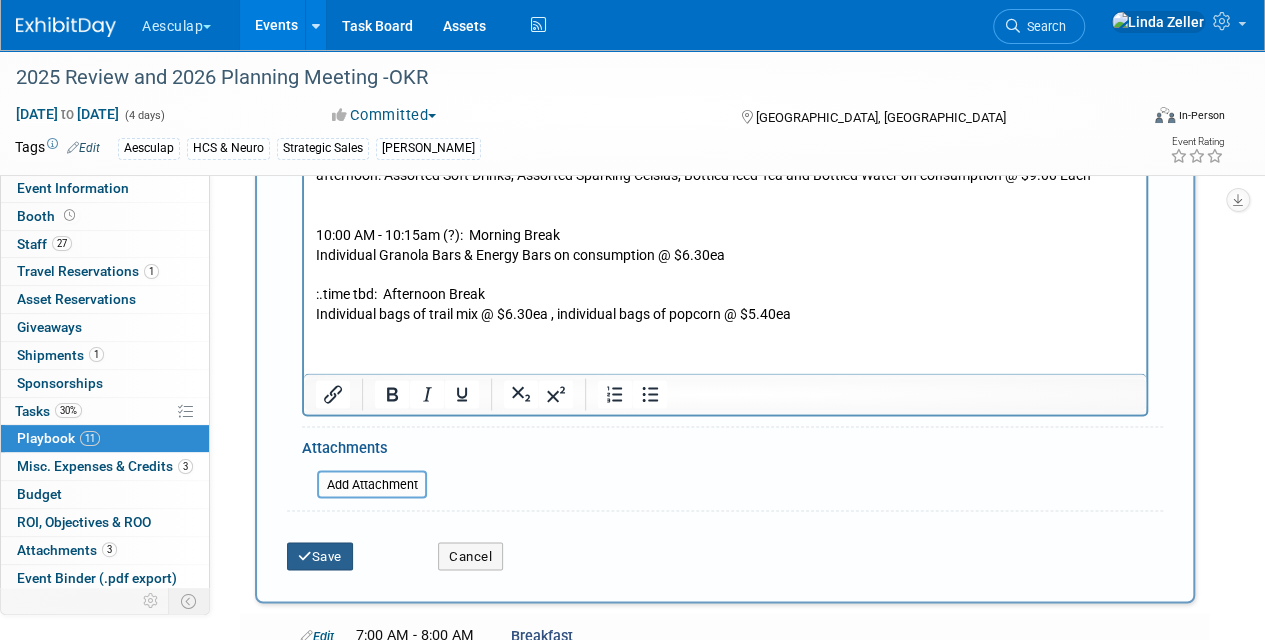 type on "PST" 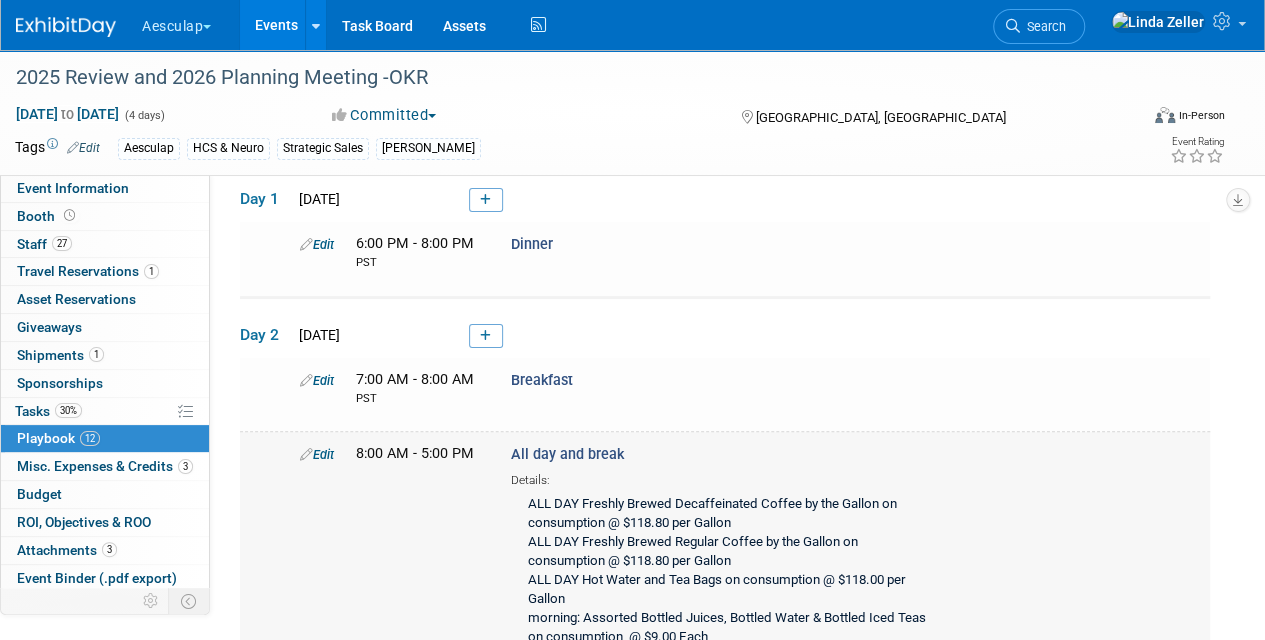 scroll, scrollTop: 192, scrollLeft: 0, axis: vertical 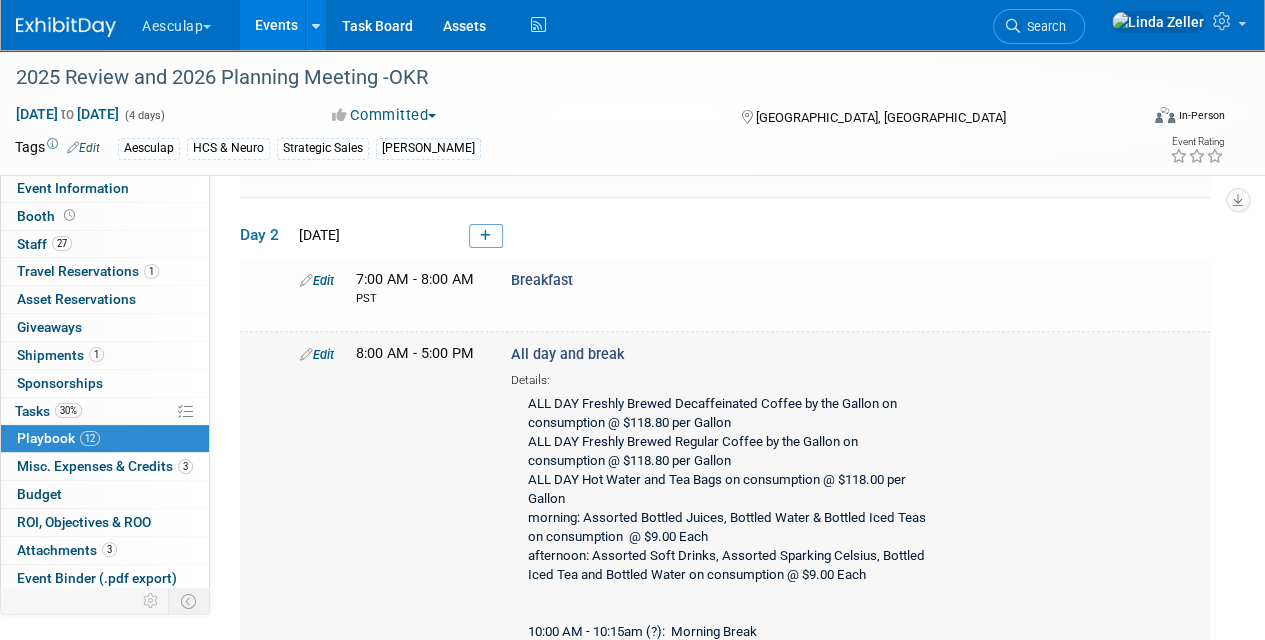 click at bounding box center (306, 354) 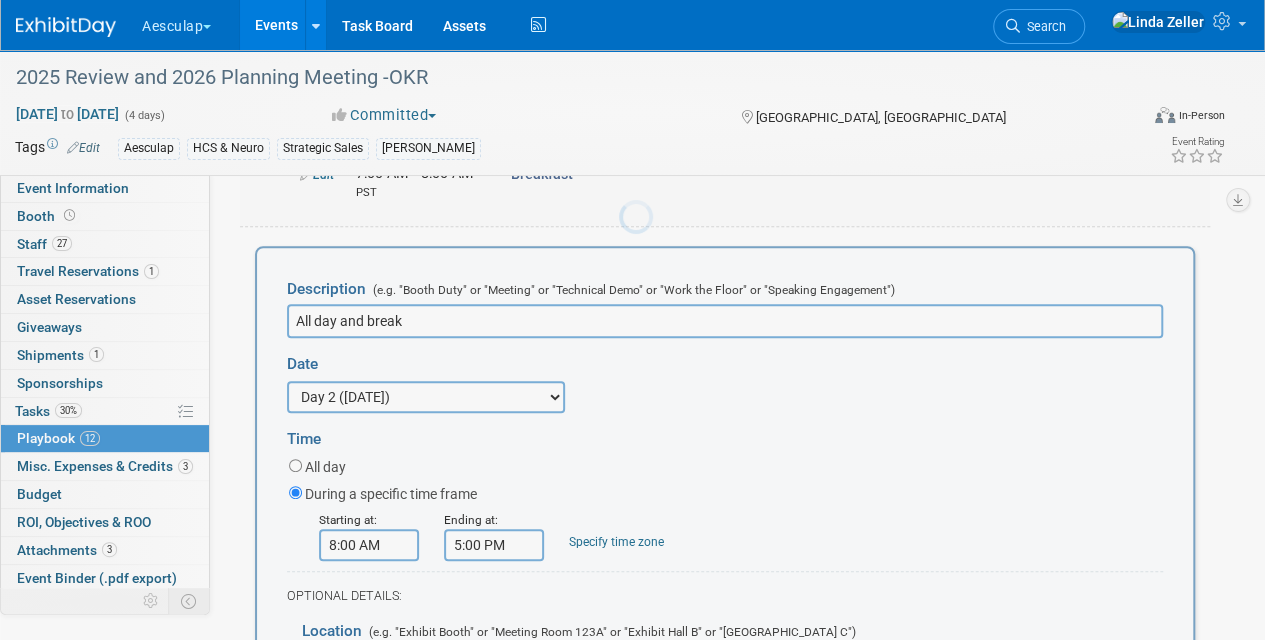 scroll, scrollTop: 294, scrollLeft: 0, axis: vertical 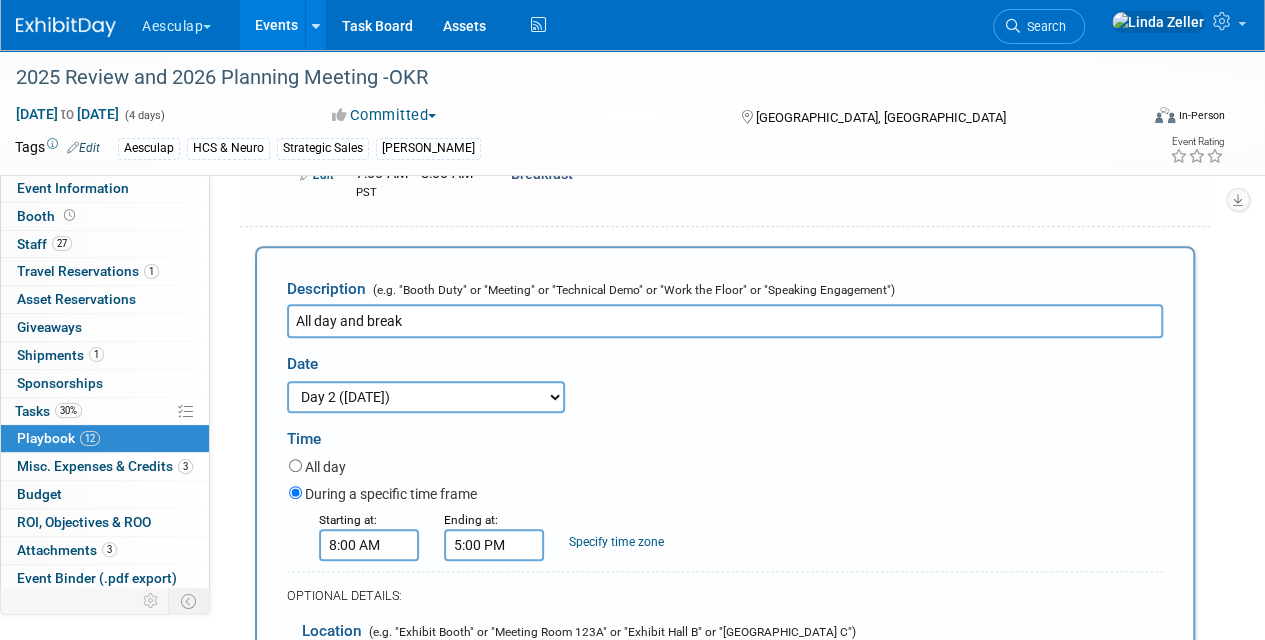 click on "Specify time zone" at bounding box center (616, 542) 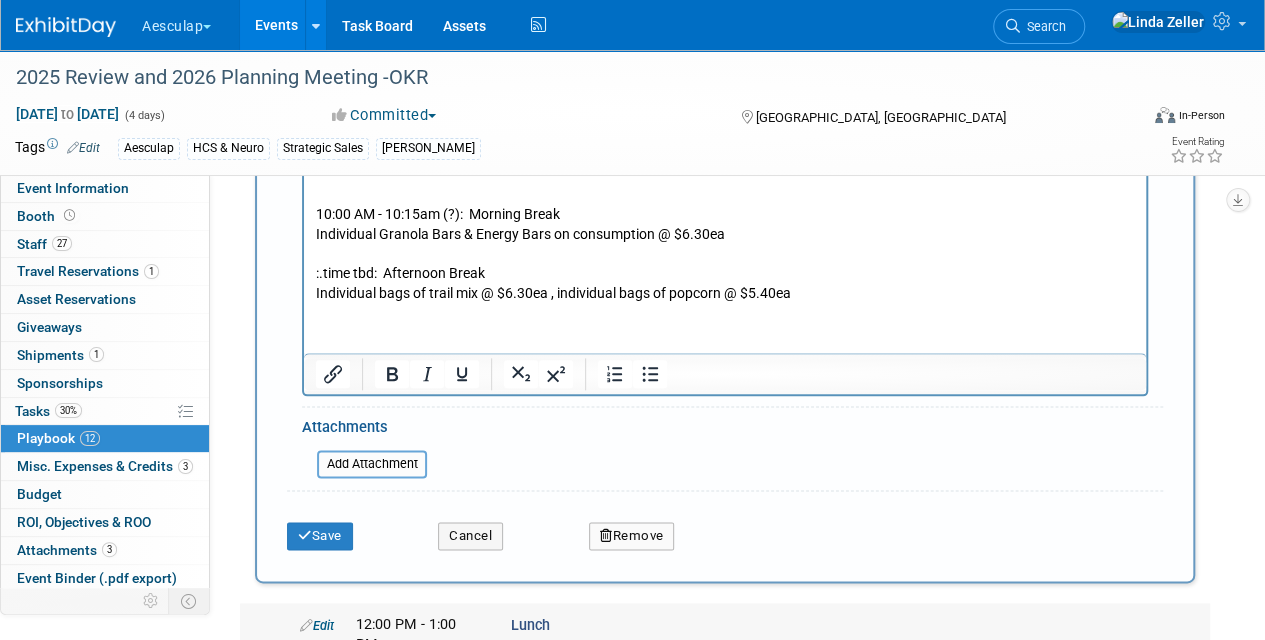 scroll, scrollTop: 1094, scrollLeft: 0, axis: vertical 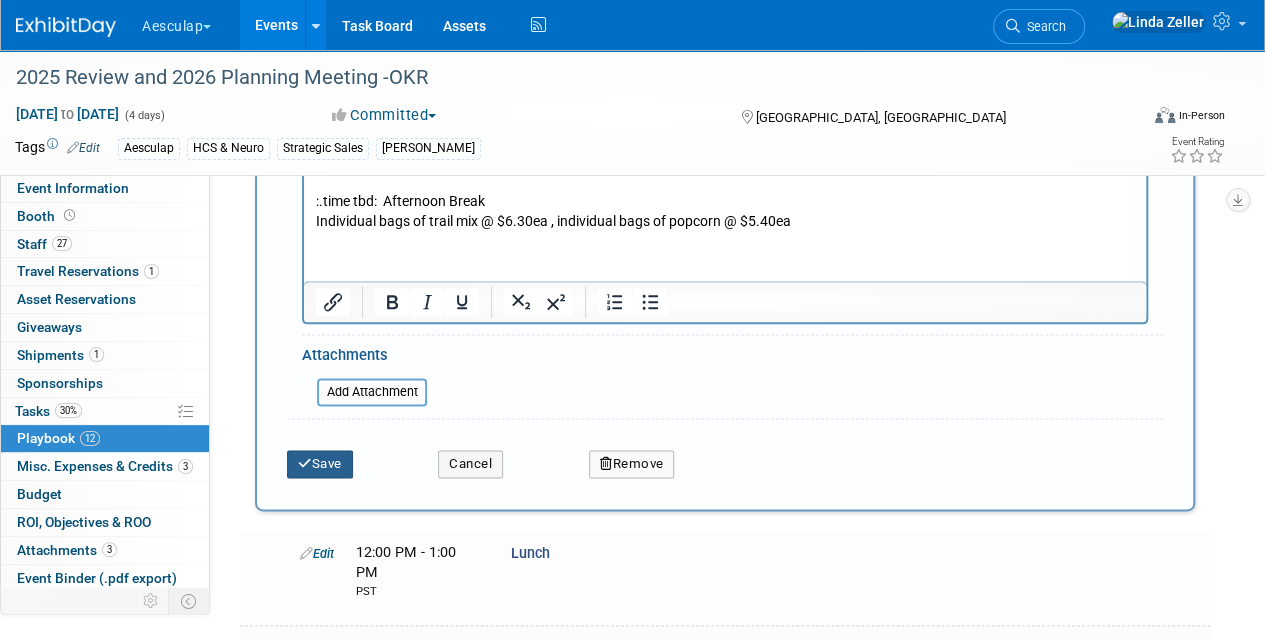 type on "PST" 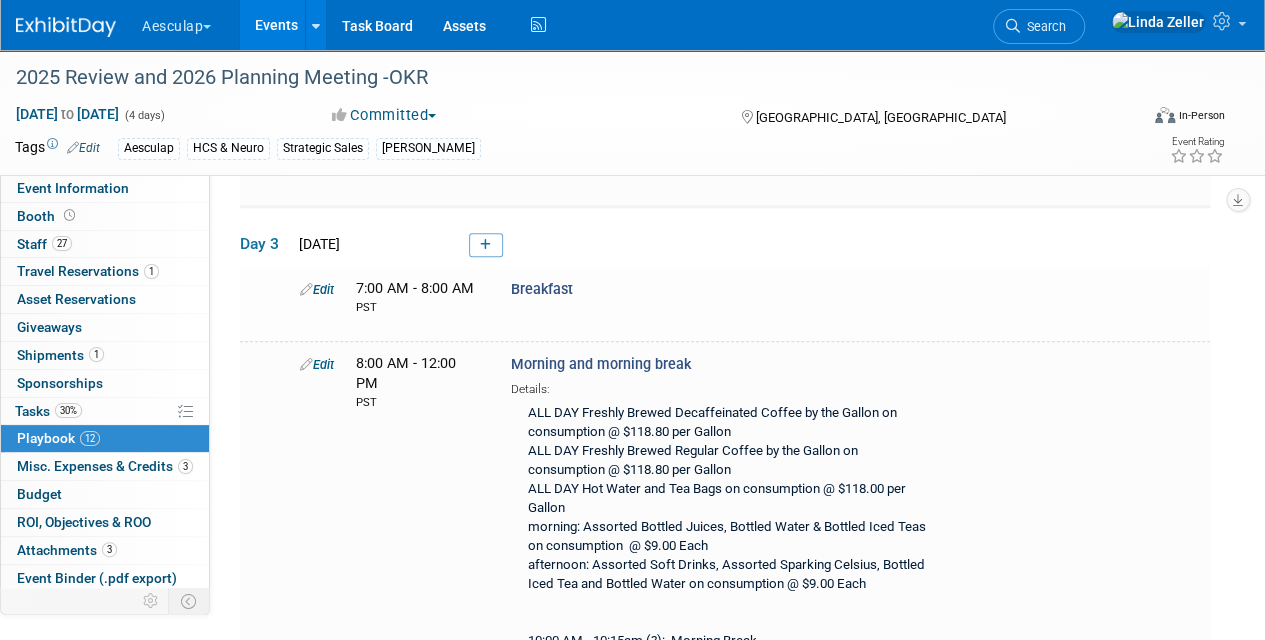 scroll, scrollTop: 972, scrollLeft: 0, axis: vertical 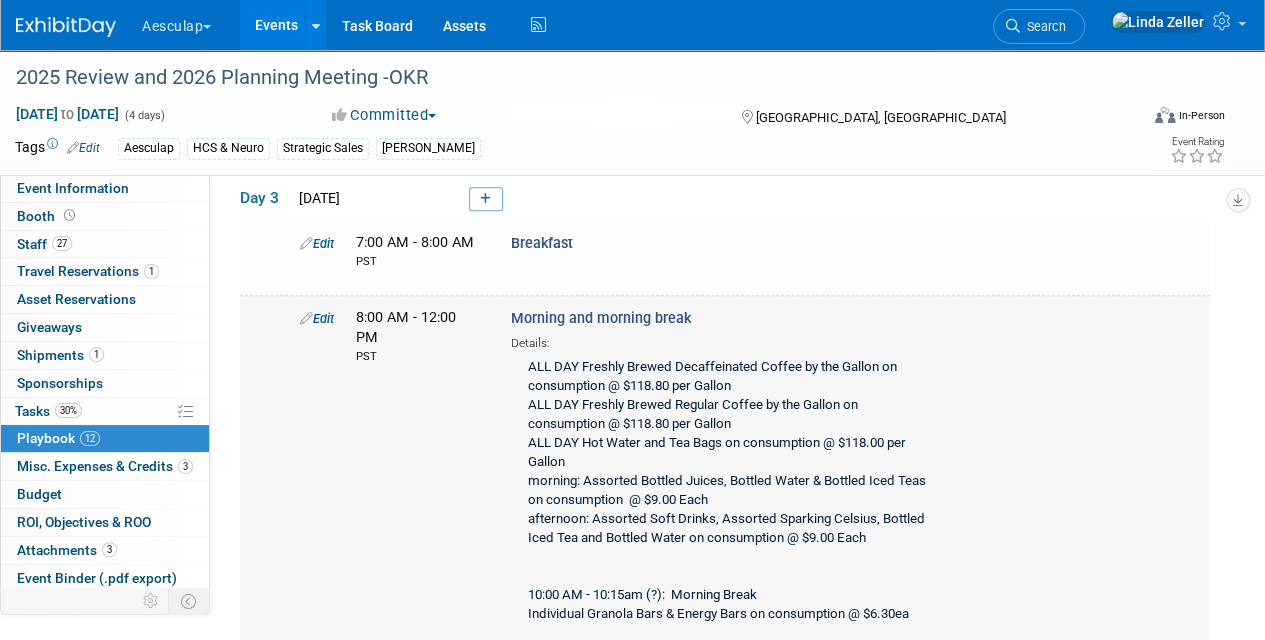 click on "Edit" at bounding box center [317, 318] 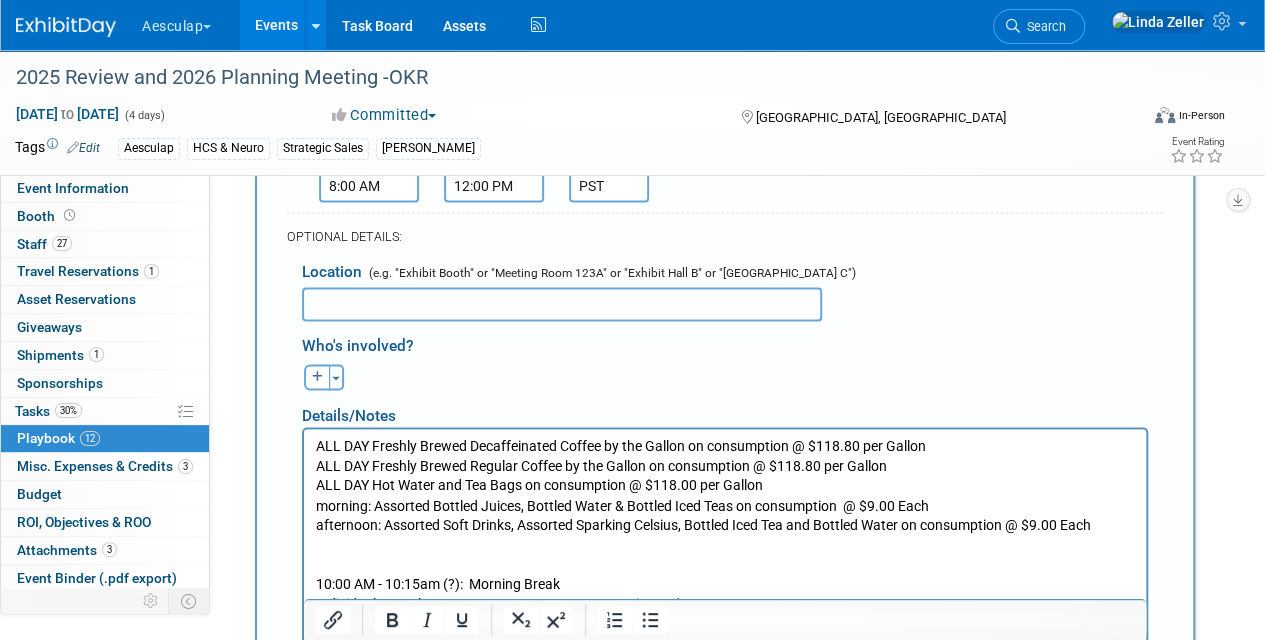 scroll, scrollTop: 1515, scrollLeft: 0, axis: vertical 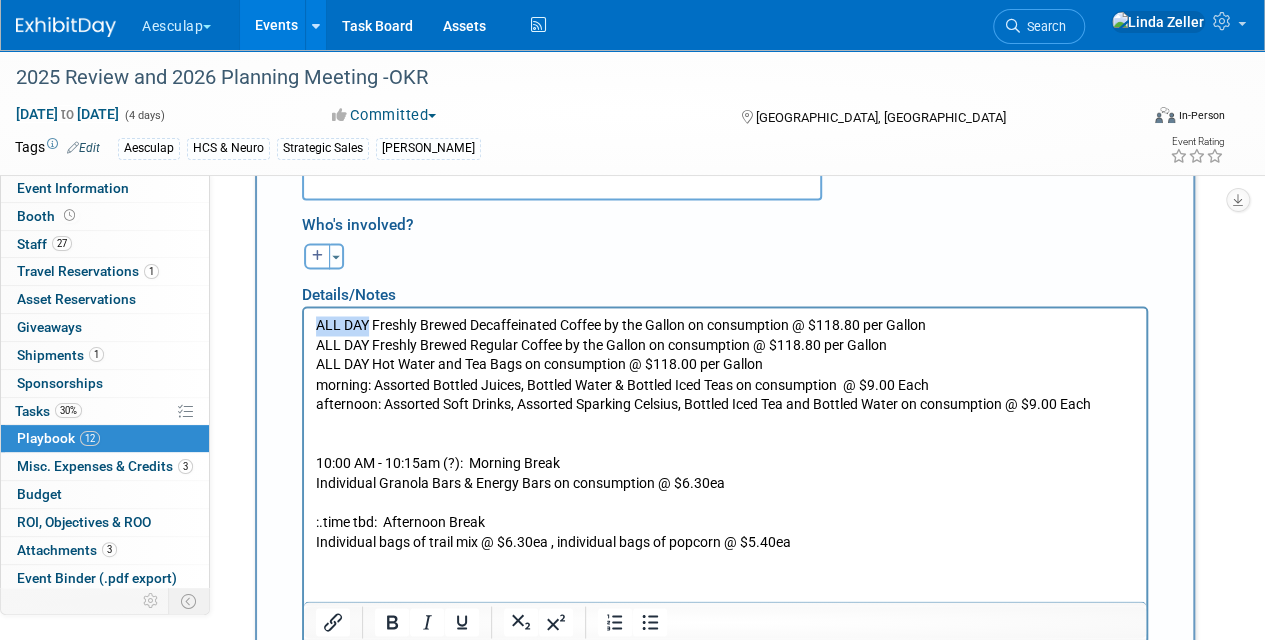 drag, startPoint x: 366, startPoint y: 322, endPoint x: 311, endPoint y: 325, distance: 55.081757 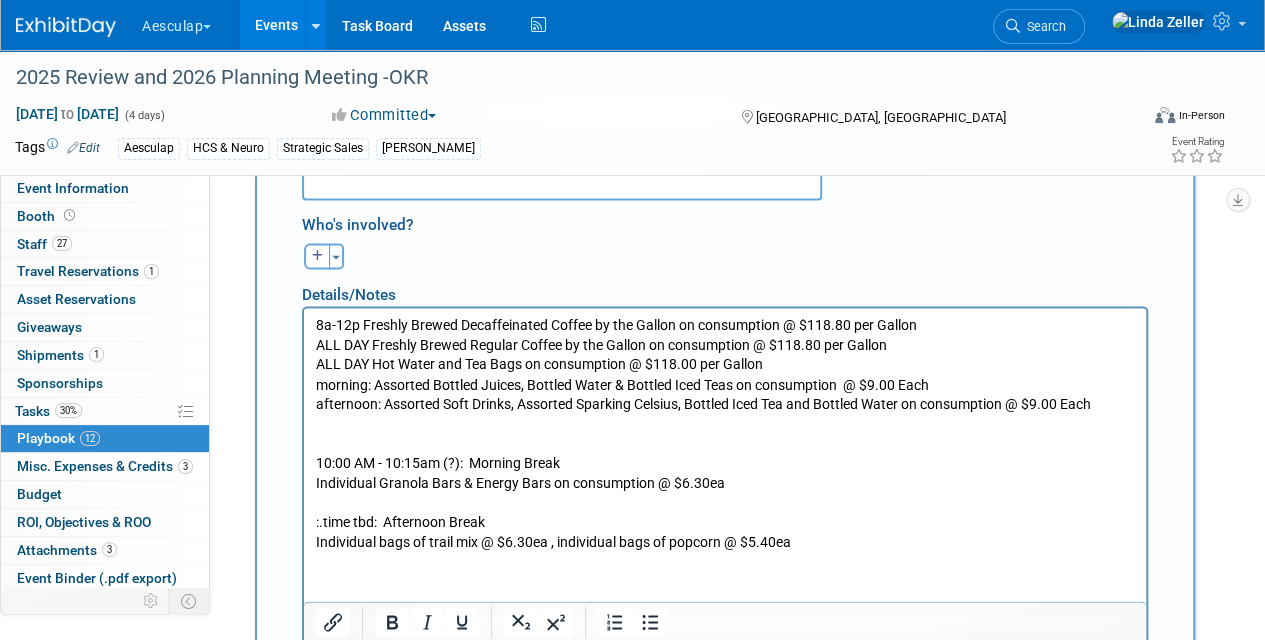 click on "8a-12p Freshly Brewed Decaffeinated Coffee by the Gallon on consumption @ $118.80 per Gallon ALL DAY Freshly Brewed Regular Coffee by the Gallon on consumption @ $118.80 per Gallon ALL DAY Hot Water and Tea Bags on consumption @ $118.00 per Gallon morning: Assorted Bottled Juices, Bottled Water & Bottled Iced Teas on consumption  @ $9.00 Each afternoon: Assorted Soft Drinks, Assorted Sparking Celsius, Bottled Iced Tea and Bottled Water on consumption @ $9.00 Each 10:00 AM - 10:15am (?):  Morning Break Individual Granola Bars & Energy Bars on consumption @ $6.30ea :.time tbd:  Afternoon Break Individual bags of trail mix @ $6.30ea , individual bags of popcorn @ $5.40ea" at bounding box center [725, 433] 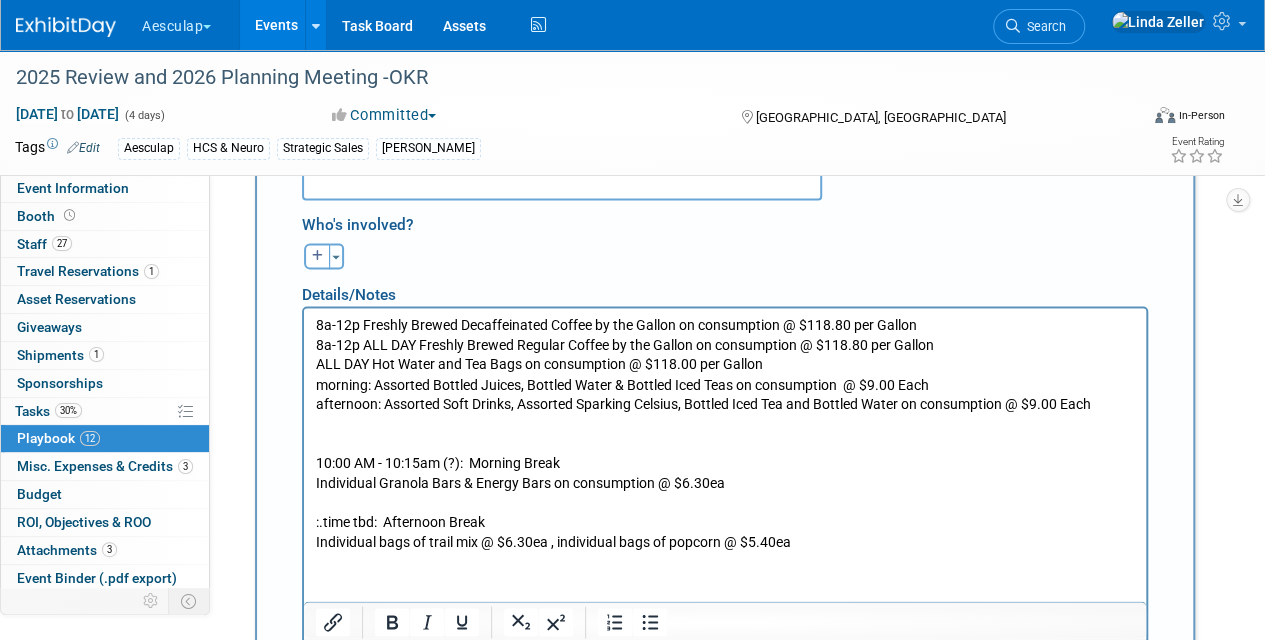 click on "8a-12p Freshly Brewed Decaffeinated Coffee by the Gallon on consumption @ $118.80 per Gallon 8a-12p ALL DAY Freshly Brewed Regular Coffee by the Gallon on consumption @ $118.80 per Gallon ALL DAY Hot Water and Tea Bags on consumption @ $118.00 per Gallon morning: Assorted Bottled Juices, Bottled Water & Bottled Iced Teas on consumption  @ $9.00 Each afternoon: Assorted Soft Drinks, Assorted Sparking Celsius, Bottled Iced Tea and Bottled Water on consumption @ $9.00 Each 10:00 AM - 10:15am (?):  Morning Break Individual Granola Bars & Energy Bars on consumption @ $6.30ea :.time tbd:  Afternoon Break Individual bags of trail mix @ $6.30ea , individual bags of popcorn @ $5.40ea" at bounding box center [725, 433] 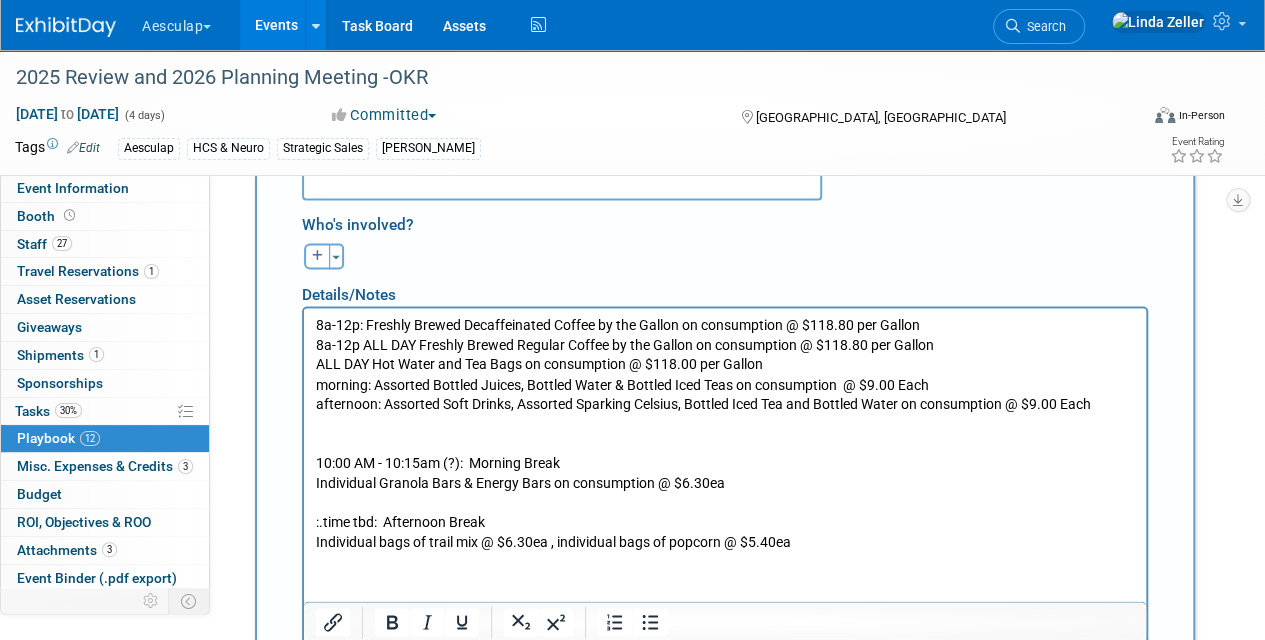 click on "8a-12p: Freshly Brewed Decaffeinated Coffee by the Gallon on consumption @ $118.80 per Gallon 8a-12p ALL DAY Freshly Brewed Regular Coffee by the Gallon on consumption @ $118.80 per Gallon ALL DAY Hot Water and Tea Bags on consumption @ $118.00 per Gallon morning: Assorted Bottled Juices, Bottled Water & Bottled Iced Teas on consumption  @ $9.00 Each afternoon: Assorted Soft Drinks, Assorted Sparking Celsius, Bottled Iced Tea and Bottled Water on consumption @ $9.00 Each 10:00 AM - 10:15am (?):  Morning Break Individual Granola Bars & Energy Bars on consumption @ $6.30ea :.time tbd:  Afternoon Break Individual bags of trail mix @ $6.30ea , individual bags of popcorn @ $5.40ea" at bounding box center (725, 433) 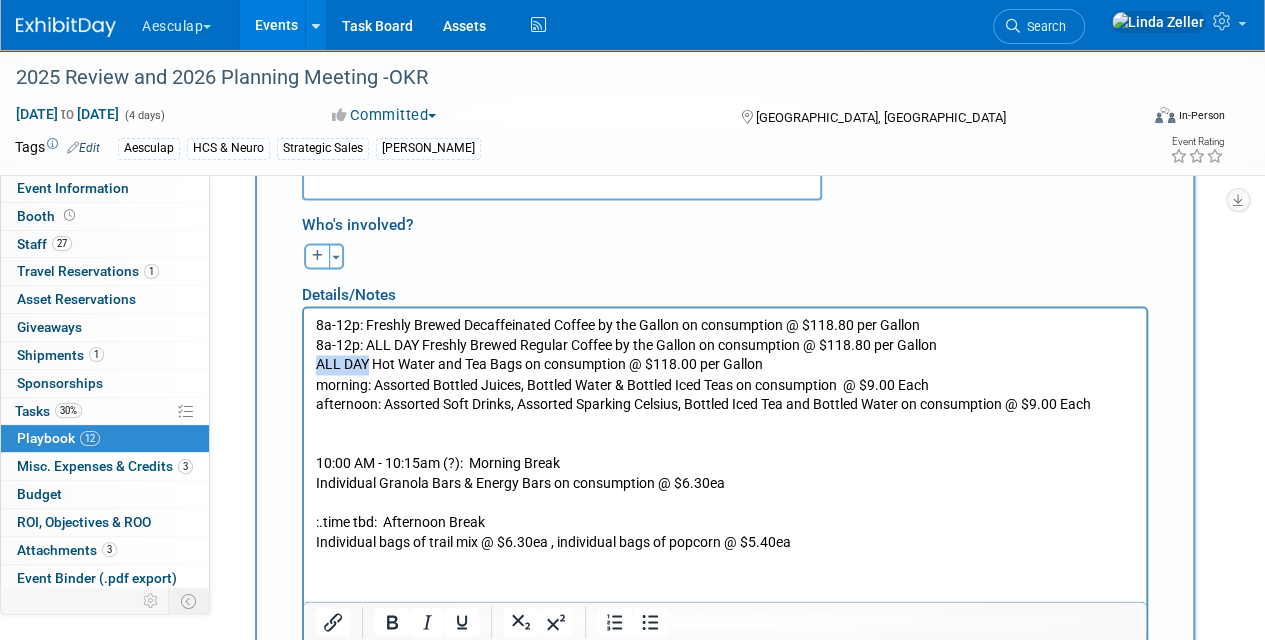 drag, startPoint x: 317, startPoint y: 363, endPoint x: 341, endPoint y: 355, distance: 25.298222 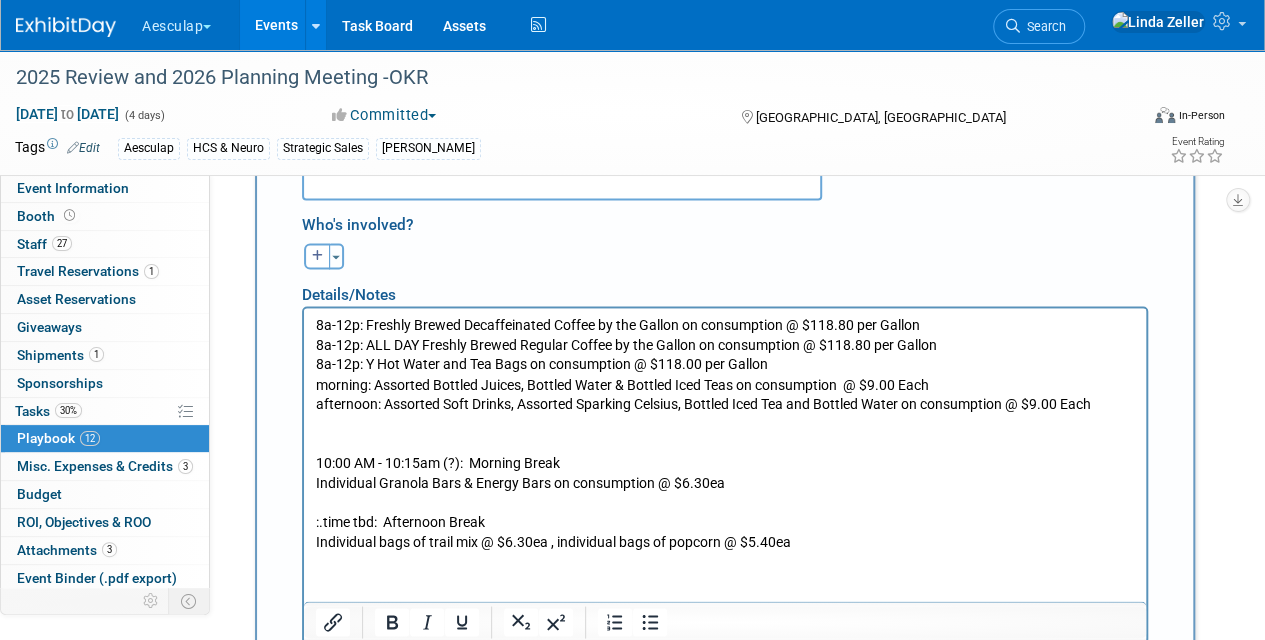 click on "8a-12p: Freshly Brewed Decaffeinated Coffee by the Gallon on consumption @ $118.80 per Gallon 8a-12p: ALL DAY Freshly Brewed Regular Coffee by the Gallon on consumption @ $118.80 per Gallon 8a-12p: Y Hot Water and Tea Bags on consumption @ $118.00 per Gallon morning: Assorted Bottled Juices, Bottled Water & Bottled Iced Teas on consumption  @ $9.00 Each afternoon: Assorted Soft Drinks, Assorted Sparking Celsius, Bottled Iced Tea and Bottled Water on consumption @ $9.00 Each 10:00 AM - 10:15am (?):  Morning Break Individual Granola Bars & Energy Bars on consumption @ $6.30ea :.time tbd:  Afternoon Break Individual bags of trail mix @ $6.30ea , individual bags of popcorn @ $5.40ea" at bounding box center [725, 433] 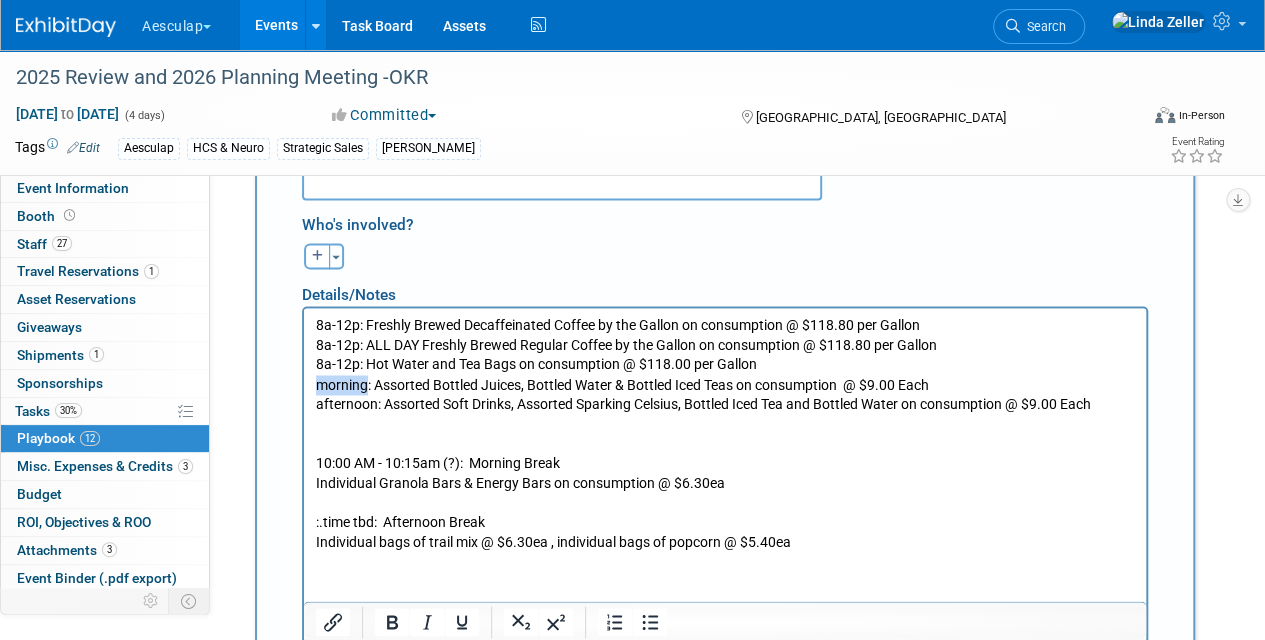 drag, startPoint x: 367, startPoint y: 386, endPoint x: 306, endPoint y: 385, distance: 61.008198 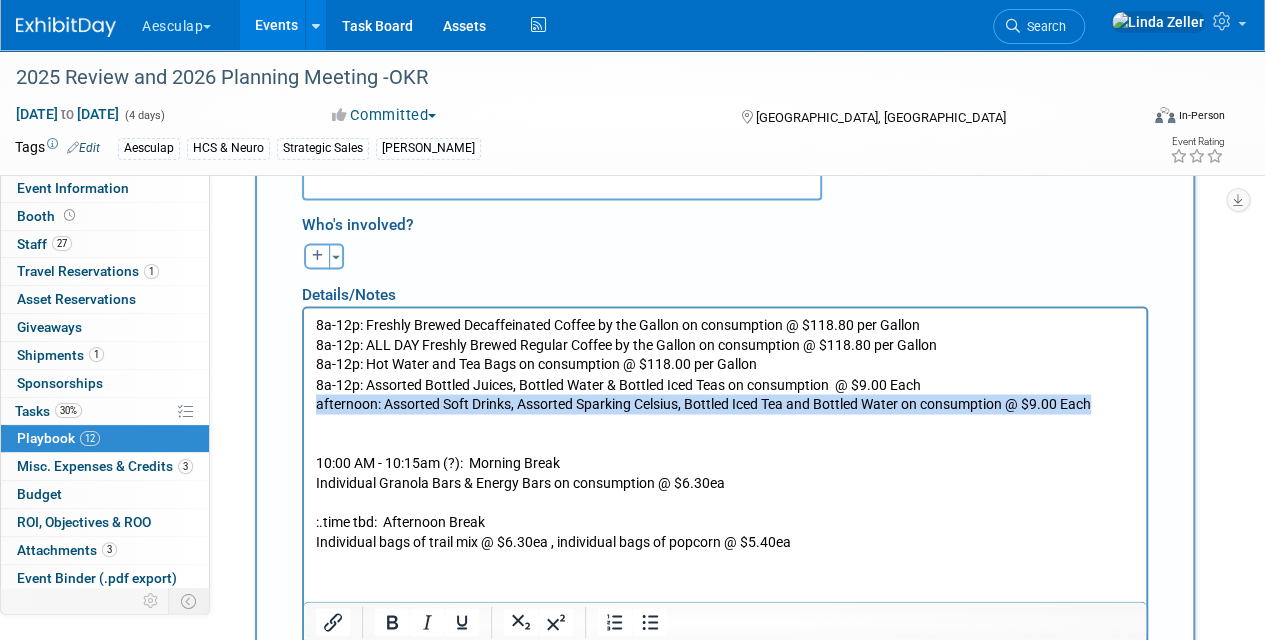 drag, startPoint x: 315, startPoint y: 404, endPoint x: 1119, endPoint y: 402, distance: 804.0025 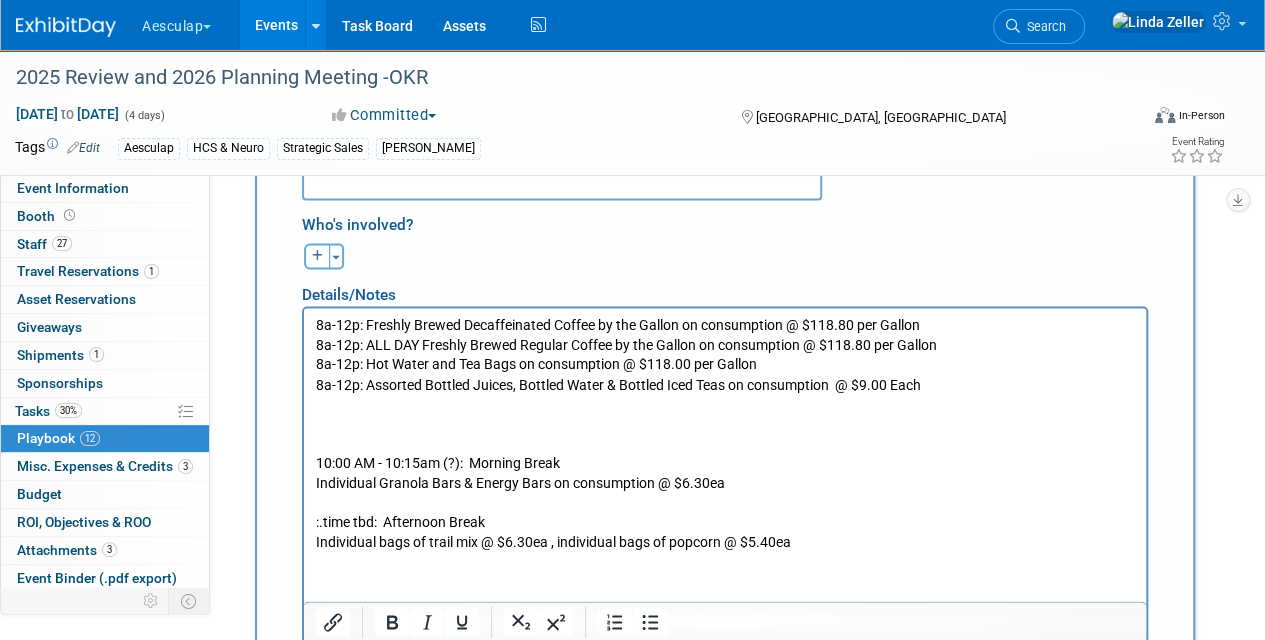 drag, startPoint x: 313, startPoint y: 509, endPoint x: 804, endPoint y: 548, distance: 492.54645 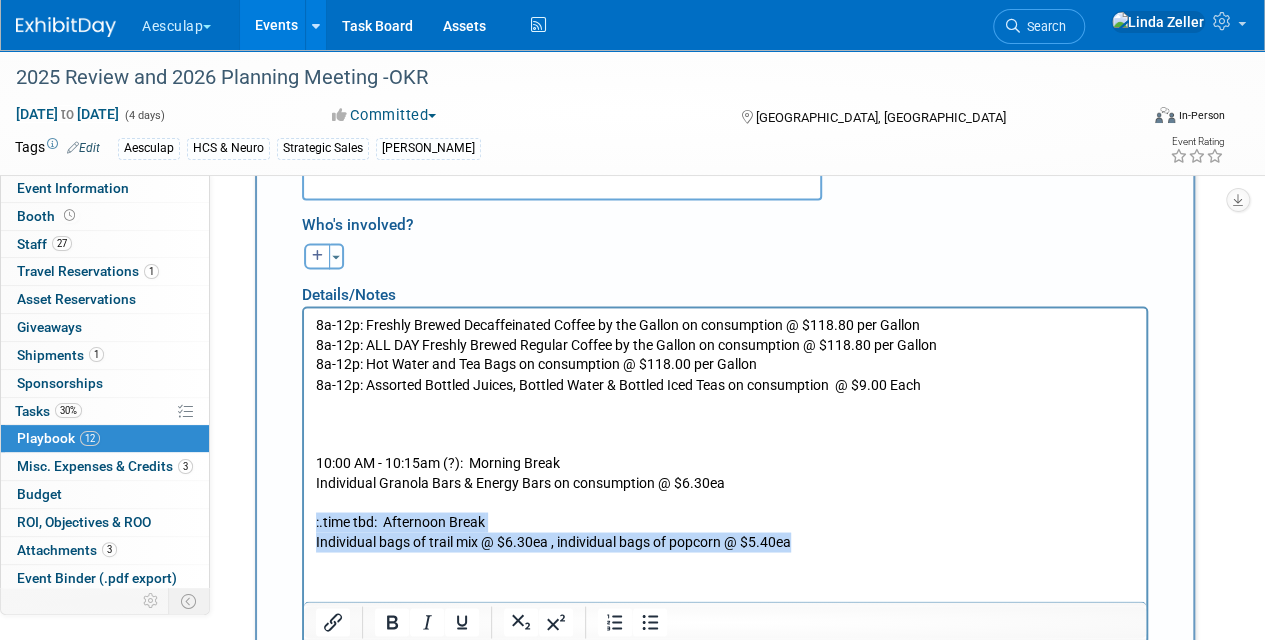 drag, startPoint x: 804, startPoint y: 548, endPoint x: 588, endPoint y: 800, distance: 331.9036 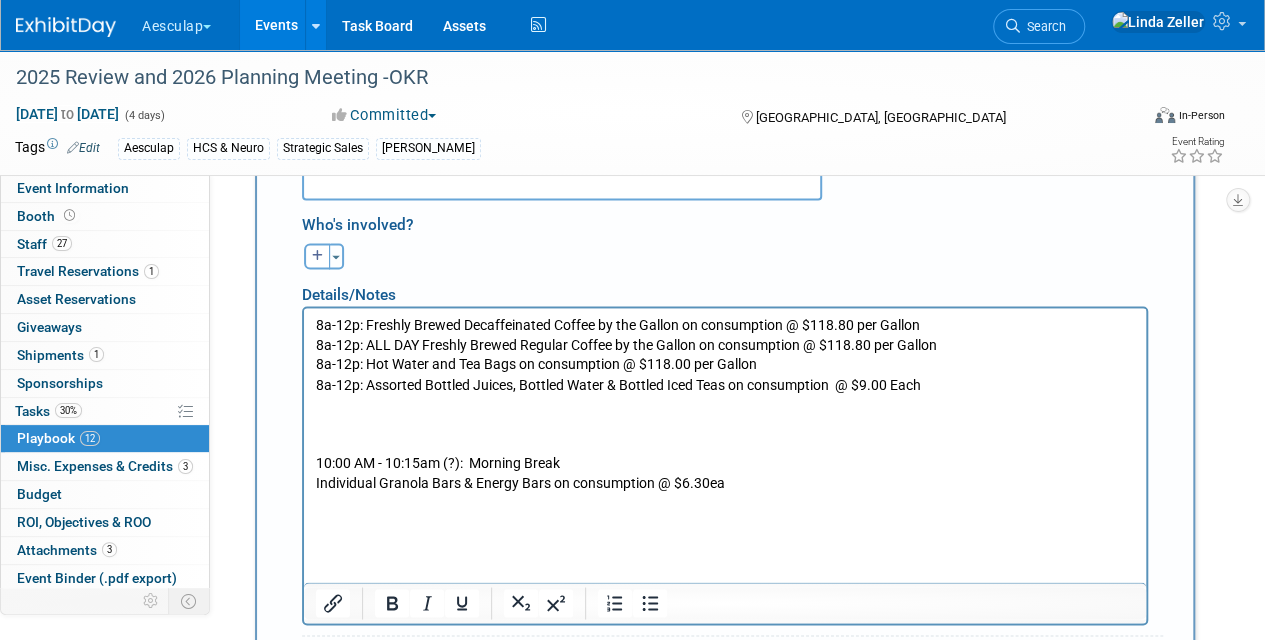 click on "8a-12p: Freshly Brewed Decaffeinated Coffee by the Gallon on consumption @ $118.80 per Gallon 8a-12p: ALL DAY Freshly Brewed Regular Coffee by the Gallon on consumption @ $118.80 per Gallon 8a-12p: Hot Water and Tea Bags on consumption @ $118.00 per Gallon 8a-12p: Assorted Bottled Juices, Bottled Water & Bottled Iced Teas on consumption  @ $9.00 Each 10:00 AM - 10:15am (?):  Morning Break Individual Granola Bars & Energy Bars on consumption @ $6.30ea" at bounding box center (725, 424) 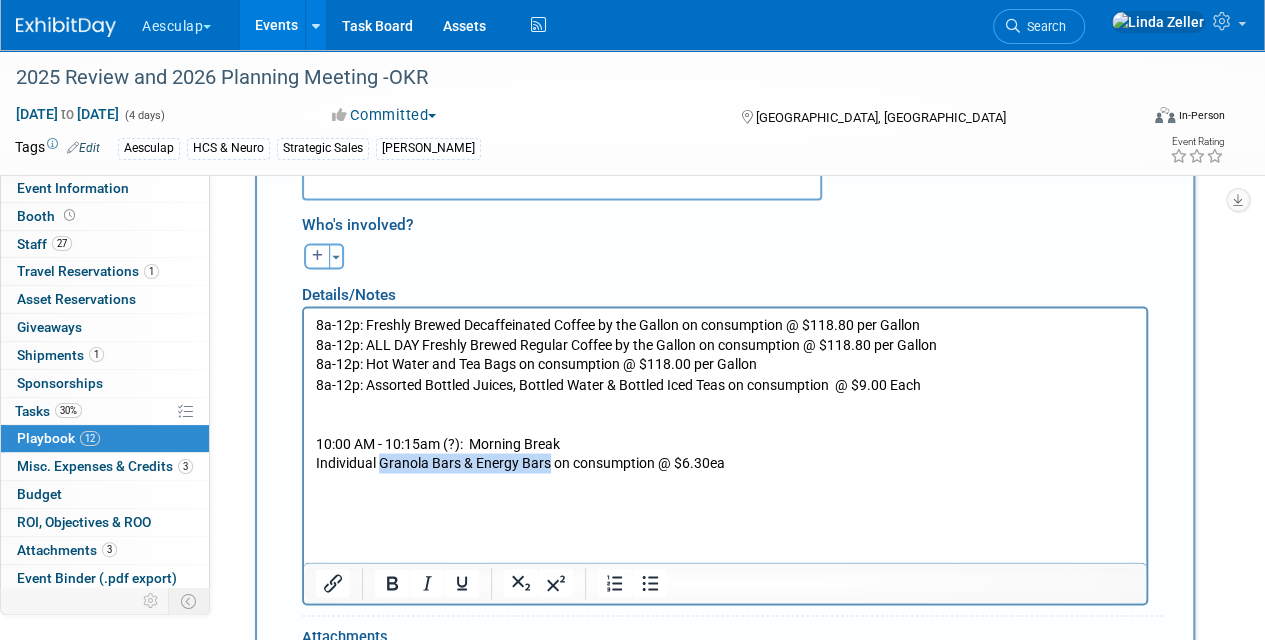 drag, startPoint x: 380, startPoint y: 460, endPoint x: 547, endPoint y: 460, distance: 167 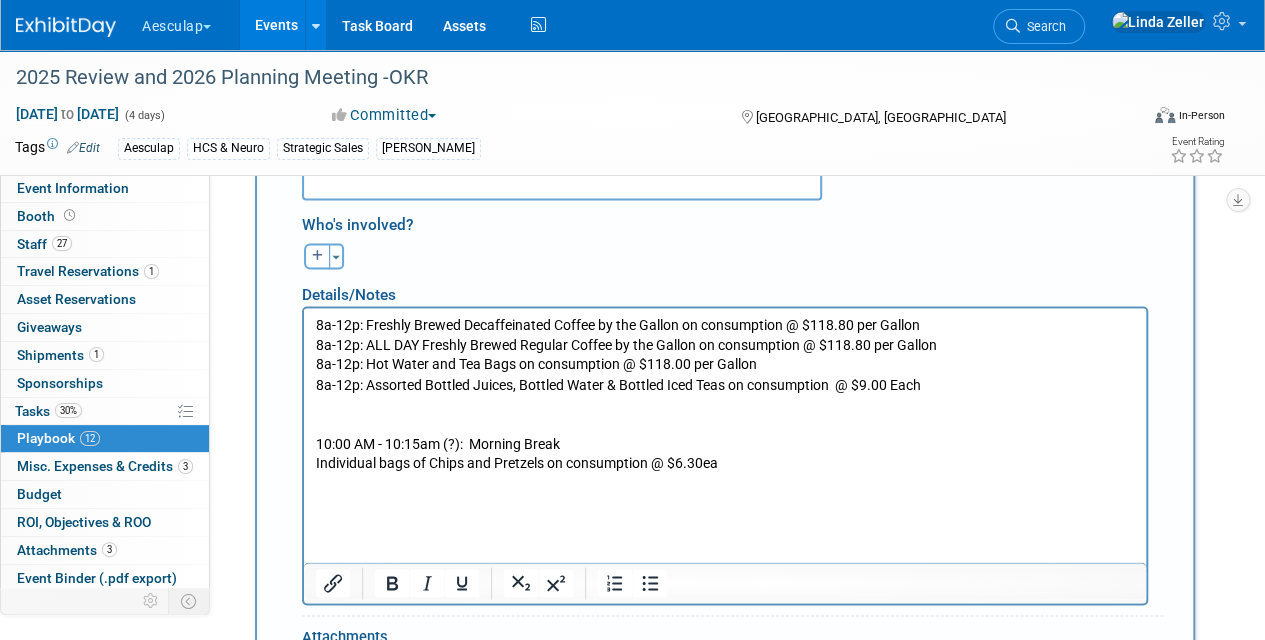 click on "8a-12p: Freshly Brewed Decaffeinated Coffee by the Gallon on consumption @ $118.80 per Gallon 8a-12p: ALL DAY Freshly Brewed Regular Coffee by the Gallon on consumption @ $118.80 per Gallon 8a-12p: Hot Water and Tea Bags on consumption @ $118.00 per Gallon 8a-12p: Assorted Bottled Juices, Bottled Water & Bottled Iced Teas on consumption  @ $9.00 Each 10:00 AM - 10:15am (?):  Morning Break Individual bags of Chips and Pretzels on consumption @ $6.30ea" at bounding box center (725, 414) 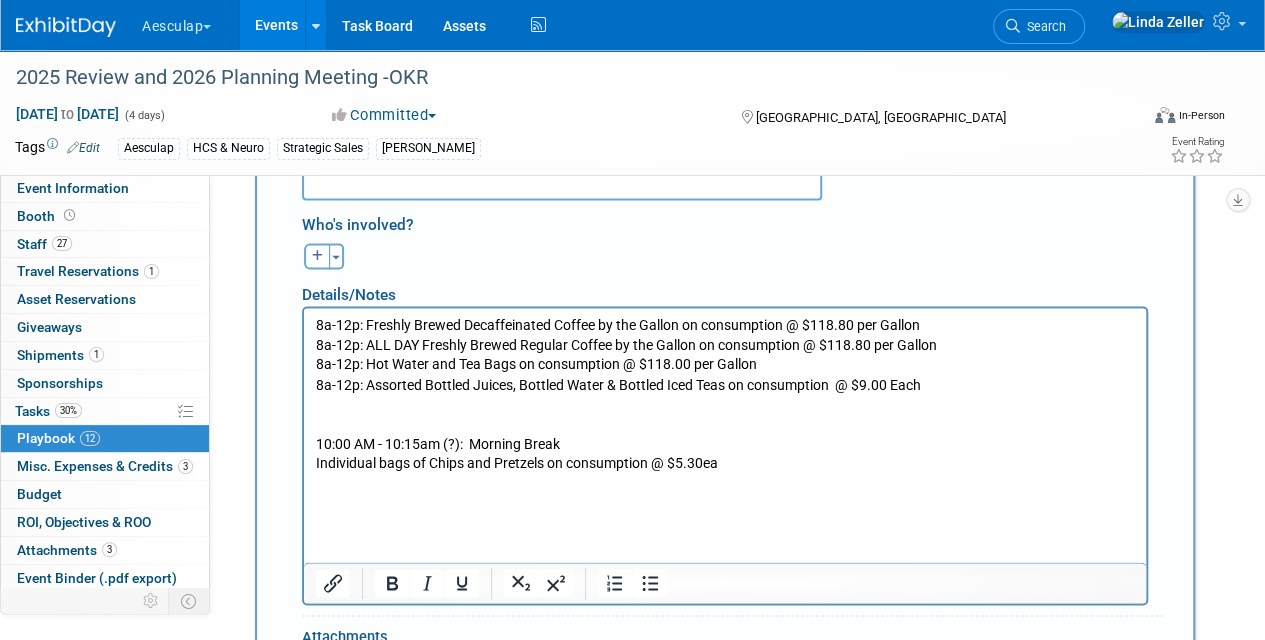 click on "8a-12p: Freshly Brewed Decaffeinated Coffee by the Gallon on consumption @ $118.80 per Gallon 8a-12p: ALL DAY Freshly Brewed Regular Coffee by the Gallon on consumption @ $118.80 per Gallon 8a-12p: Hot Water and Tea Bags on consumption @ $118.00 per Gallon 8a-12p: Assorted Bottled Juices, Bottled Water & Bottled Iced Teas on consumption  @ $9.00 Each 10:00 AM - 10:15am (?):  Morning Break Individual bags of Chips and Pretzels on consumption @ $5.30ea" at bounding box center (725, 414) 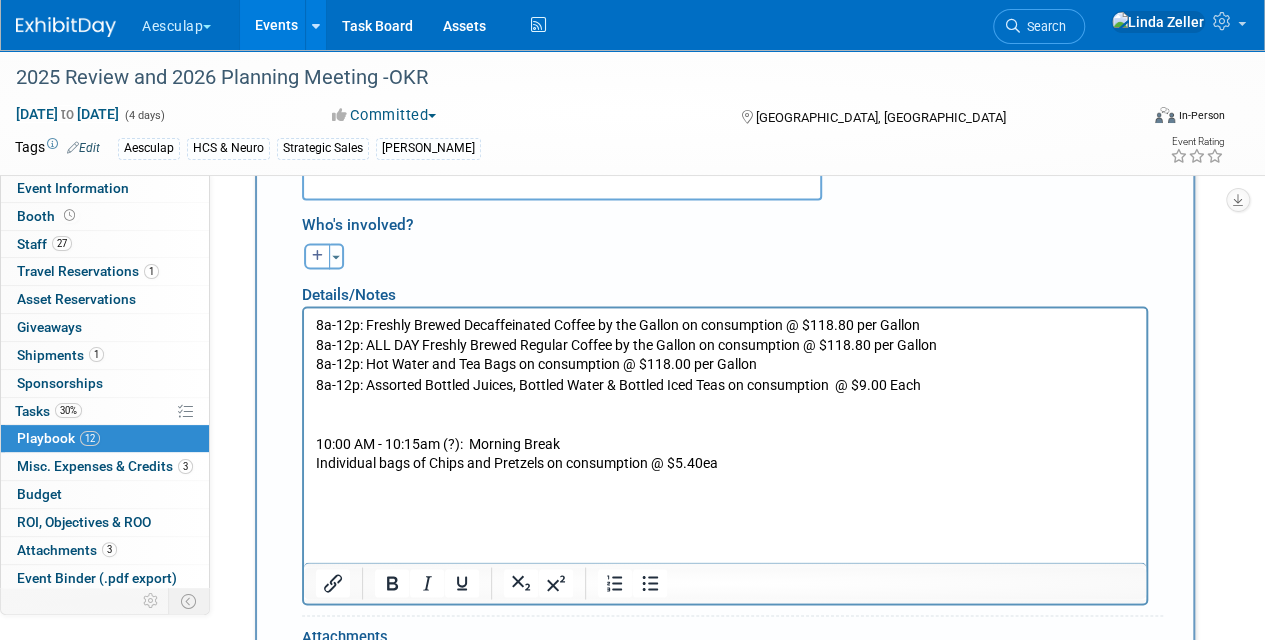 click on "8a-12p: Freshly Brewed Decaffeinated Coffee by the Gallon on consumption @ $118.80 per Gallon 8a-12p: ALL DAY Freshly Brewed Regular Coffee by the Gallon on consumption @ $118.80 per Gallon 8a-12p: Hot Water and Tea Bags on consumption @ $118.00 per Gallon 8a-12p: Assorted Bottled Juices, Bottled Water & Bottled Iced Teas on consumption  @ $9.00 Each 10:00 AM - 10:15am (?):  Morning Break Individual bags of Chips and Pretzels on consumption @ $5.40ea" at bounding box center (725, 414) 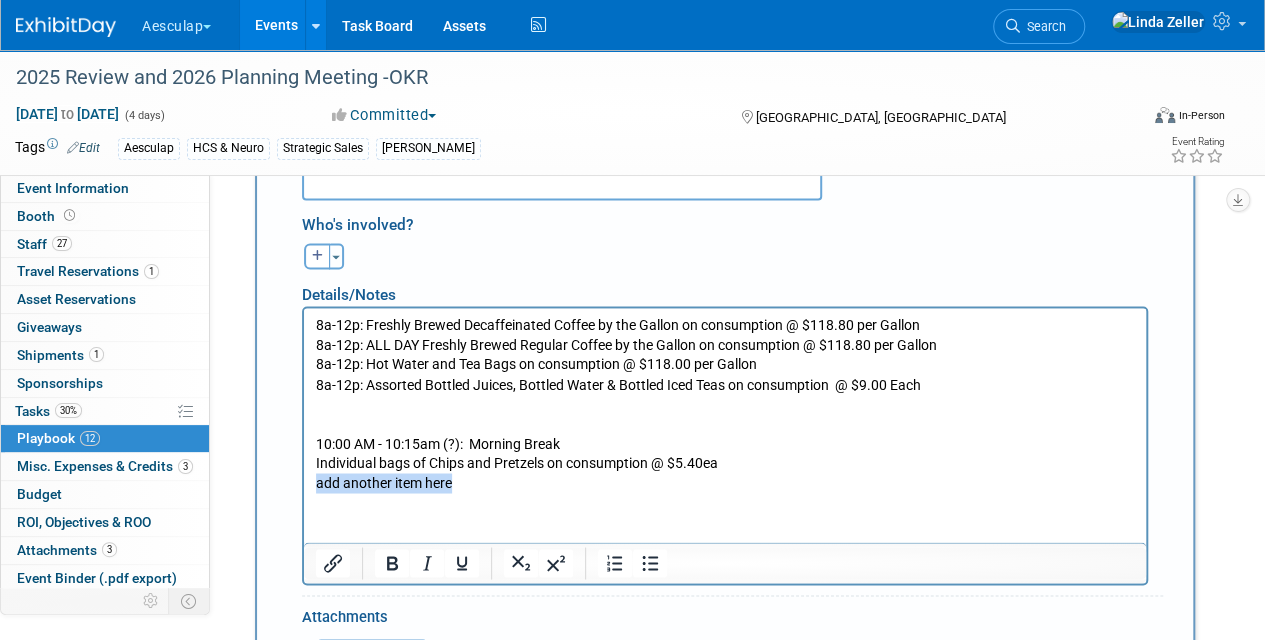 drag, startPoint x: 424, startPoint y: 482, endPoint x: 316, endPoint y: 489, distance: 108.226616 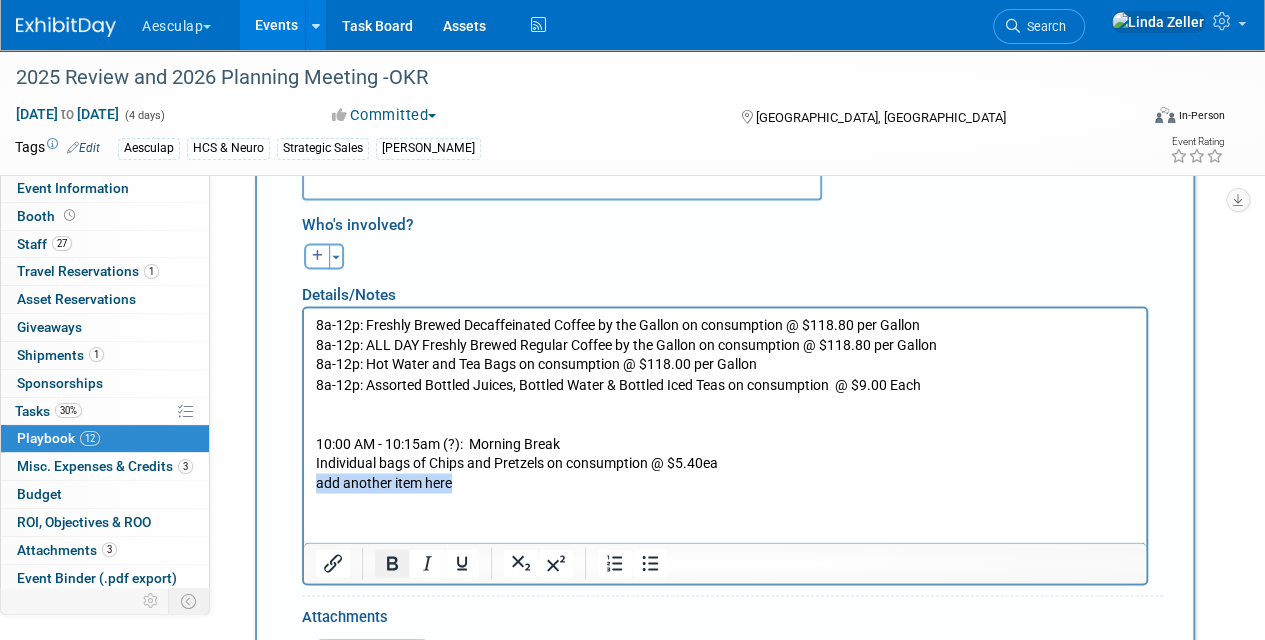 click 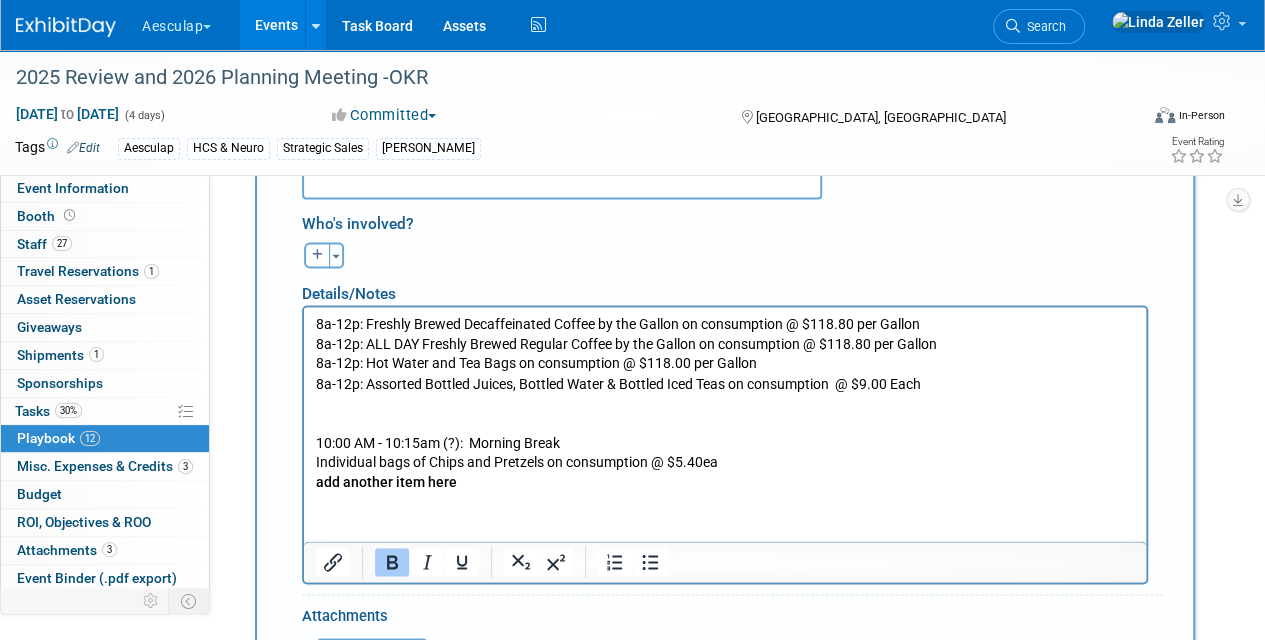 scroll, scrollTop: 1715, scrollLeft: 0, axis: vertical 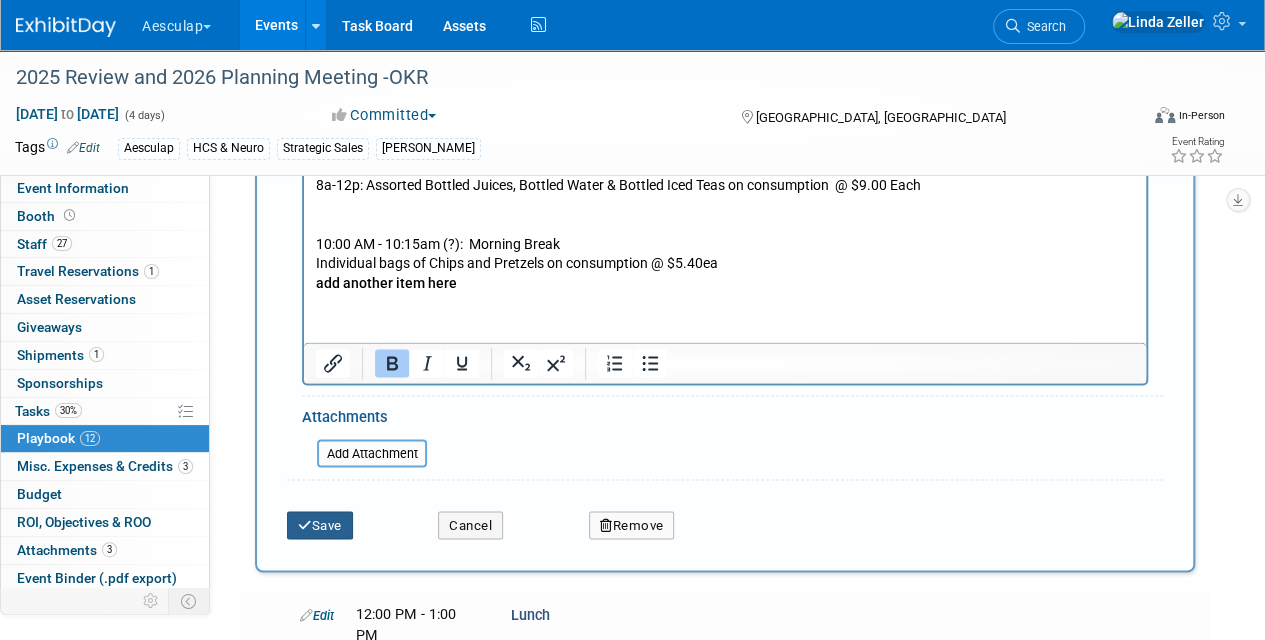 click on "Save" at bounding box center [320, 525] 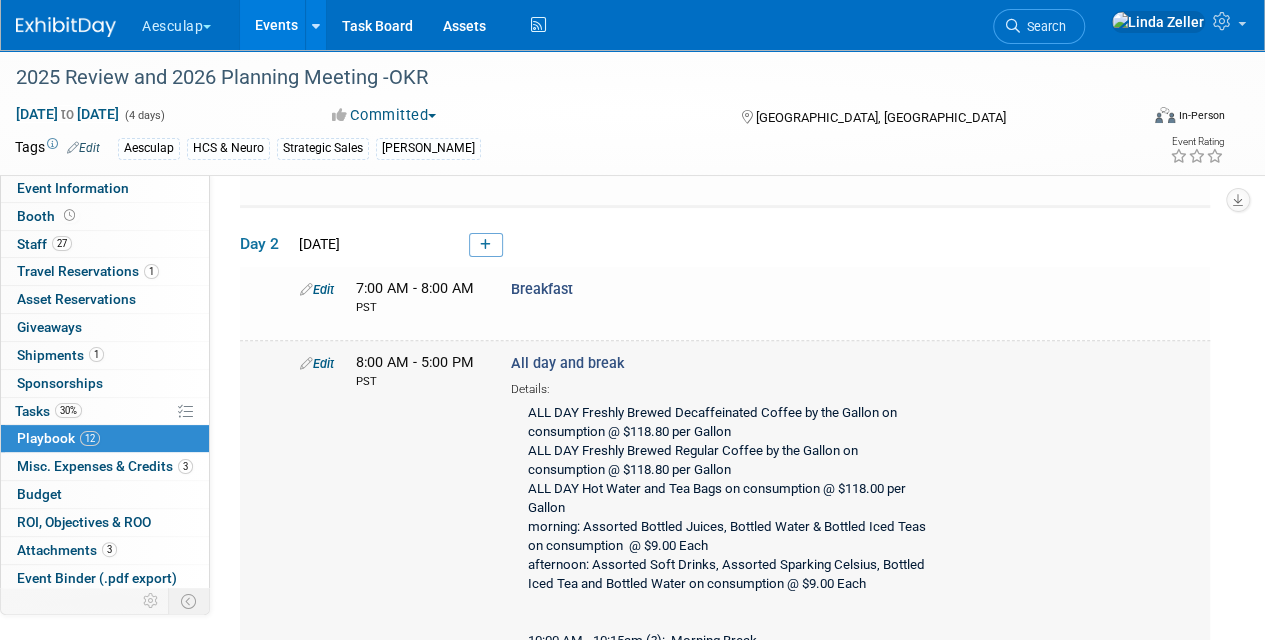 scroll, scrollTop: 200, scrollLeft: 0, axis: vertical 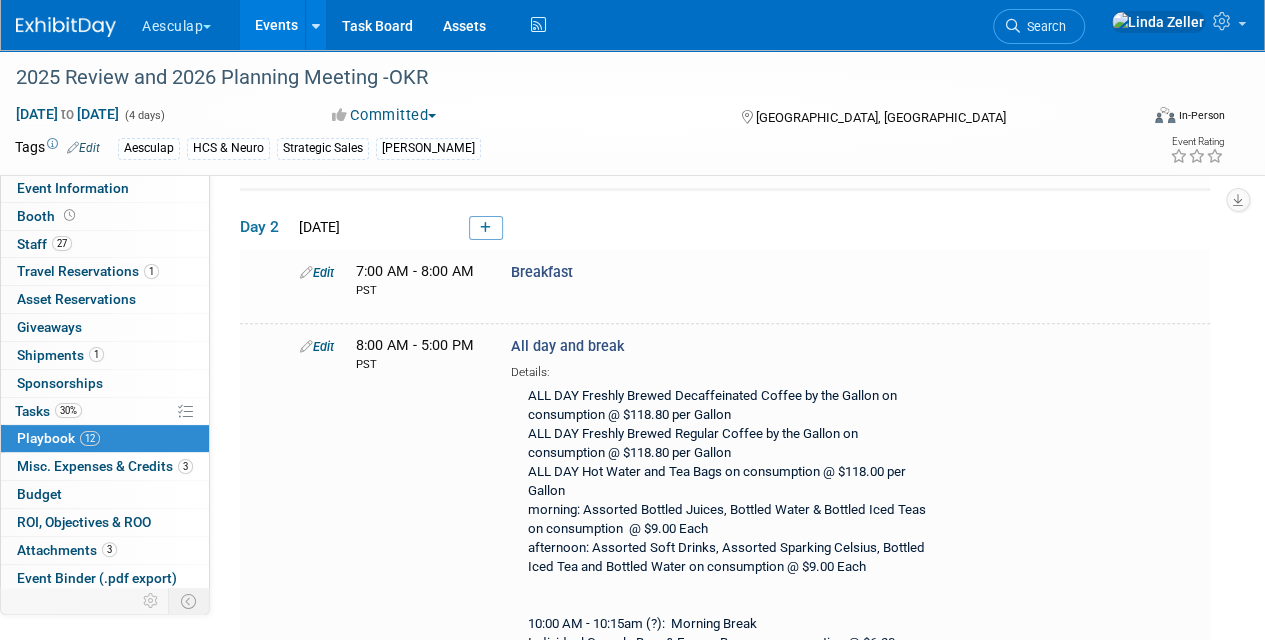 click on "Edit" at bounding box center (317, 272) 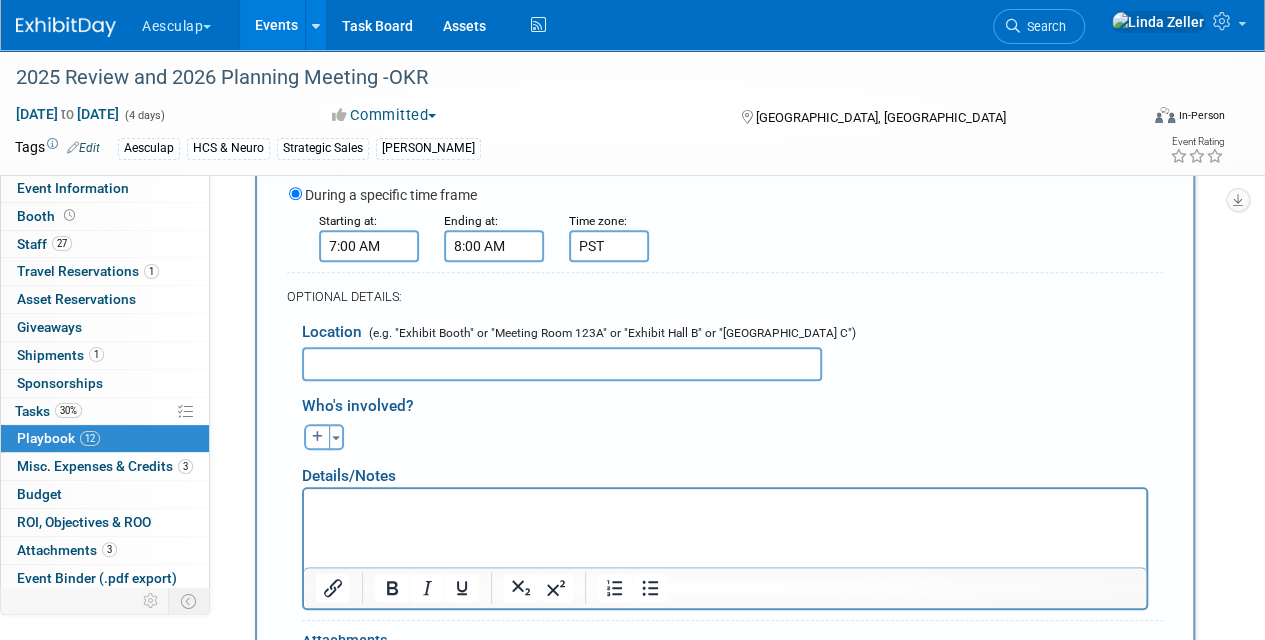 scroll, scrollTop: 521, scrollLeft: 0, axis: vertical 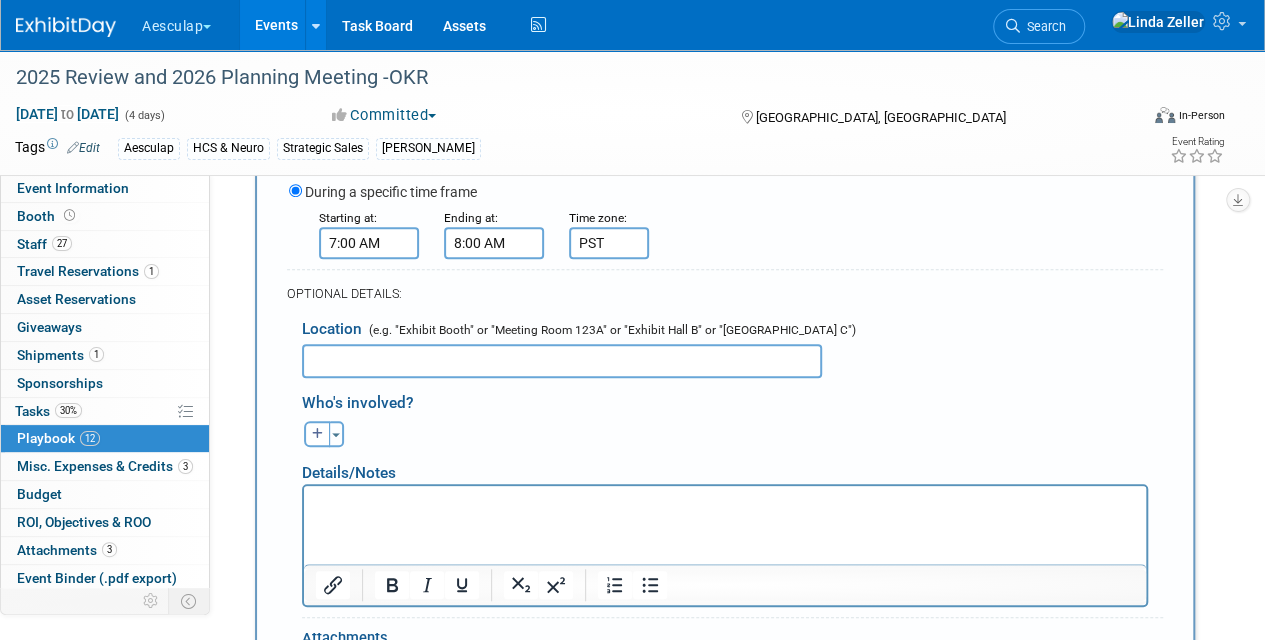 type on "Breakfast - Morning in [GEOGRAPHIC_DATA]" 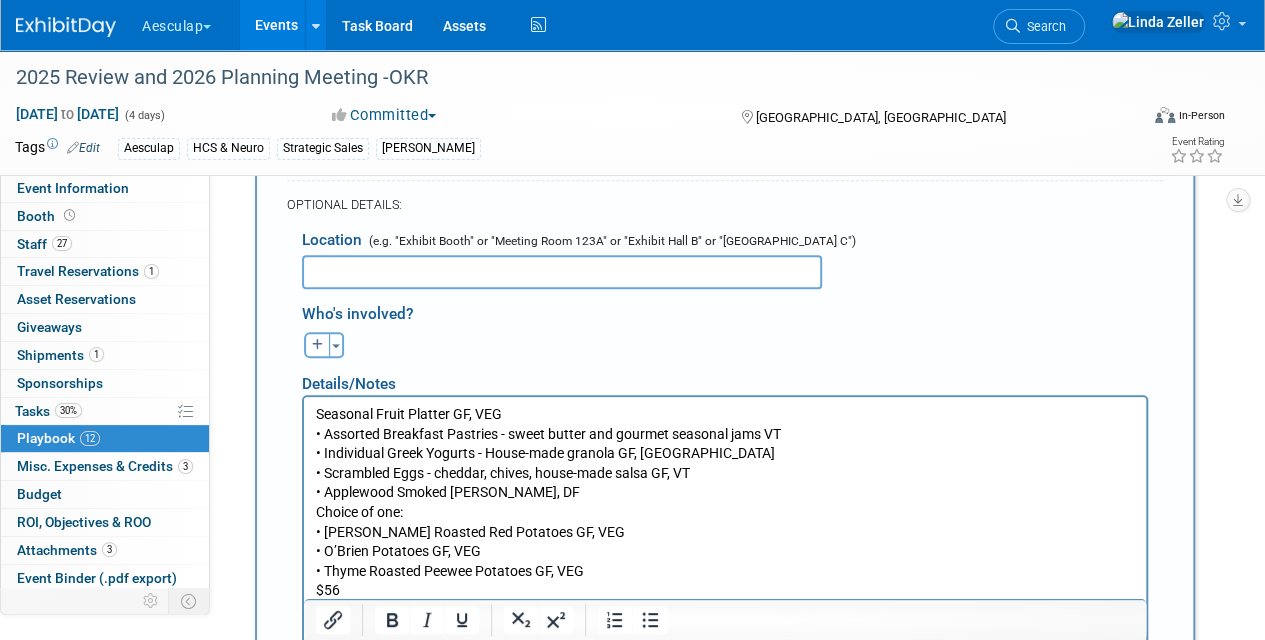 scroll, scrollTop: 710, scrollLeft: 0, axis: vertical 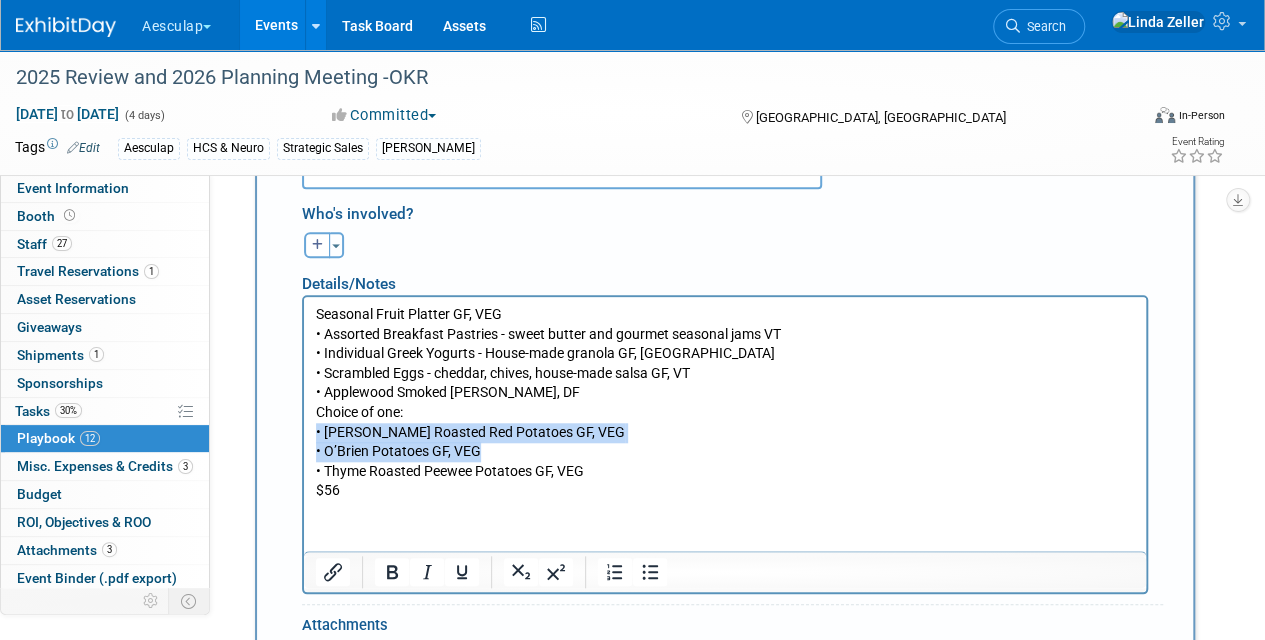 drag, startPoint x: 482, startPoint y: 450, endPoint x: 312, endPoint y: 438, distance: 170.423 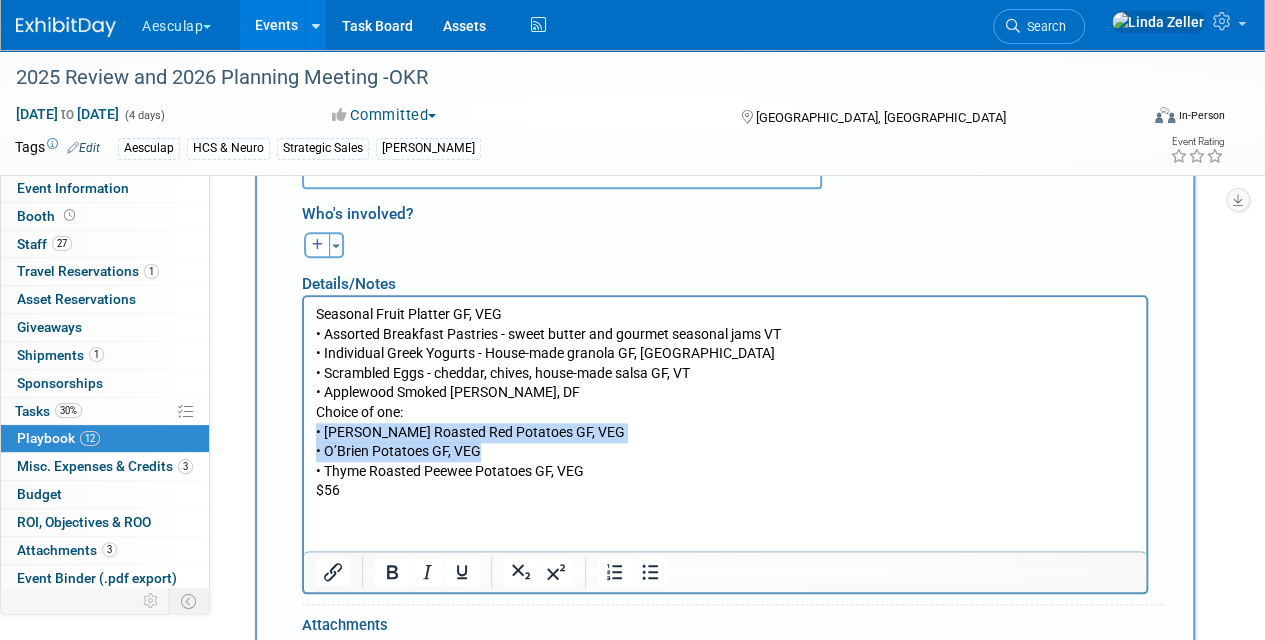 click on "Seasonal Fruit Platter GF, VEG • Assorted Breakfast Pastries - sweet butter and gourmet seasonal jams VT • Individual Greek Yogurts - House-made granola GF, [GEOGRAPHIC_DATA] • Scrambled Eggs - cheddar, chives, house-made salsa GF, VT • Applewood Smoked [PERSON_NAME], DF Choice of one: • [PERSON_NAME] Roasted Red Potatoes GF, VEG • O’Brien Potatoes GF, VEG • Thyme Roasted Peewee Potatoes GF, VEG $56" at bounding box center (725, 399) 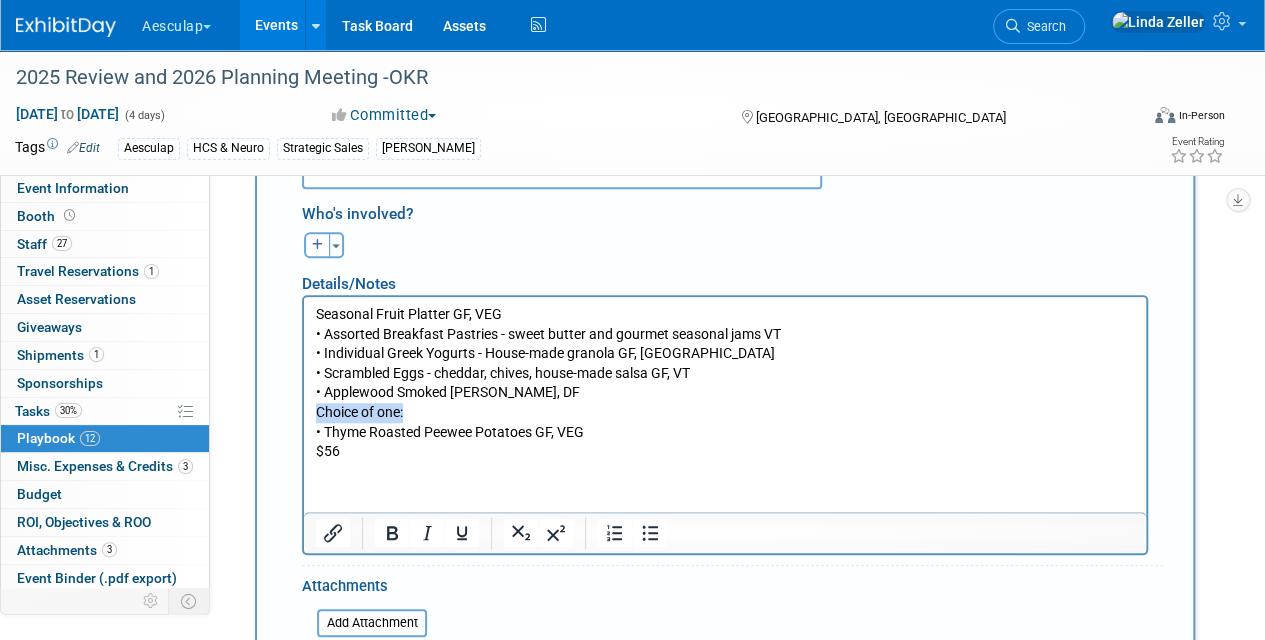 drag, startPoint x: 428, startPoint y: 412, endPoint x: 307, endPoint y: 408, distance: 121.0661 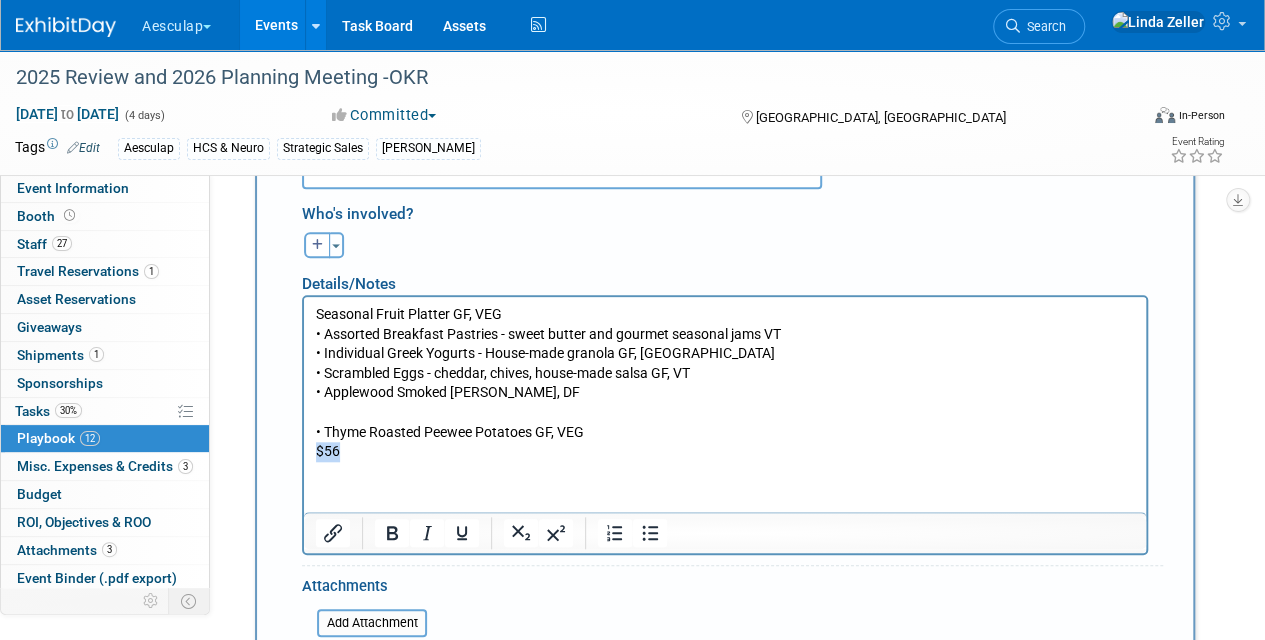 drag, startPoint x: 342, startPoint y: 451, endPoint x: 313, endPoint y: 459, distance: 30.083218 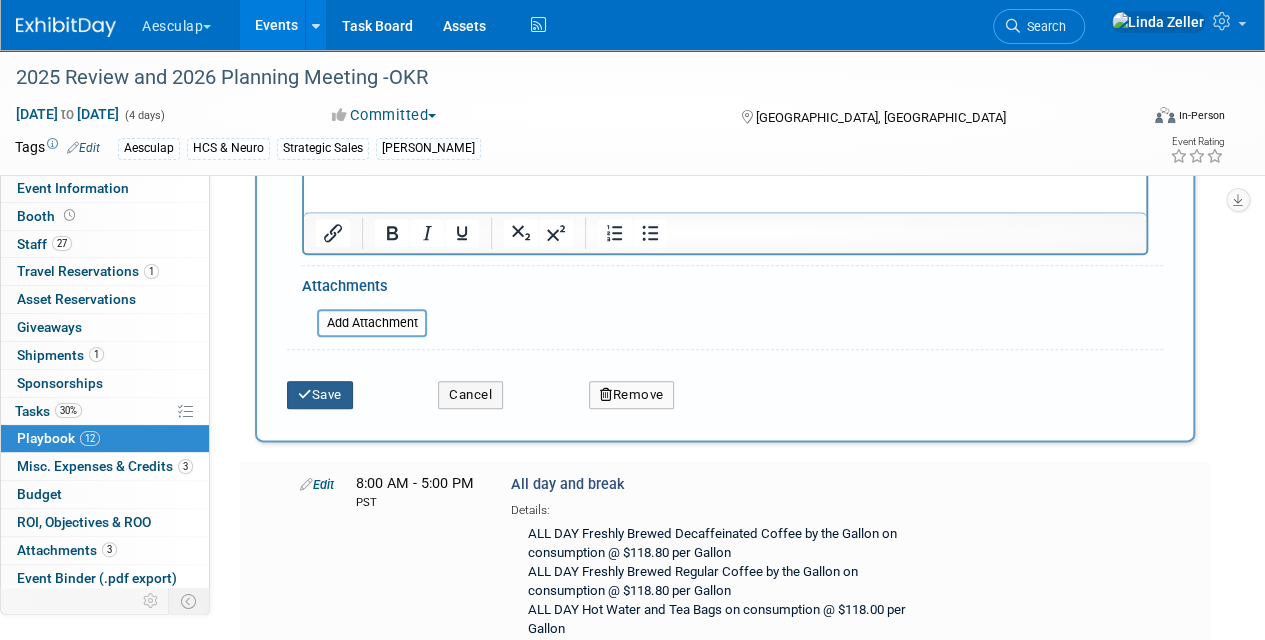 click on "Save" at bounding box center (320, 395) 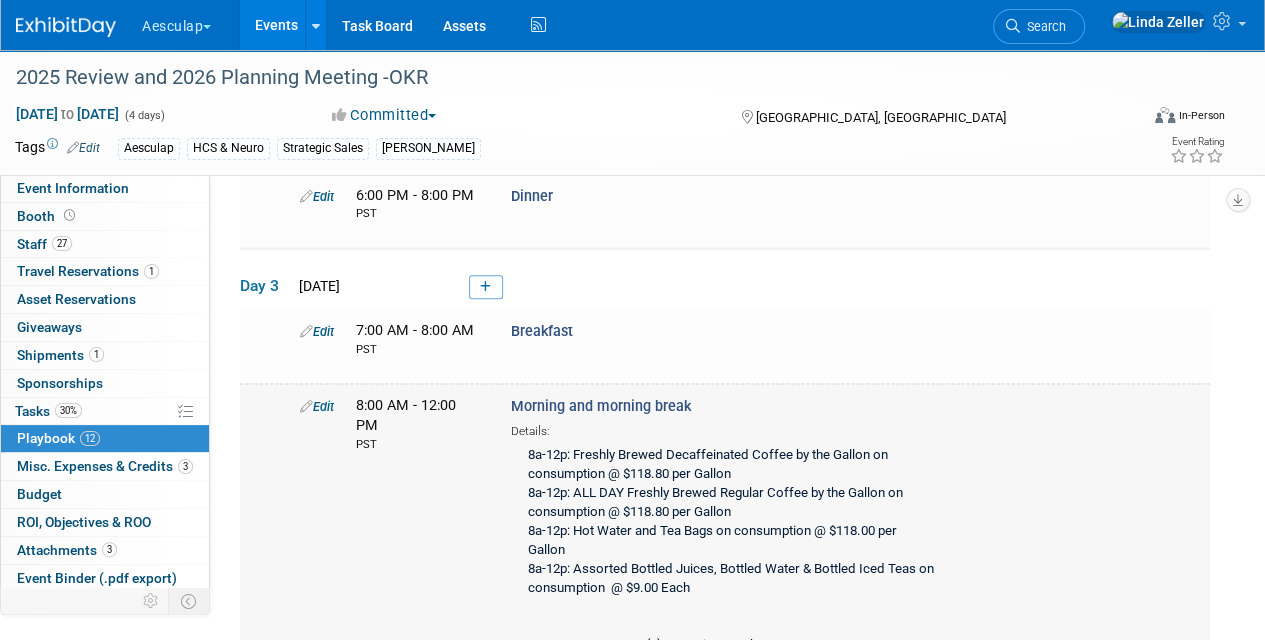 scroll, scrollTop: 1098, scrollLeft: 0, axis: vertical 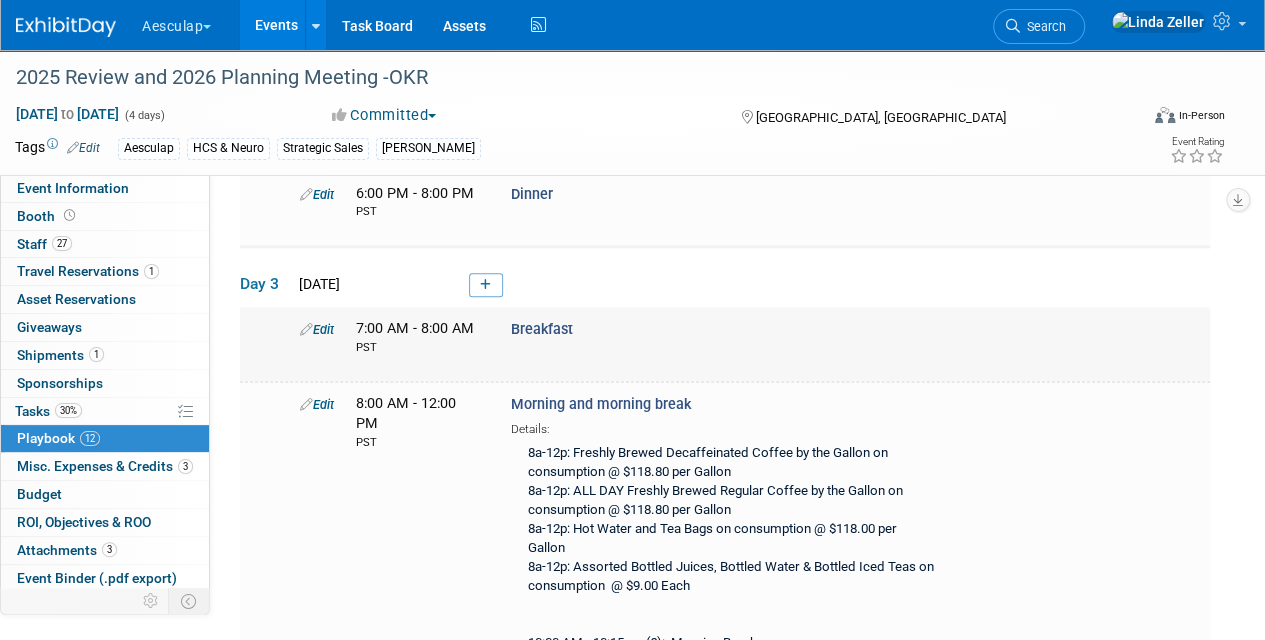 click on "Edit" at bounding box center (317, 329) 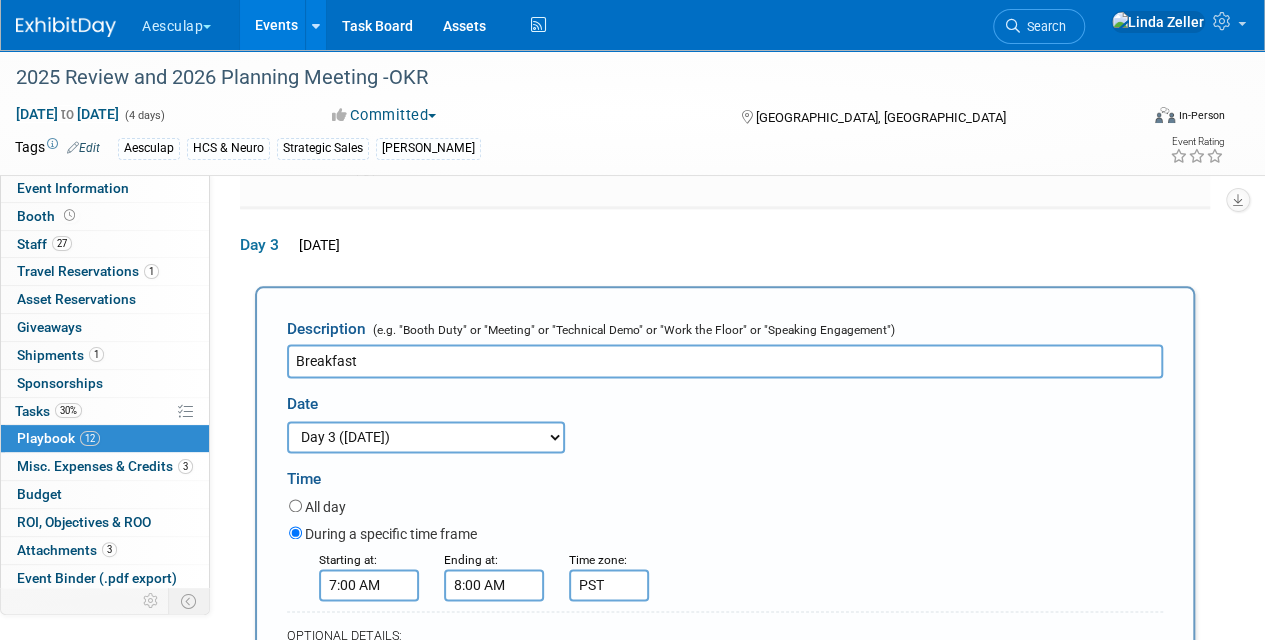 scroll, scrollTop: 1433, scrollLeft: 0, axis: vertical 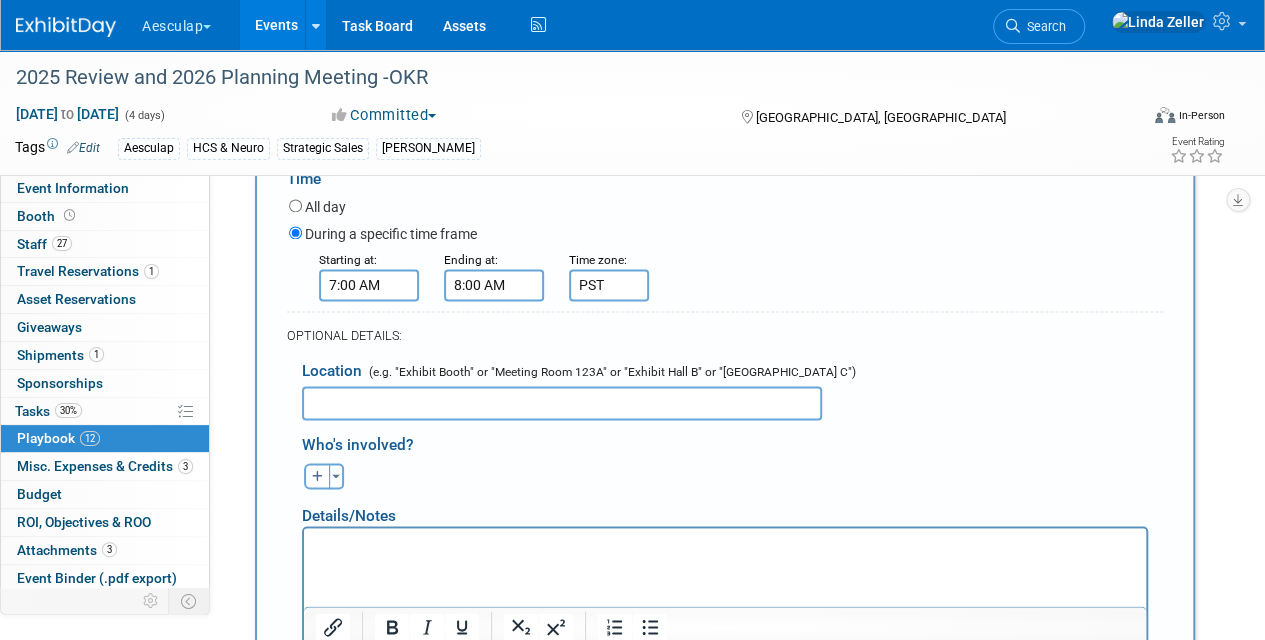 click at bounding box center [725, 541] 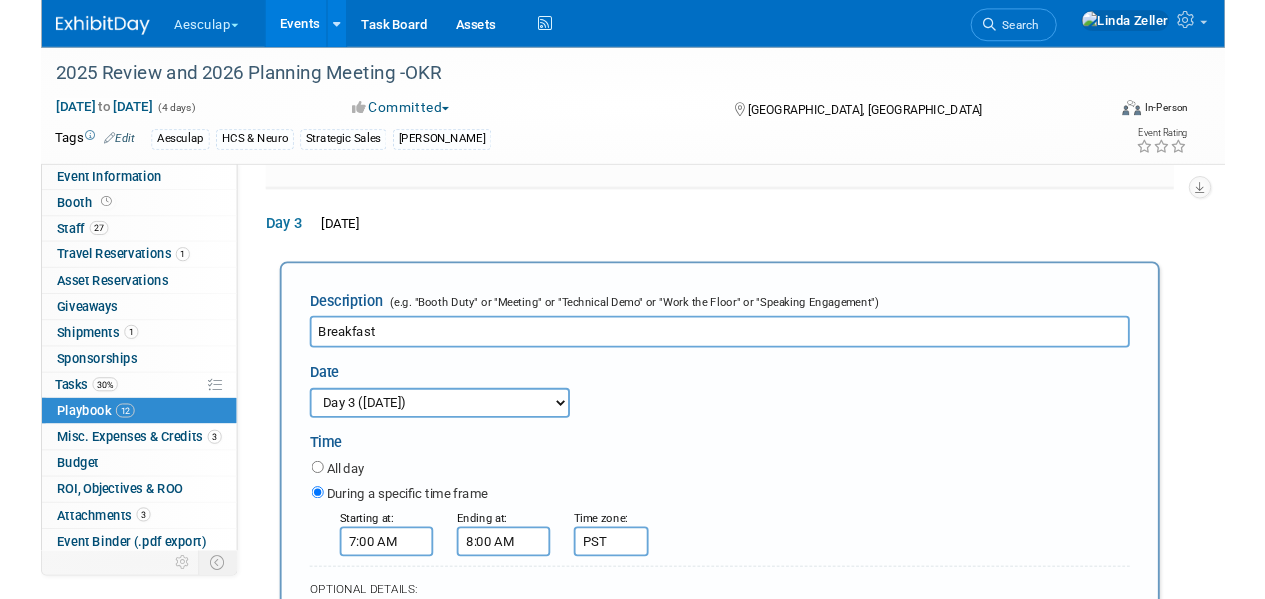 scroll, scrollTop: 1133, scrollLeft: 0, axis: vertical 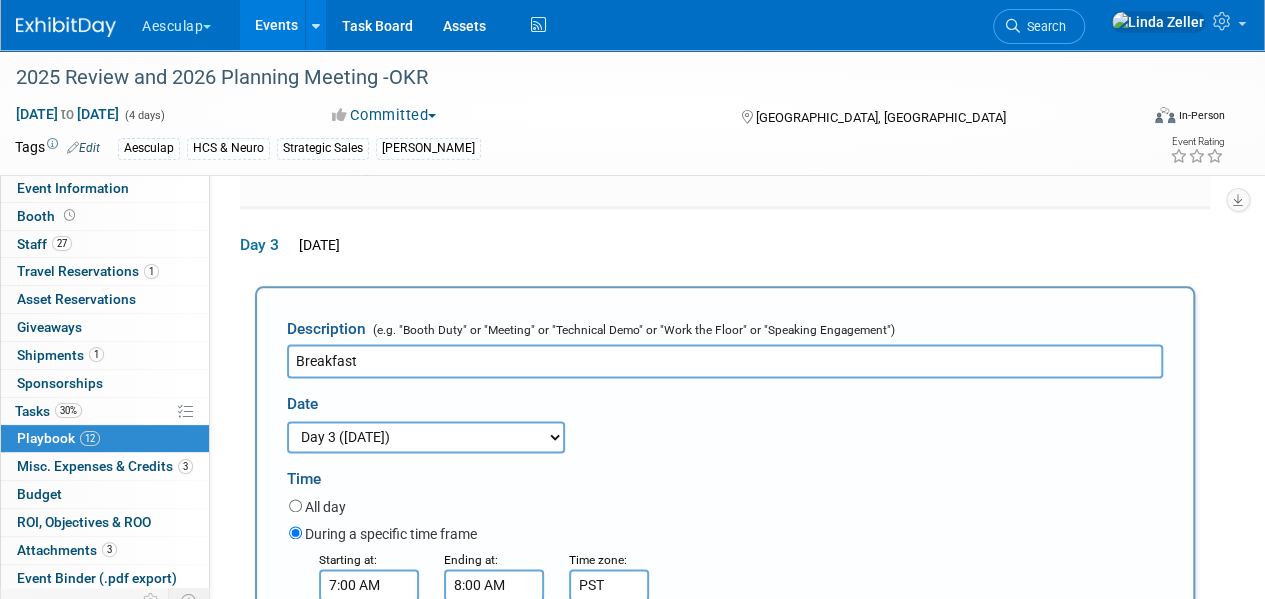 drag, startPoint x: 374, startPoint y: 318, endPoint x: 368, endPoint y: 305, distance: 14.3178215 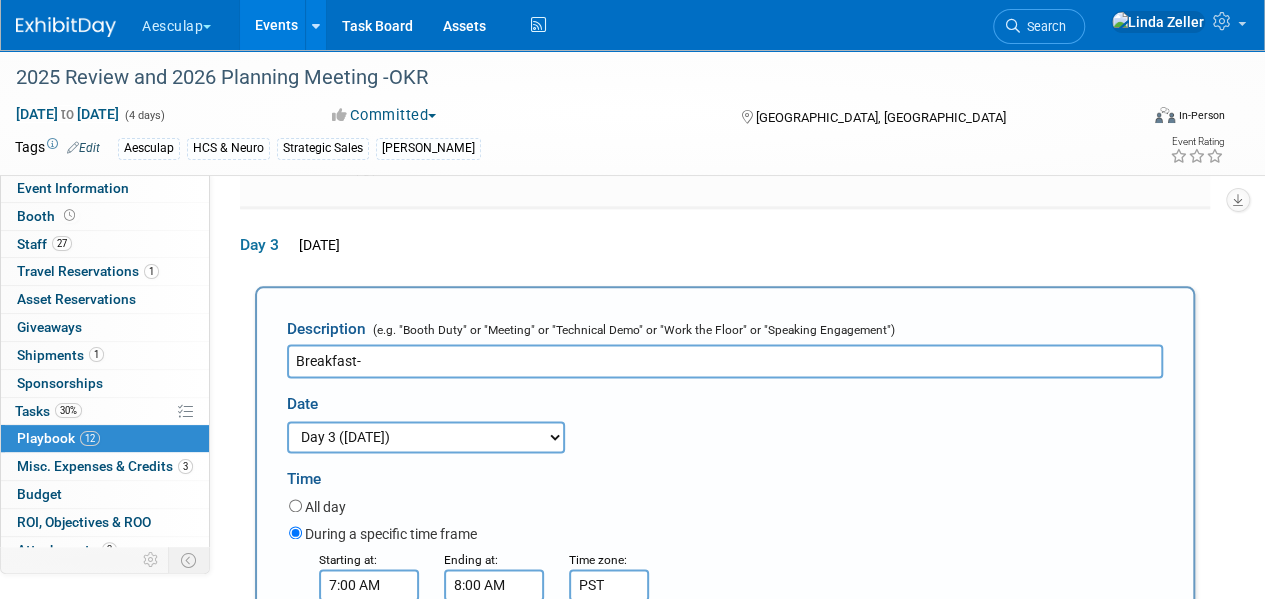 scroll, scrollTop: 1595, scrollLeft: 0, axis: vertical 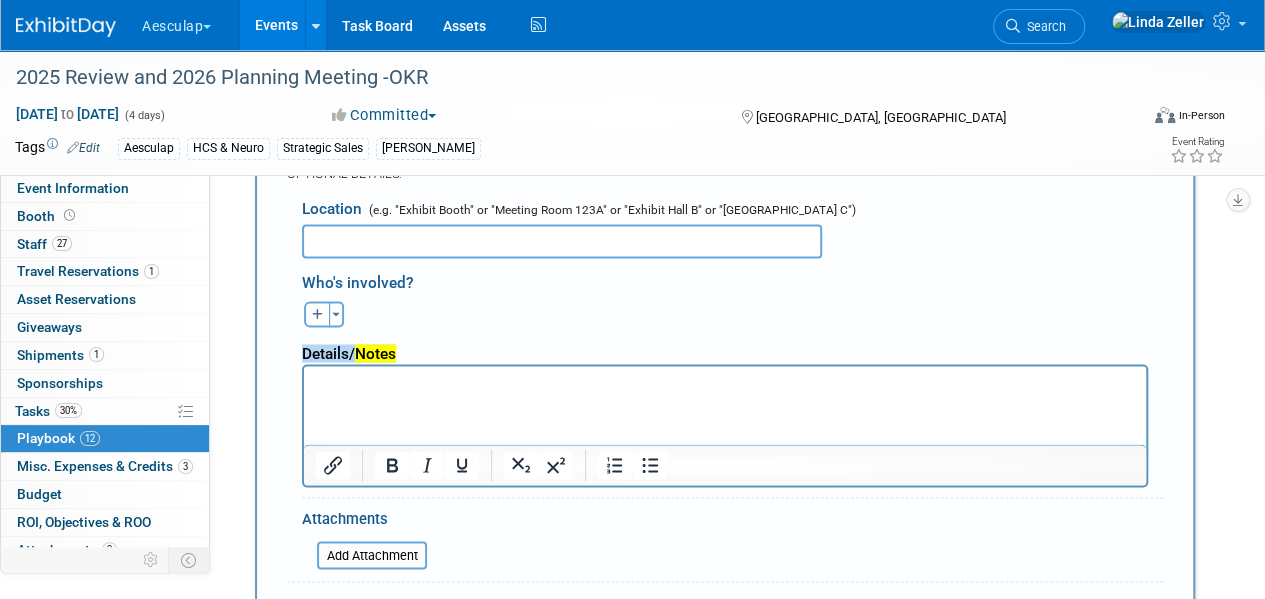 click on "Details / Notes" at bounding box center [725, 345] 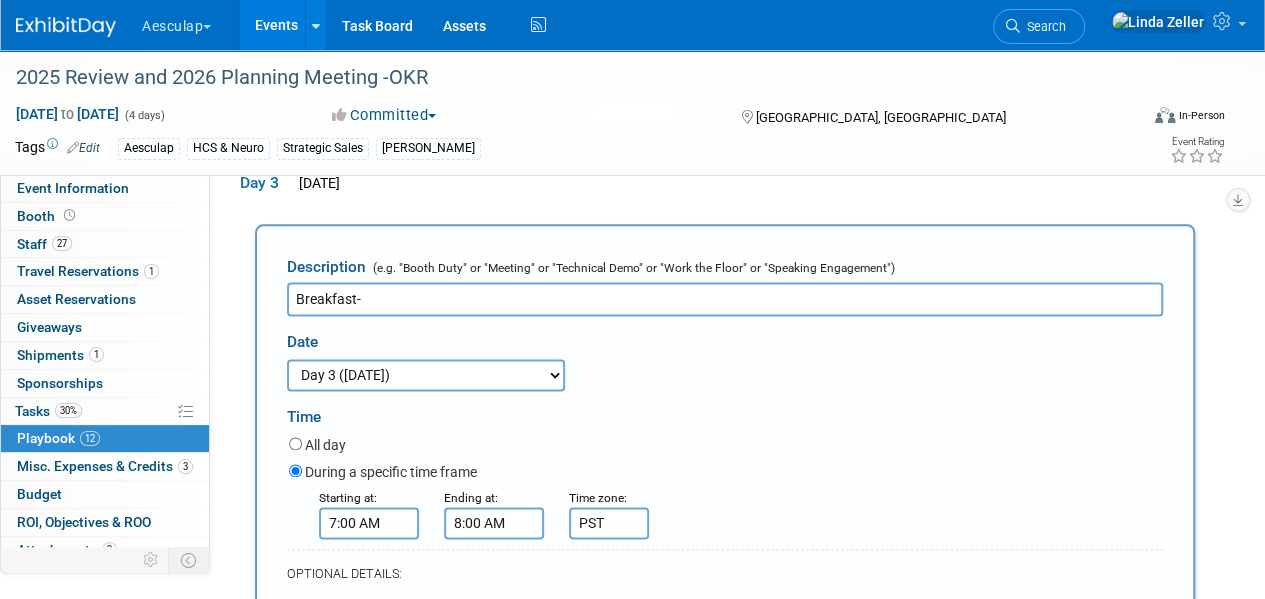 scroll, scrollTop: 1760, scrollLeft: 0, axis: vertical 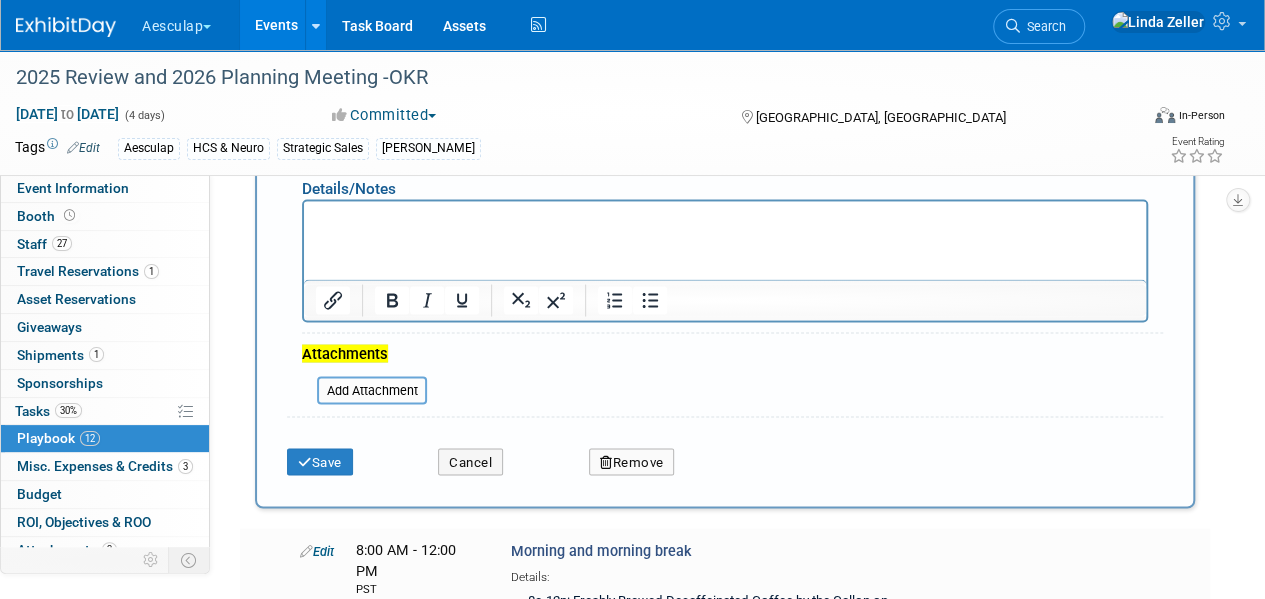 click at bounding box center (392, 300) 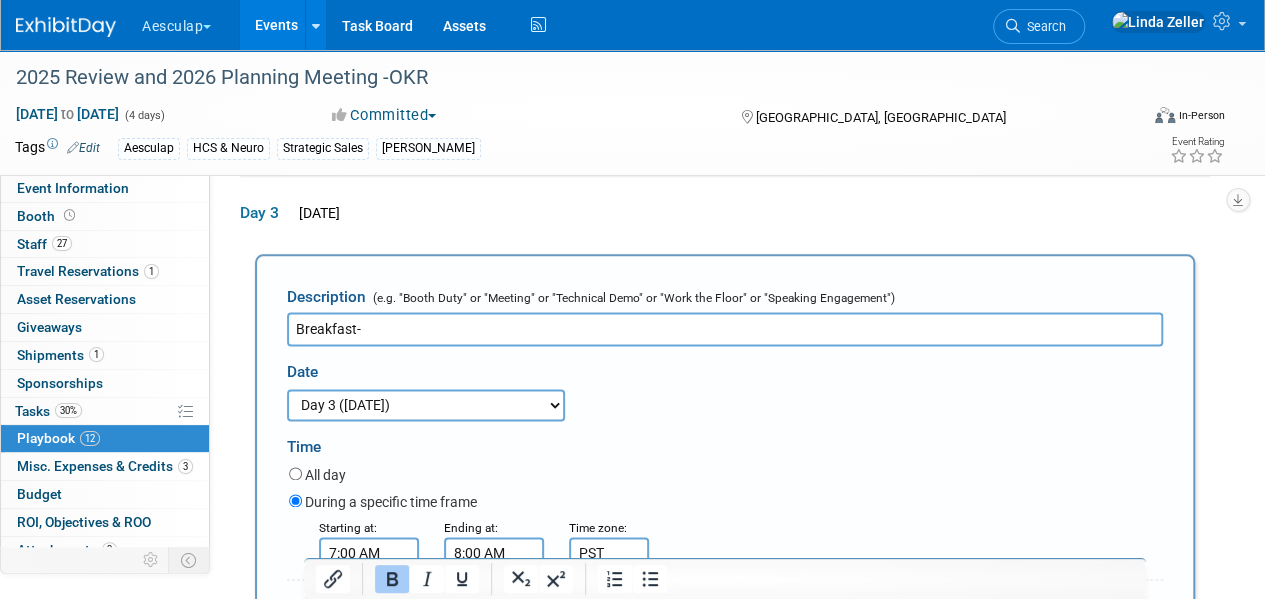 scroll, scrollTop: 1160, scrollLeft: 0, axis: vertical 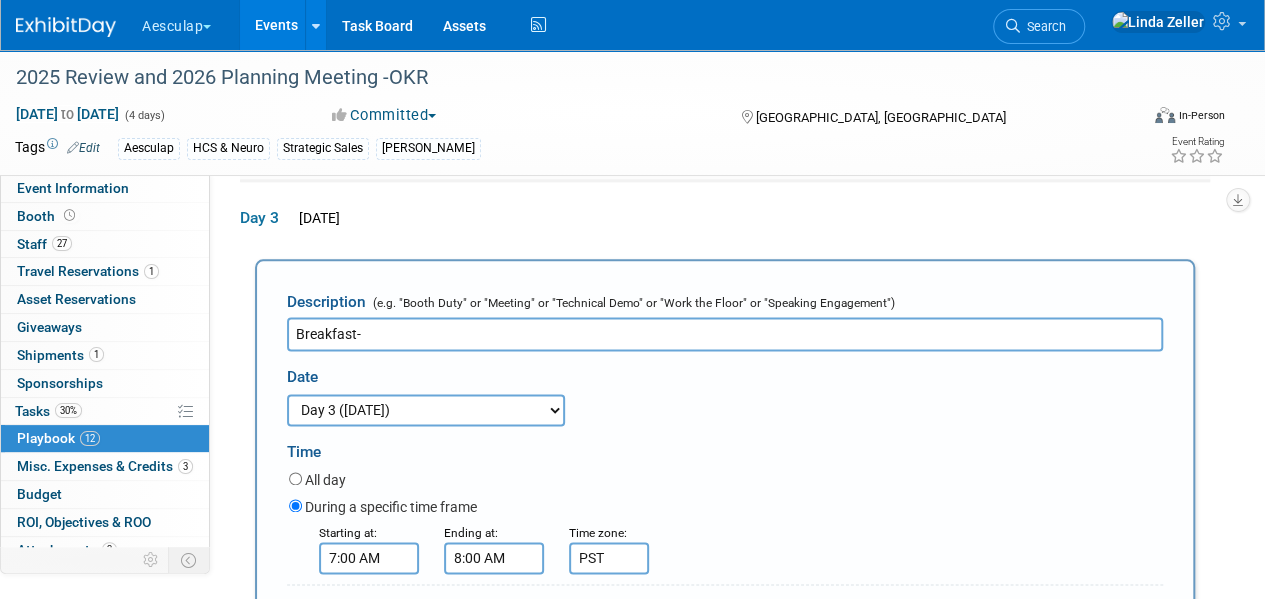 click on "Breakfast-" at bounding box center [725, 334] 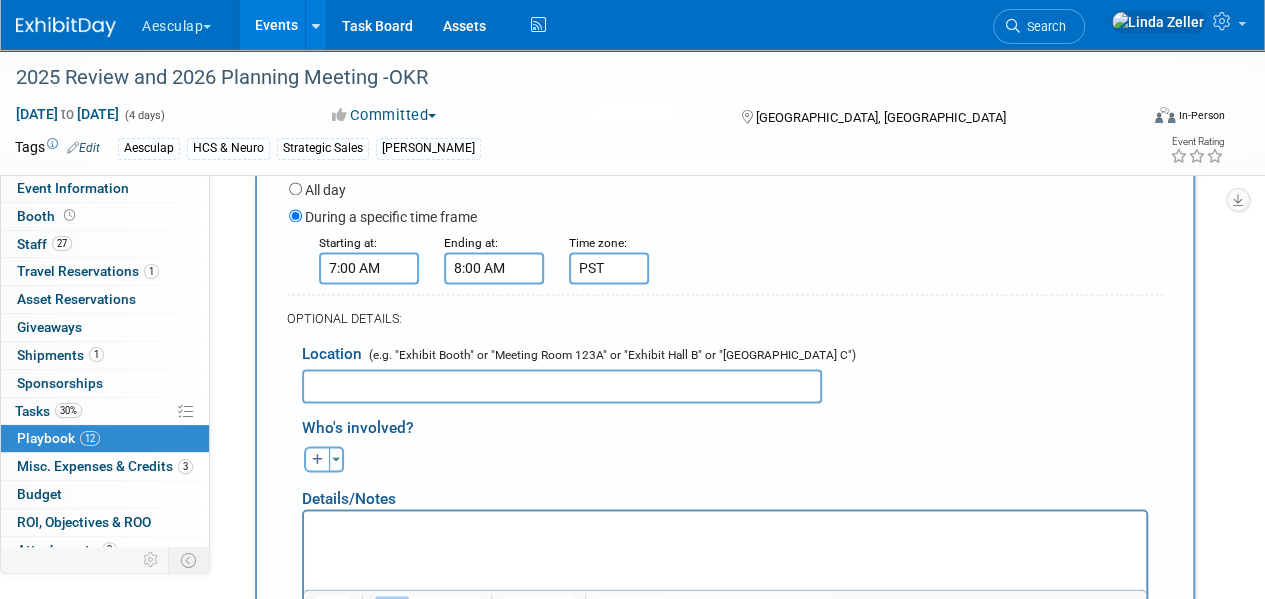 scroll, scrollTop: 1460, scrollLeft: 0, axis: vertical 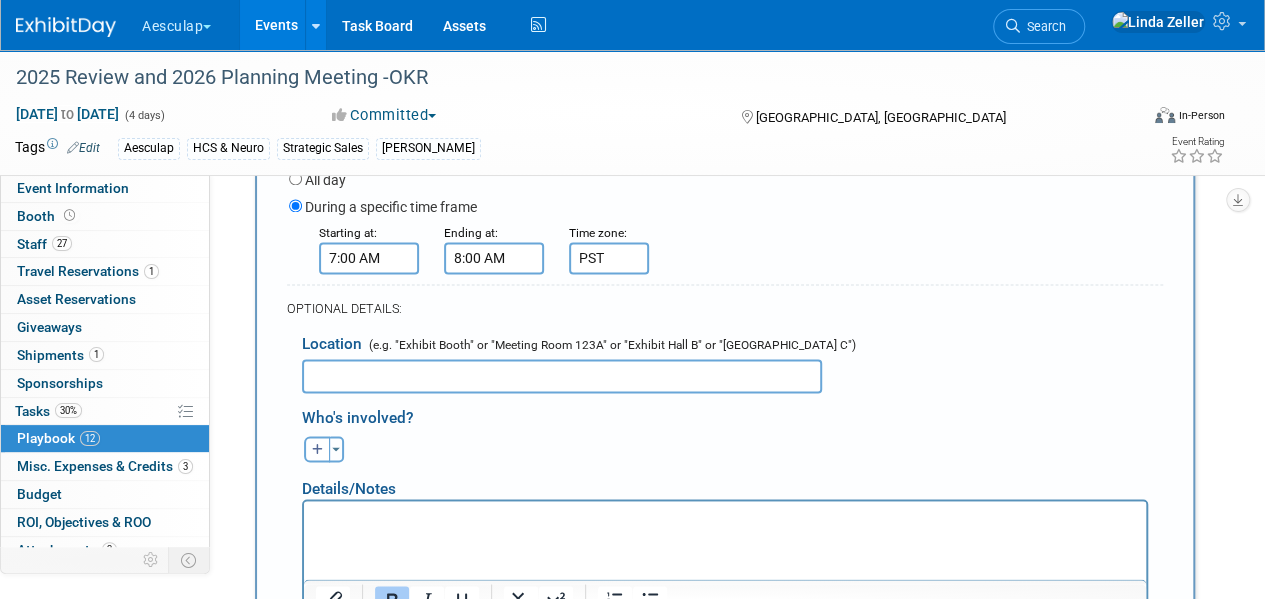 type on "Breakfast- Baja Breakfast" 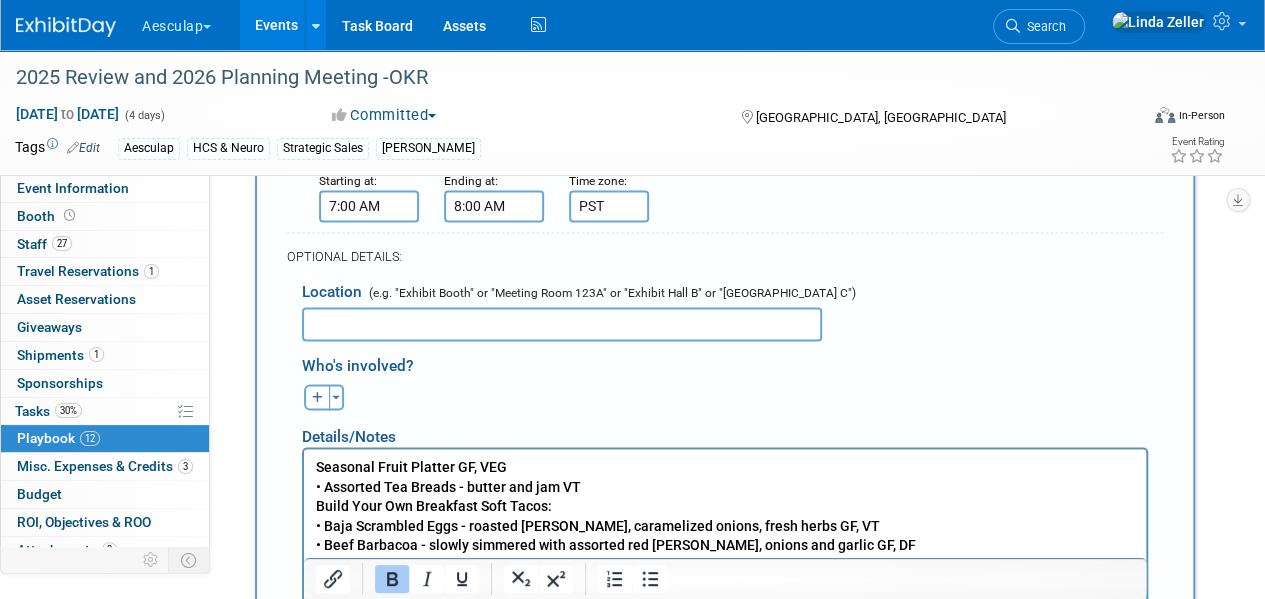 scroll, scrollTop: 1662, scrollLeft: 0, axis: vertical 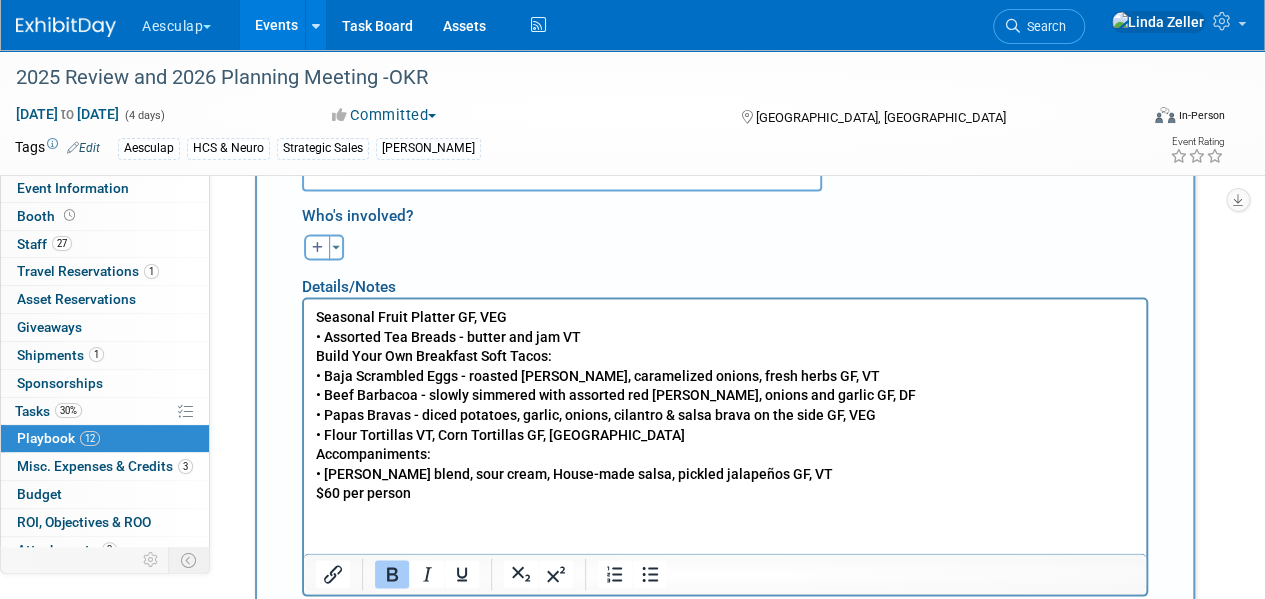 click 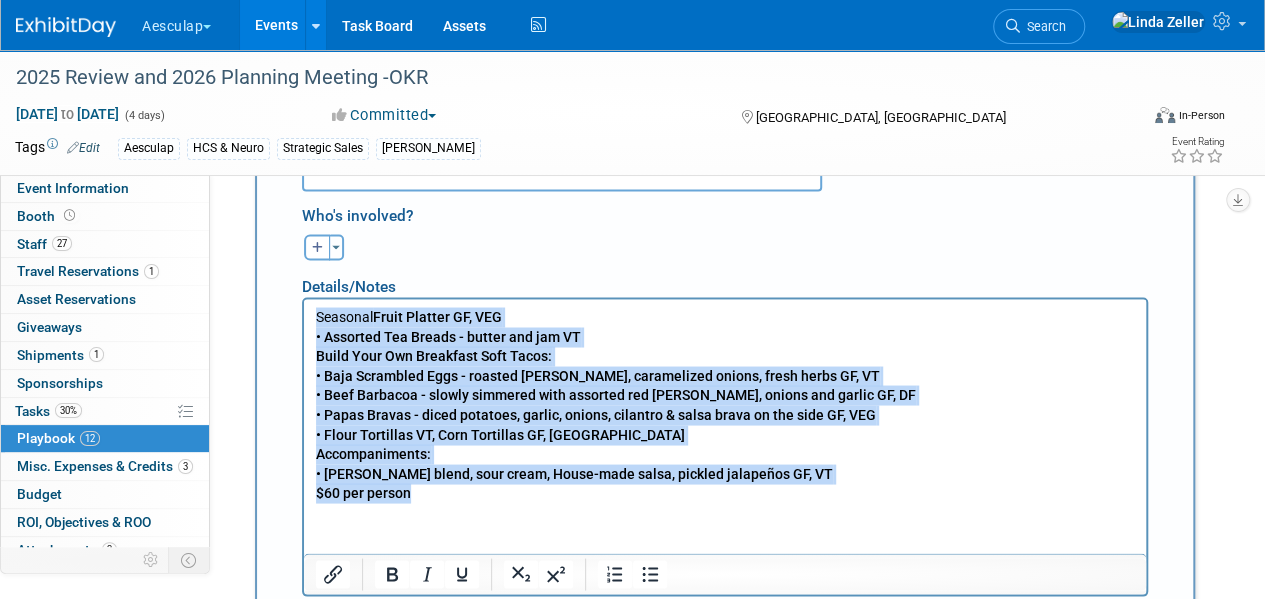 drag, startPoint x: 422, startPoint y: 500, endPoint x: 287, endPoint y: 311, distance: 232.26279 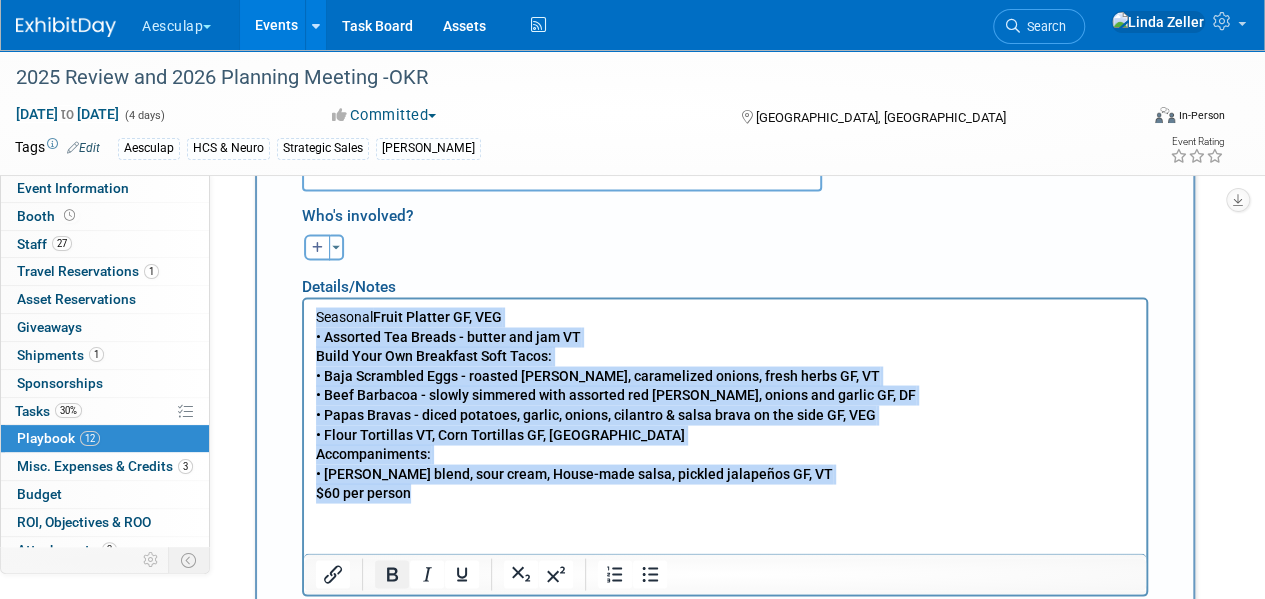 click 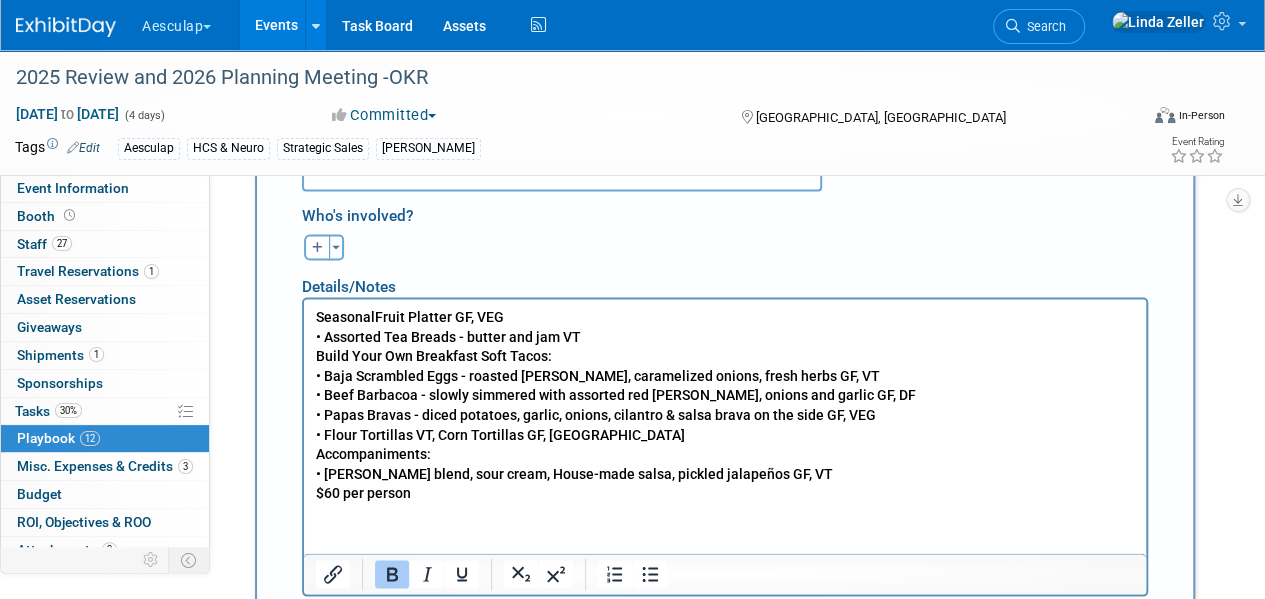 click 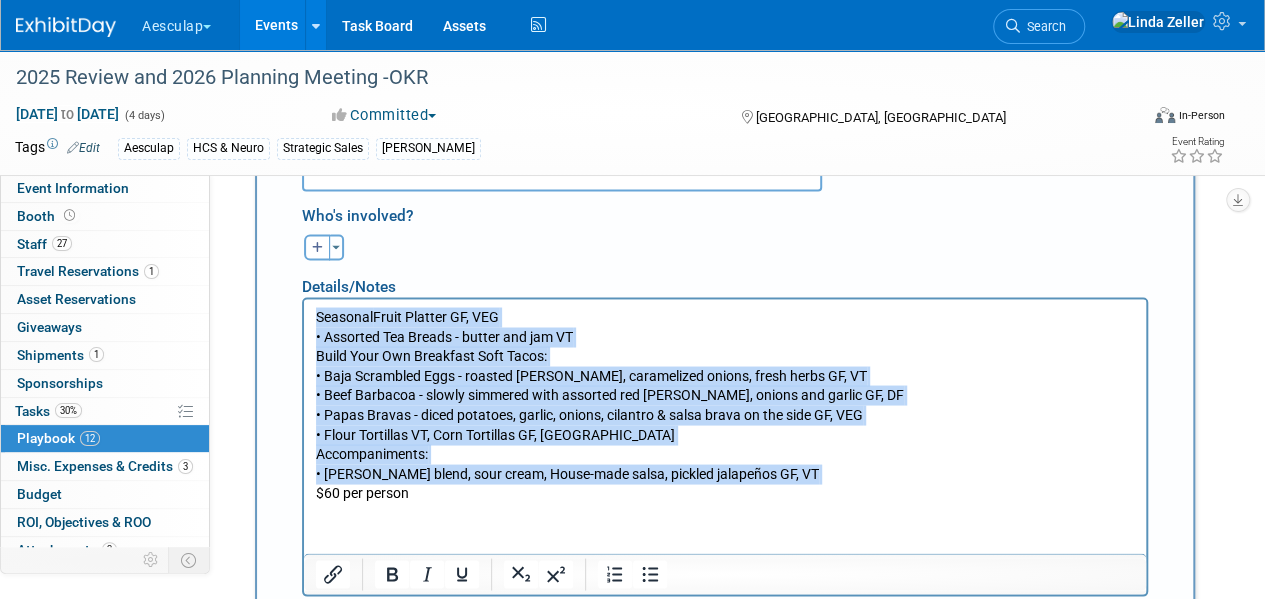 click on "Seasonal  Fruit Platter GF, VEG • Assorted Tea Breads - butter and jam VT Build Your Own Breakfast Soft Tacos: • Baja Scrambled Eggs - roasted [PERSON_NAME], caramelized onions, fresh herbs GF, VT • Beef Barbacoa - slowly simmered with assorted red [PERSON_NAME], onions and garlic GF, DF • Papas Bravas - diced potatoes, garlic, onions, cilantro & salsa brava on the side GF, VEG • Flour Tortillas VT, Corn Tortillas GF, VT Accompaniments: • [PERSON_NAME] blend, sour cream, House-made salsa, pickled jalapeños GF, VT $60 per person" at bounding box center (725, 404) 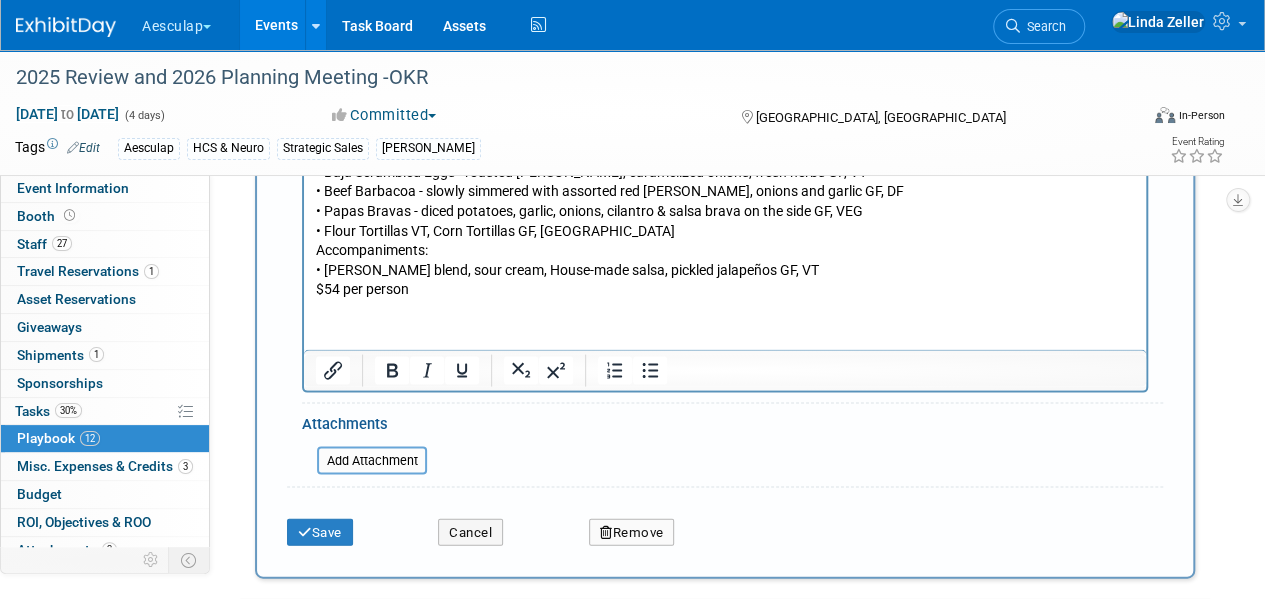 scroll, scrollTop: 1962, scrollLeft: 0, axis: vertical 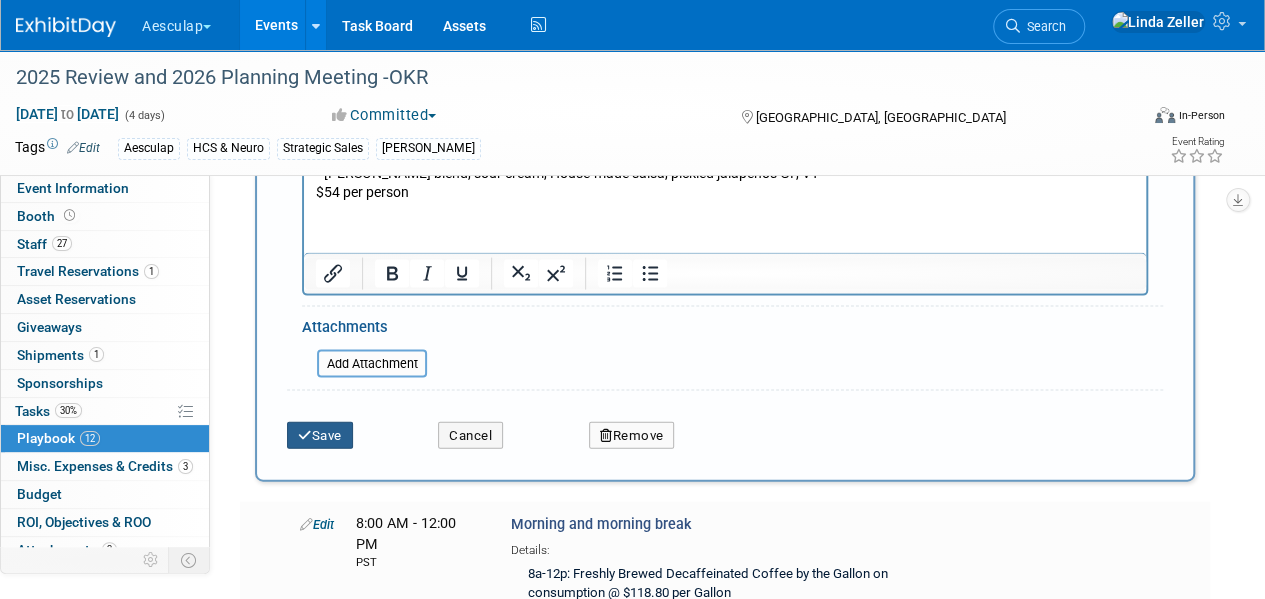 click at bounding box center [305, 435] 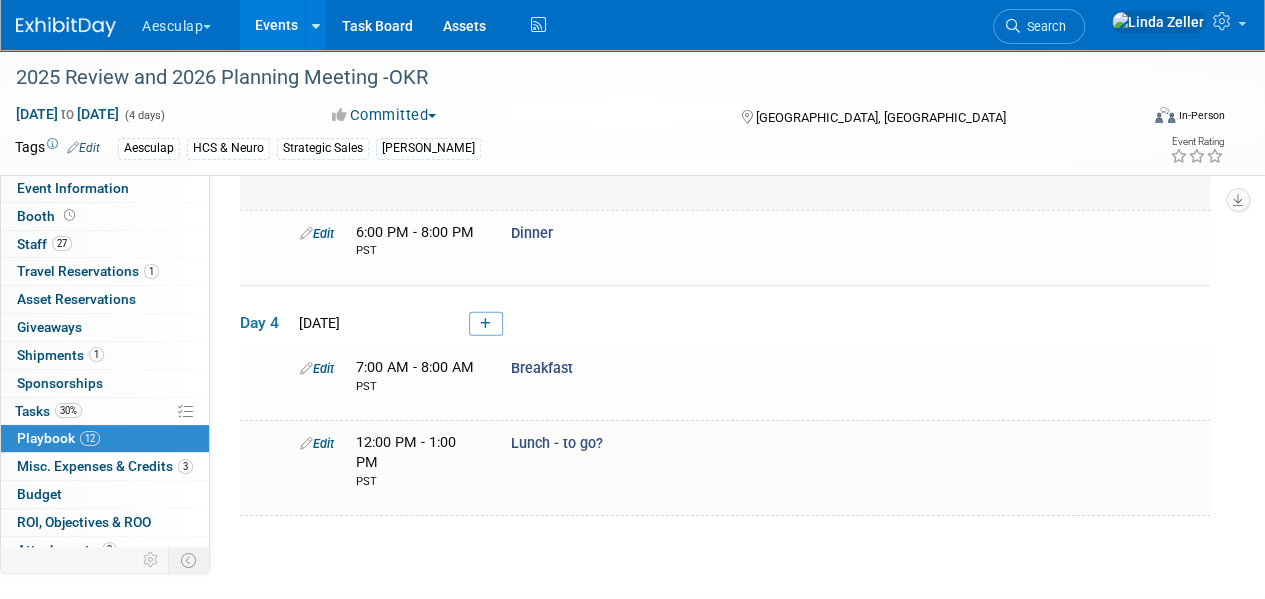 scroll, scrollTop: 2910, scrollLeft: 0, axis: vertical 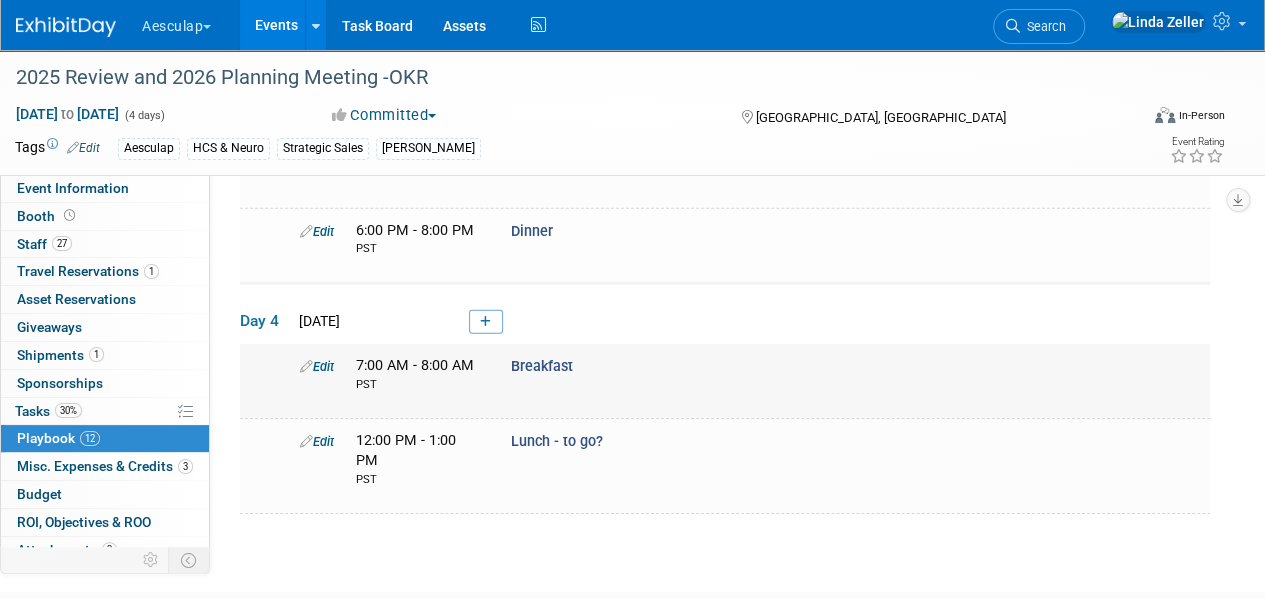 click on "Edit" at bounding box center [317, 366] 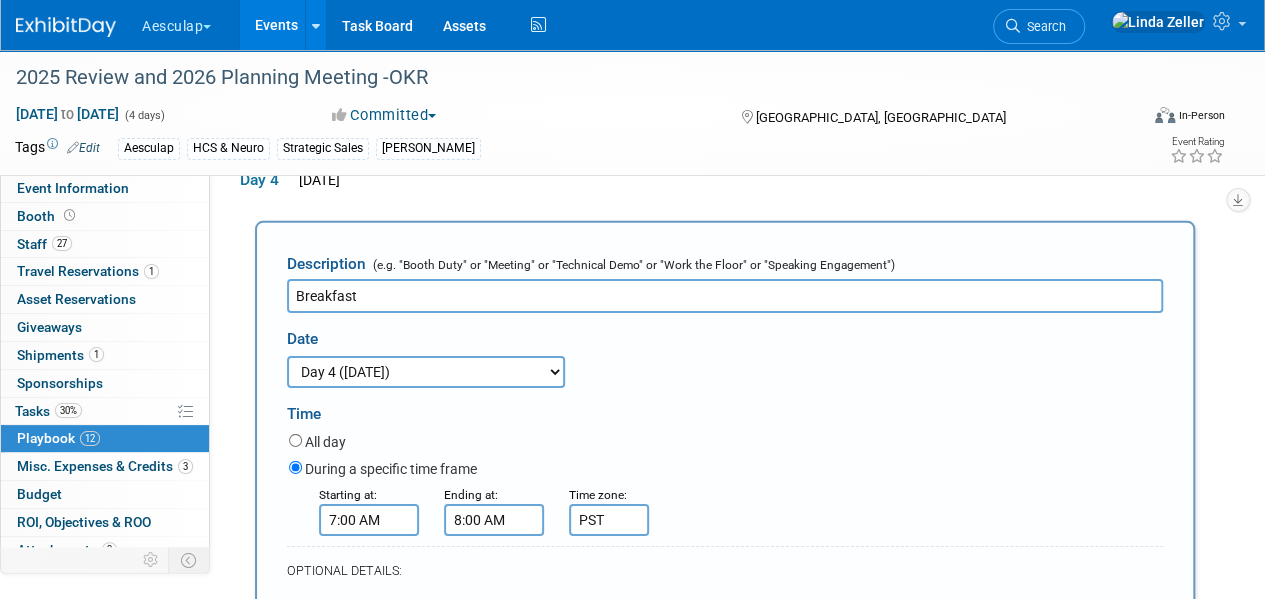 scroll, scrollTop: 3258, scrollLeft: 0, axis: vertical 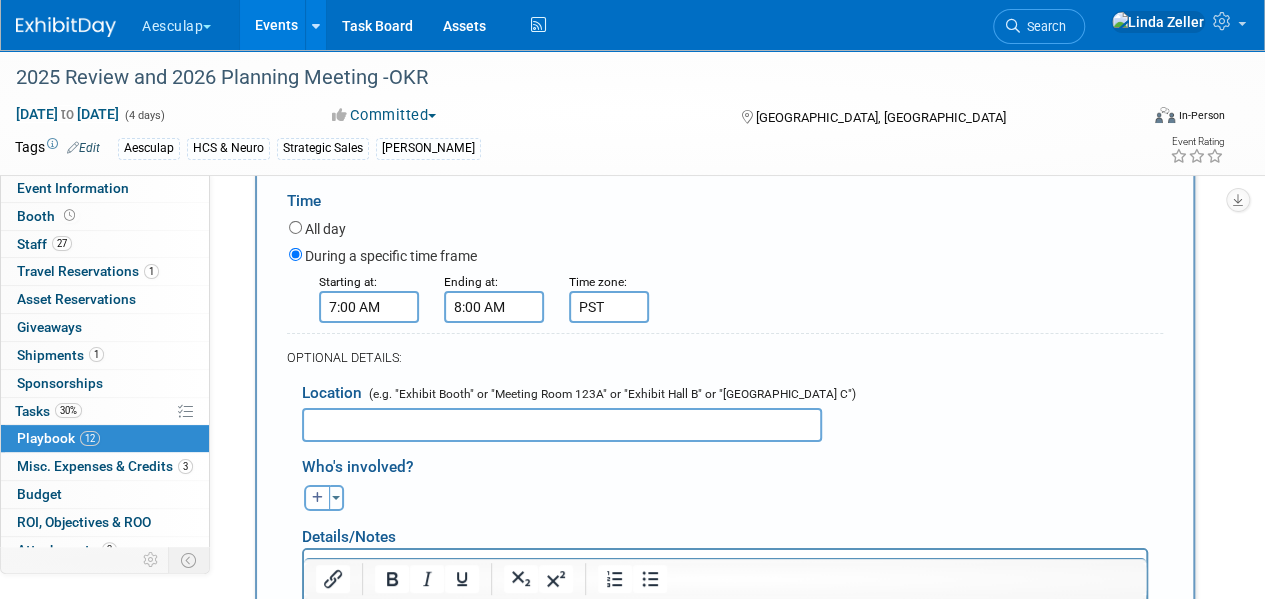 click at bounding box center [725, 567] 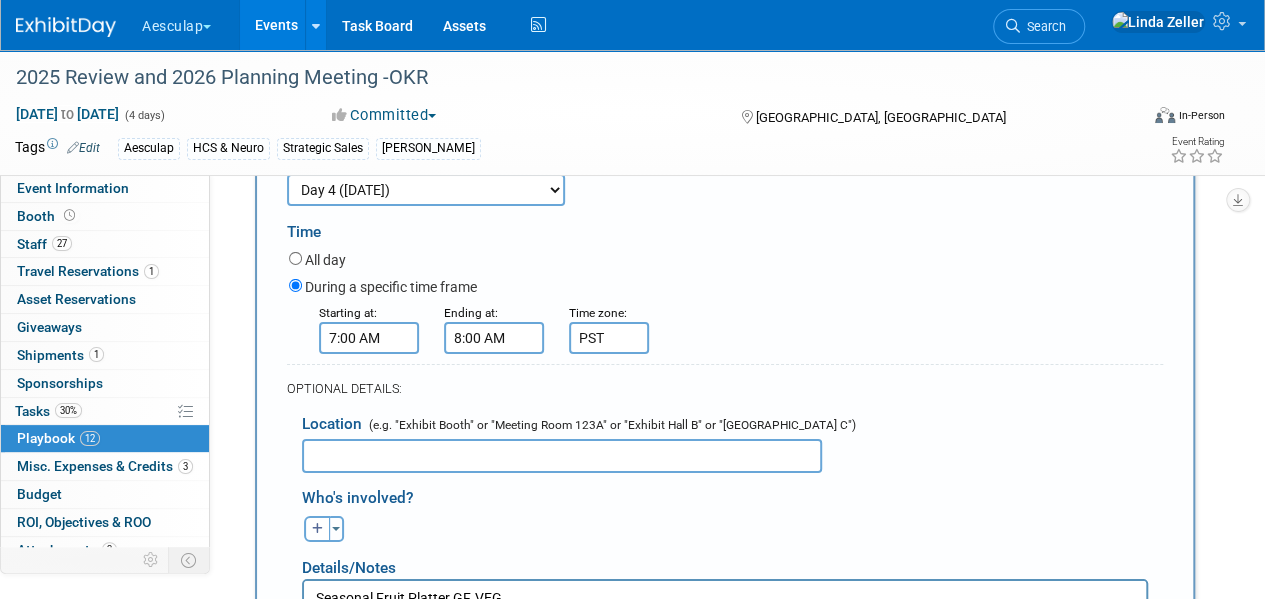 scroll, scrollTop: 2927, scrollLeft: 0, axis: vertical 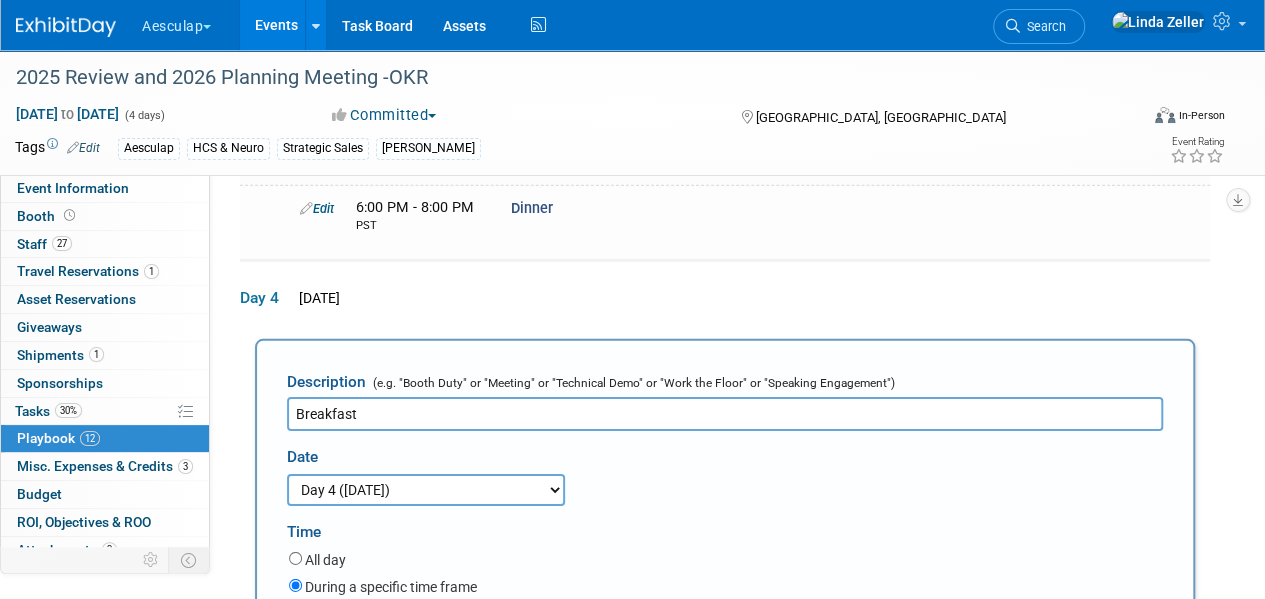 click on "Breakfast" at bounding box center [725, 414] 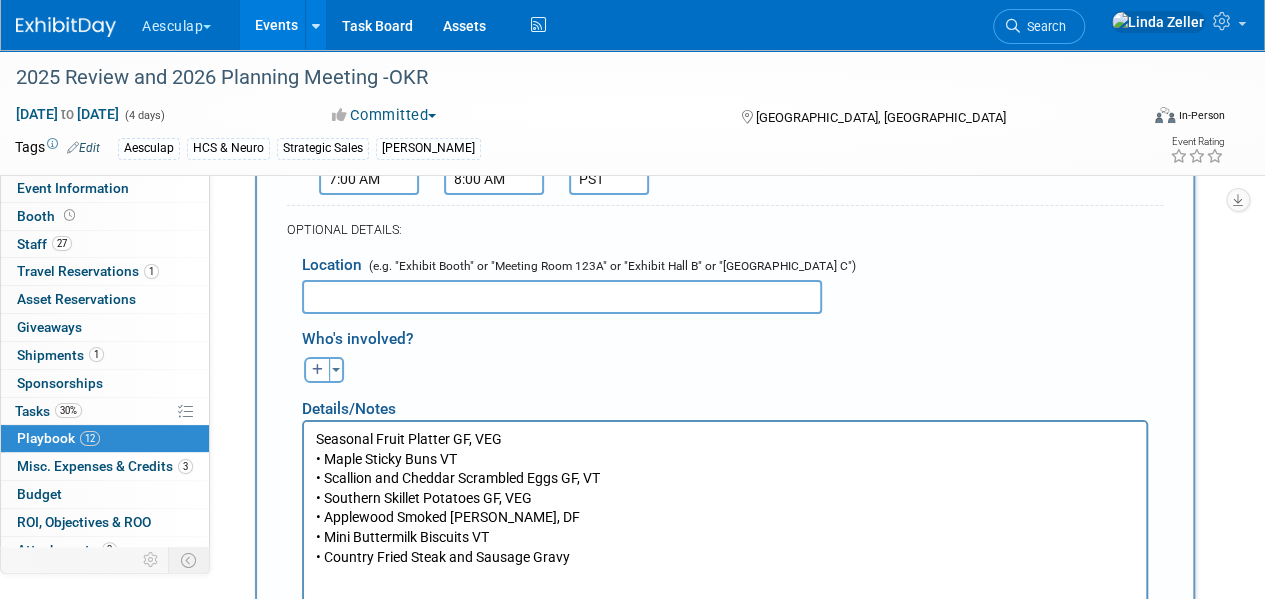 scroll, scrollTop: 3427, scrollLeft: 0, axis: vertical 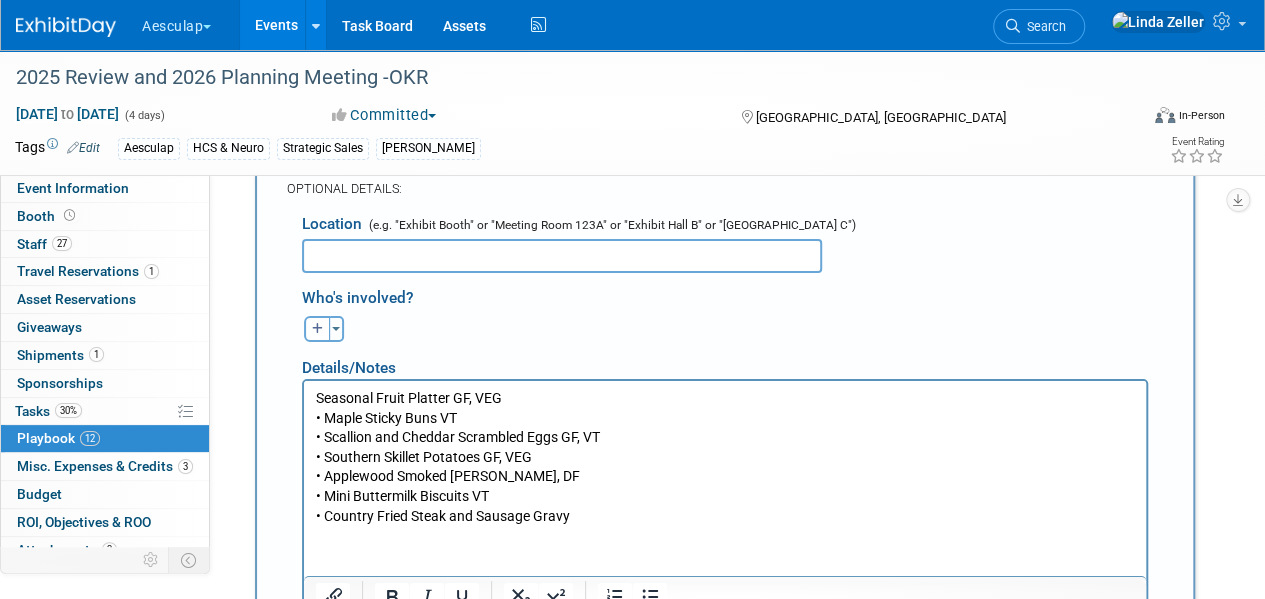 type on "Breakfast - Southern Sunrise" 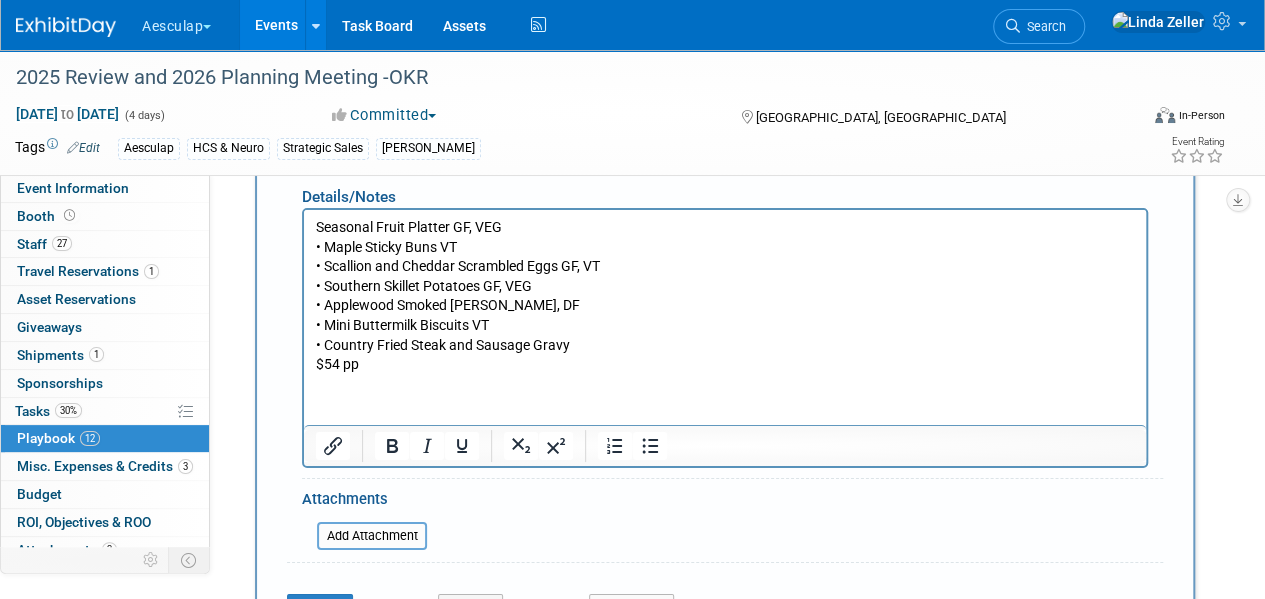 scroll, scrollTop: 3627, scrollLeft: 0, axis: vertical 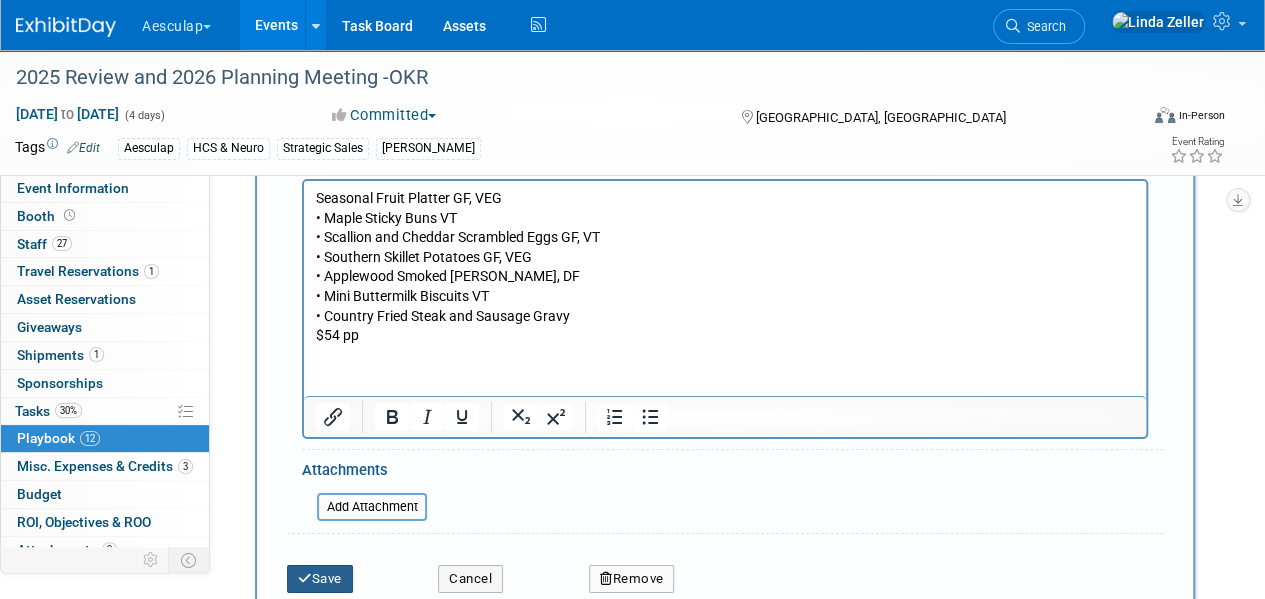 click on "Save" at bounding box center (320, 579) 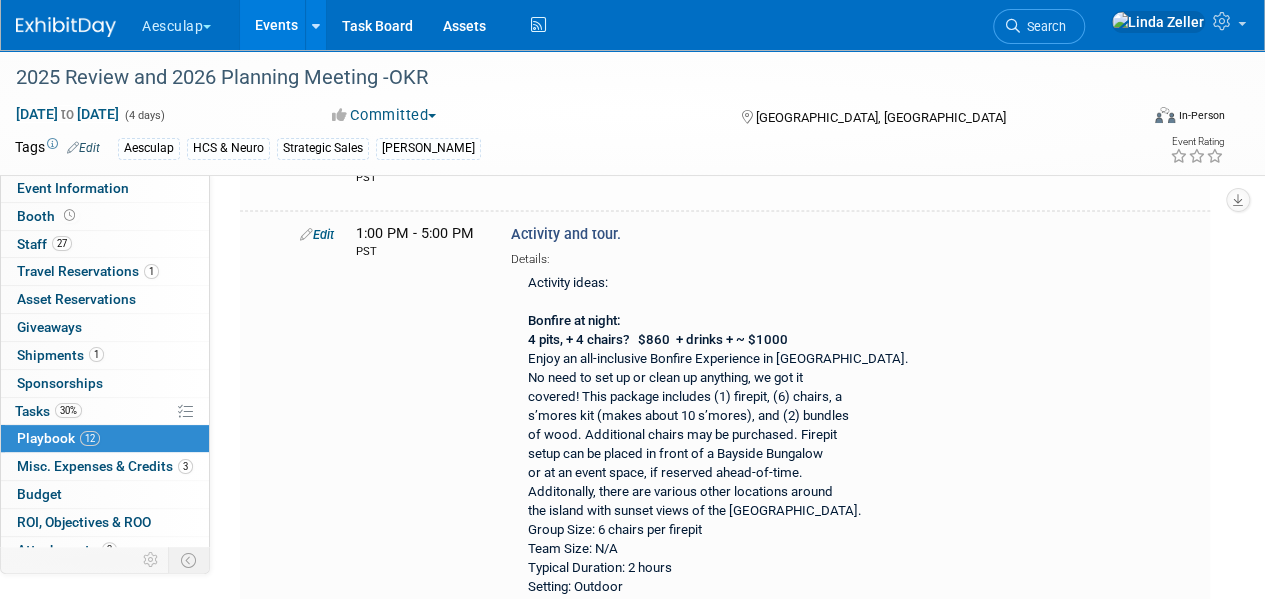 scroll, scrollTop: 2035, scrollLeft: 0, axis: vertical 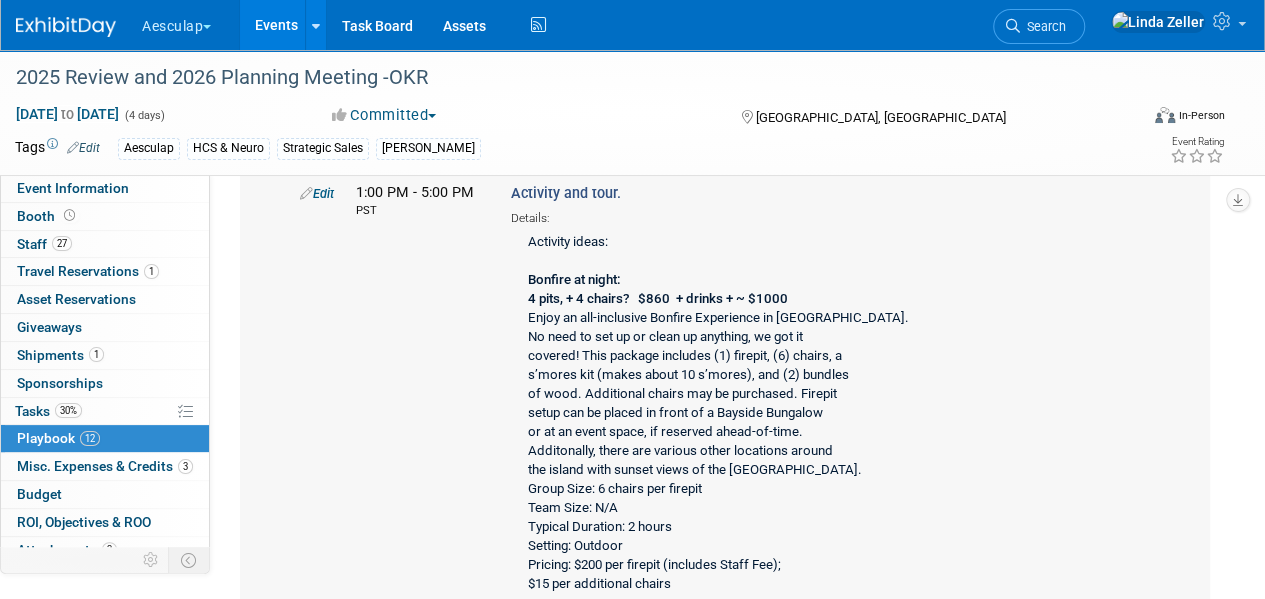 click on "Edit
1:00 PM - 5:00 PM
PST
Activity and tour.
Details:
Bonfire at night: meeting!" at bounding box center [750, 620] 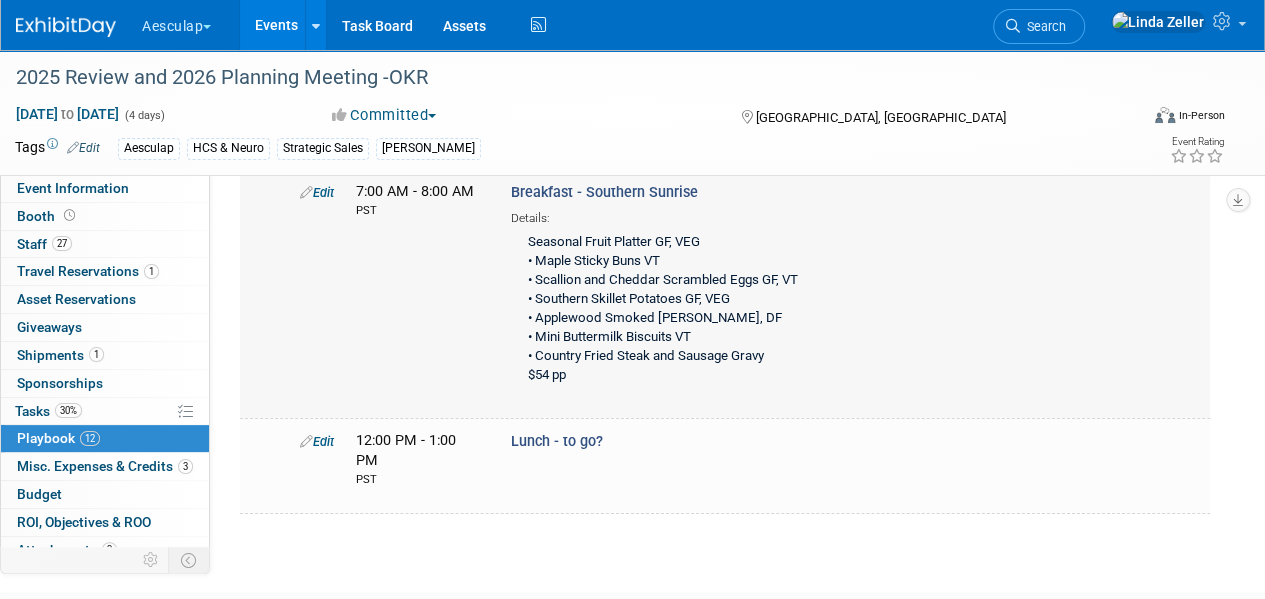 scroll, scrollTop: 3125, scrollLeft: 0, axis: vertical 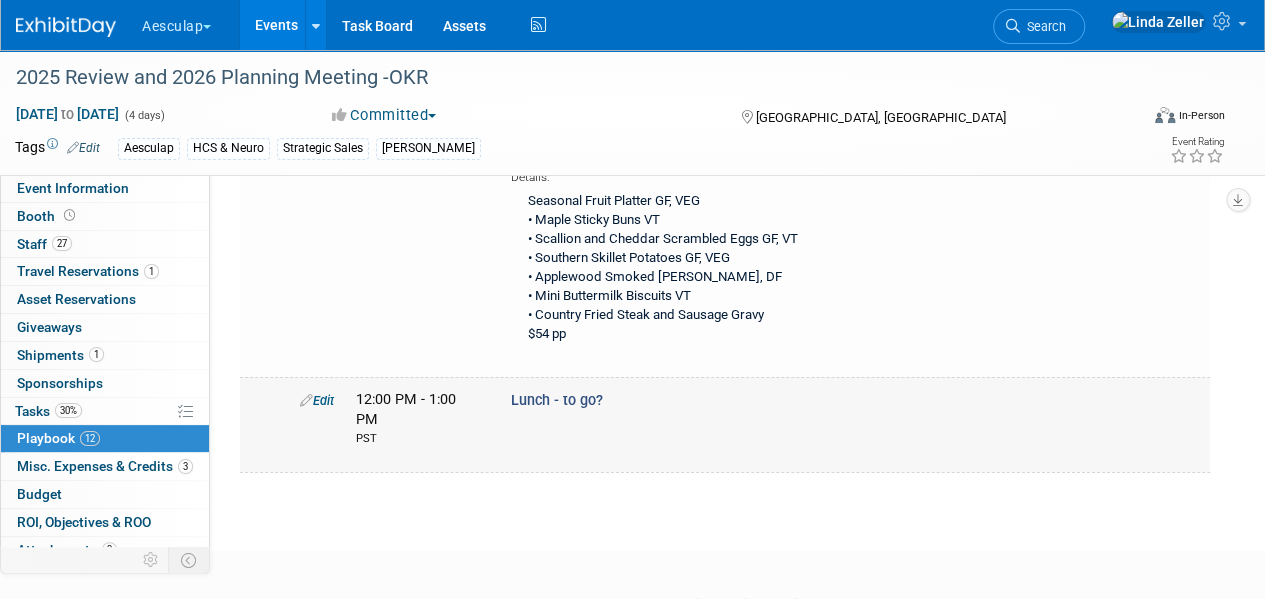 click on "Edit" at bounding box center [317, 400] 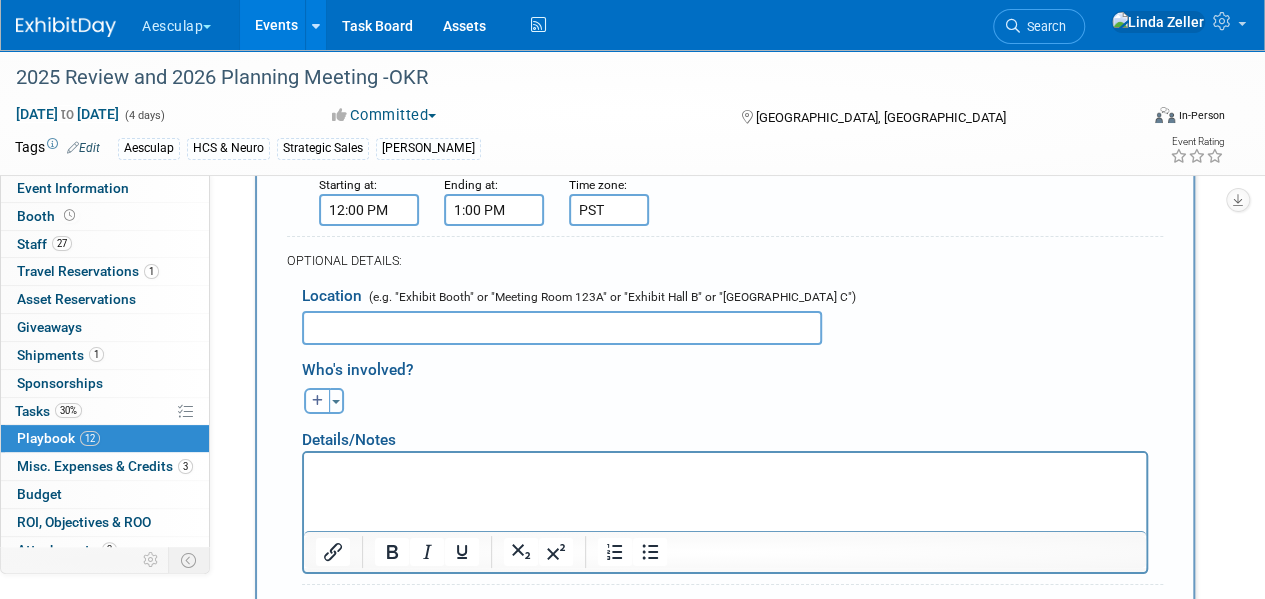 scroll, scrollTop: 3605, scrollLeft: 0, axis: vertical 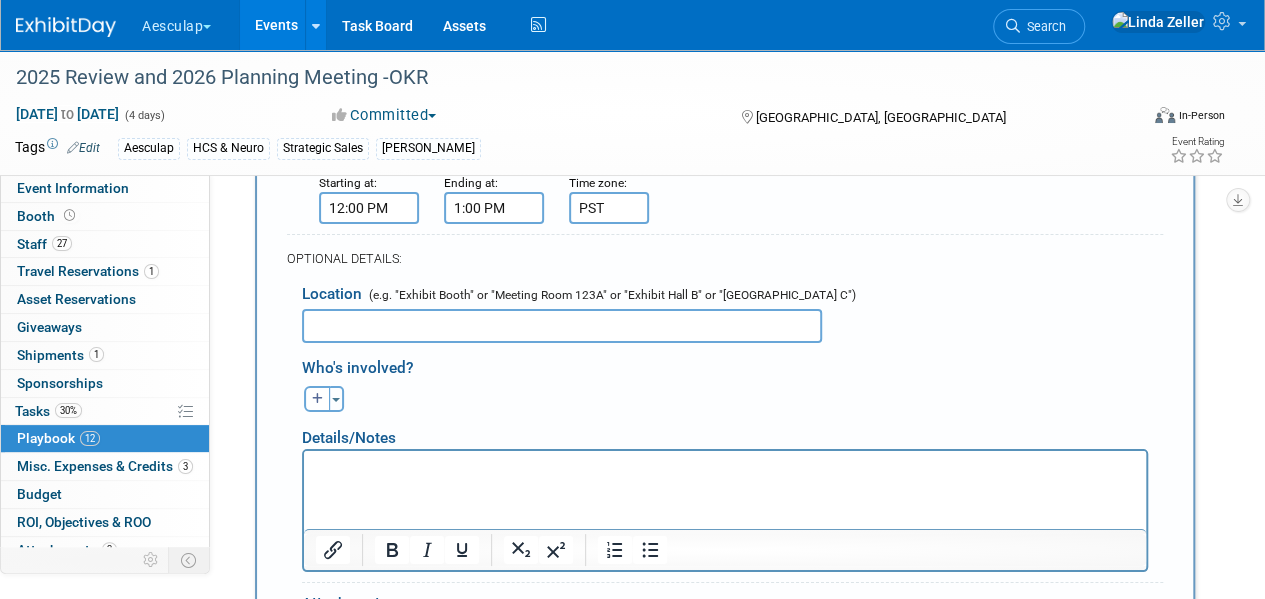 click at bounding box center (725, 469) 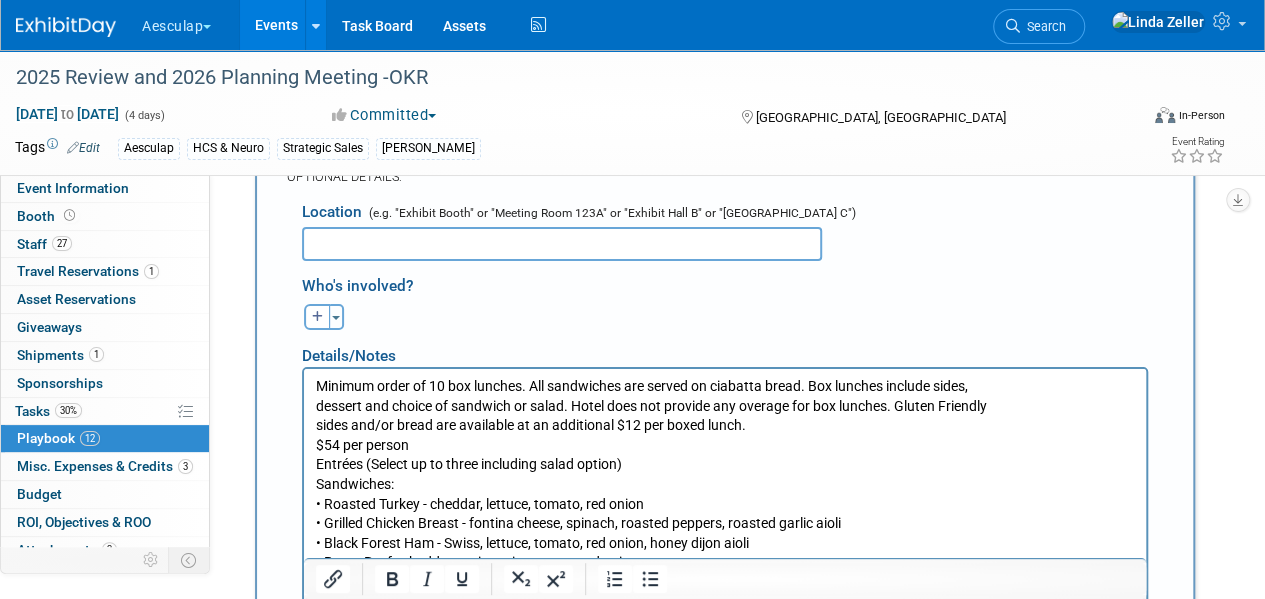 scroll, scrollTop: 3686, scrollLeft: 0, axis: vertical 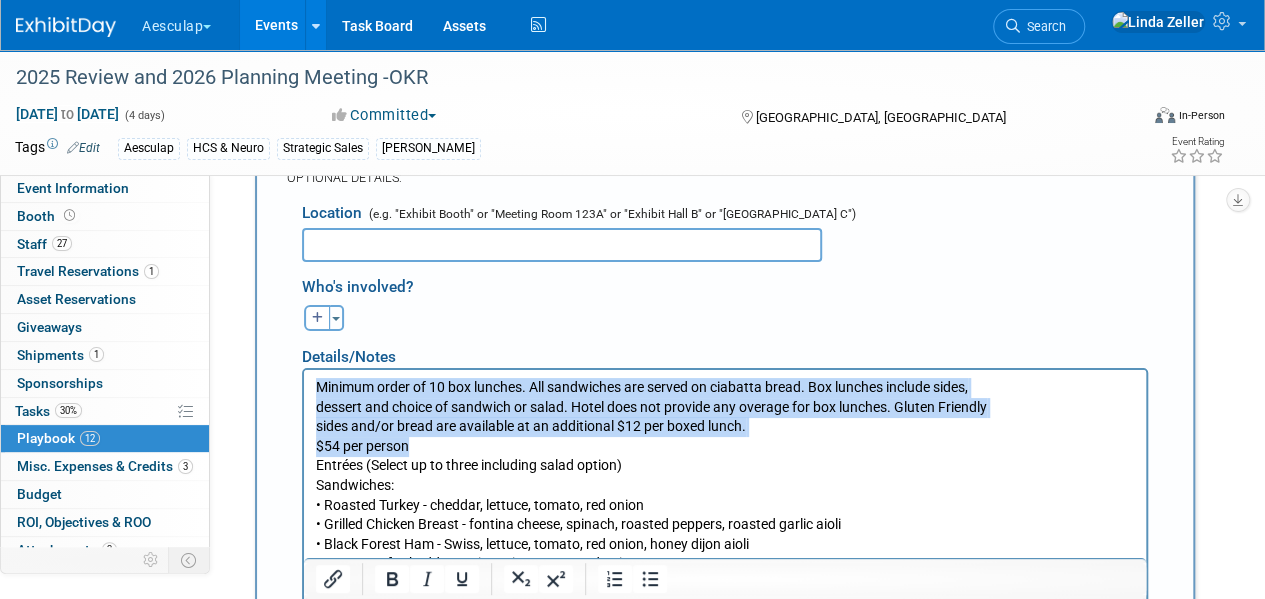 drag, startPoint x: 476, startPoint y: 440, endPoint x: 306, endPoint y: 380, distance: 180.27756 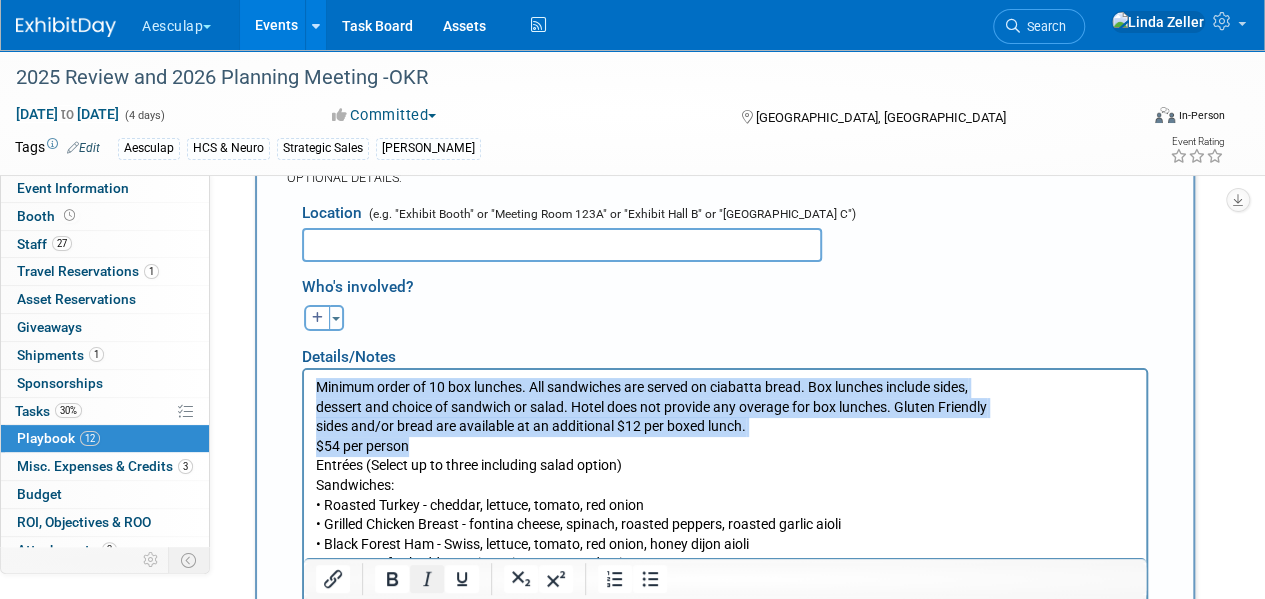 click 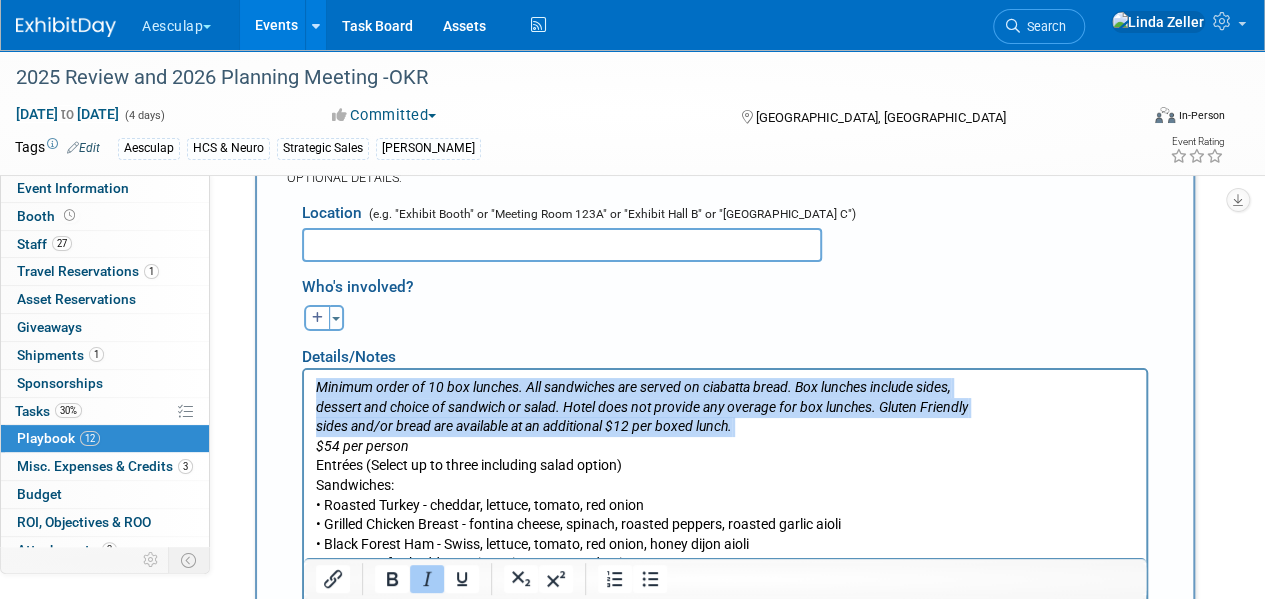 click on "$54 per person" at bounding box center (362, 446) 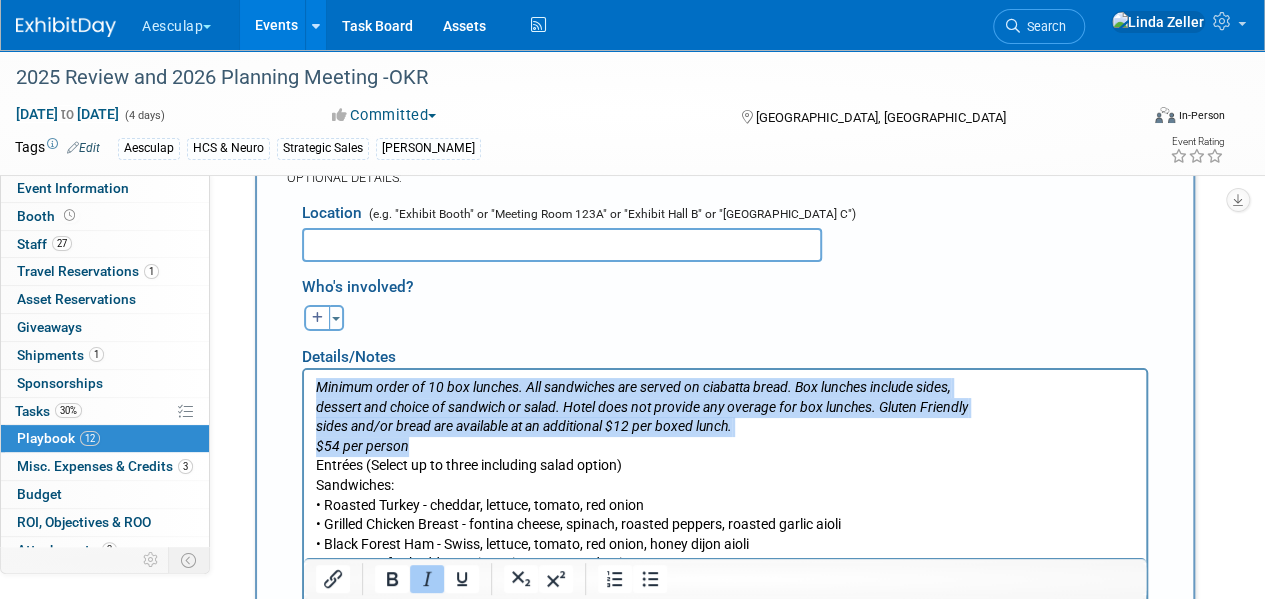 drag, startPoint x: 404, startPoint y: 450, endPoint x: 314, endPoint y: 384, distance: 111.60645 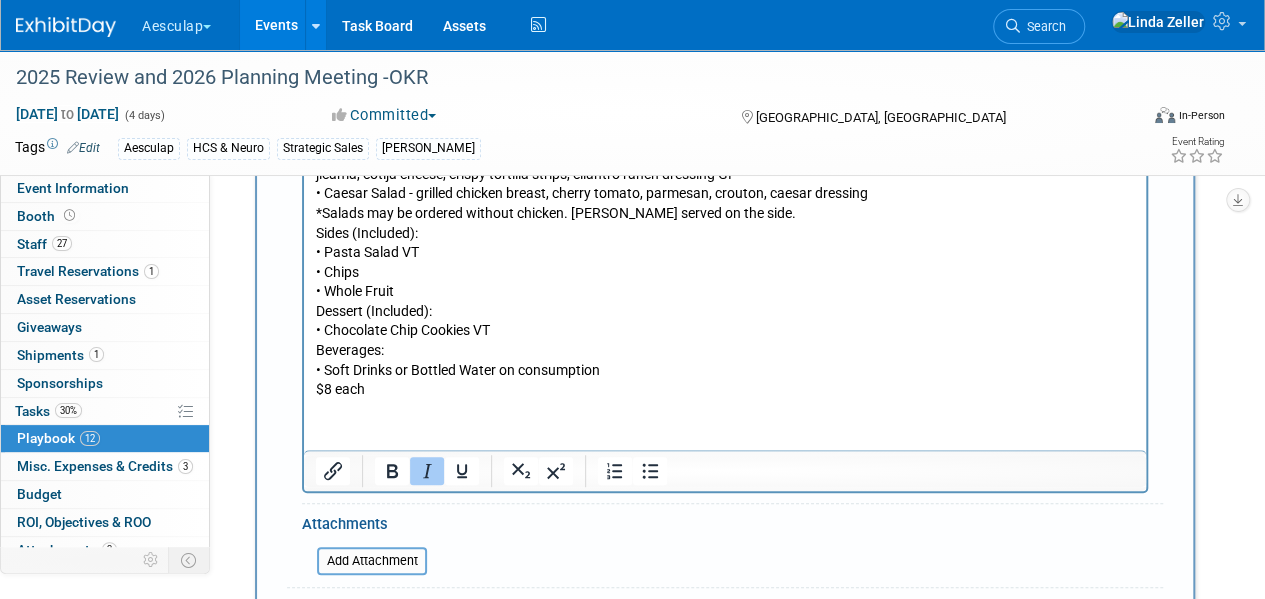 scroll, scrollTop: 4186, scrollLeft: 0, axis: vertical 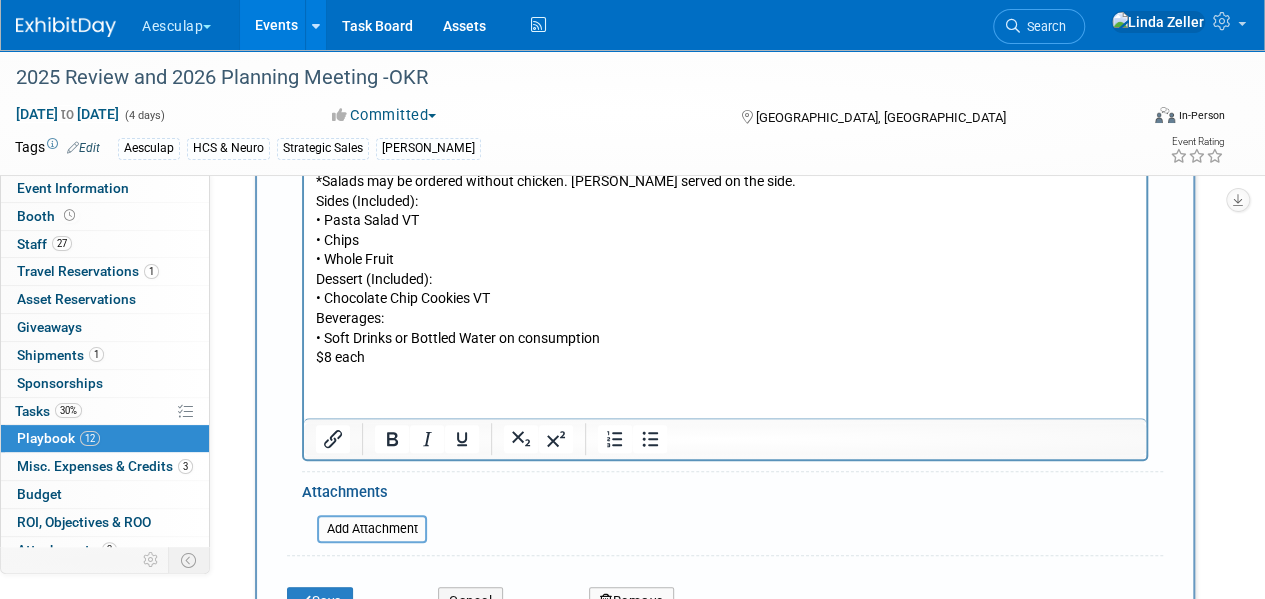 click on "﻿ Entrées (Select up to three including salad option) Sandwiches: • Roasted Turkey - cheddar, lettuce, tomato, red onion • Grilled Chicken Breast - fontina cheese, spinach, roasted peppers, roasted garlic aioli • Black Forest Ham - Swiss, lettuce, tomato, red onion, honey dijon aioli • Roast Beef - cheddar, spring mix, tomato, red onion • Grilled Tempeh Wrap - spring mix, traditional hummus spread, grilled vegetables VEG • Fresh Mozzarella - tomato, spinach, red onion and olive tapenade VT Salads: • Asian Chicken Salad - grilled chicken breast, chopped napa cabbage, shredded carrots, green onions, cilantro, mandarin oranges, crunchy noodles, Asian dressing DF • Southwest Chicken Salad - grilled chicken breast, mixed greens, roasted corn and black bean relish, jicama, cotija cheese, crispy tortilla strips, cilantro ranch dressing GF • Caesar Salad - grilled chicken breast, cherry tomato, parmesan, crouton, caesar dressing *Salads may be ordered without chicken. [PERSON_NAME] served on the side." at bounding box center (725, 120) 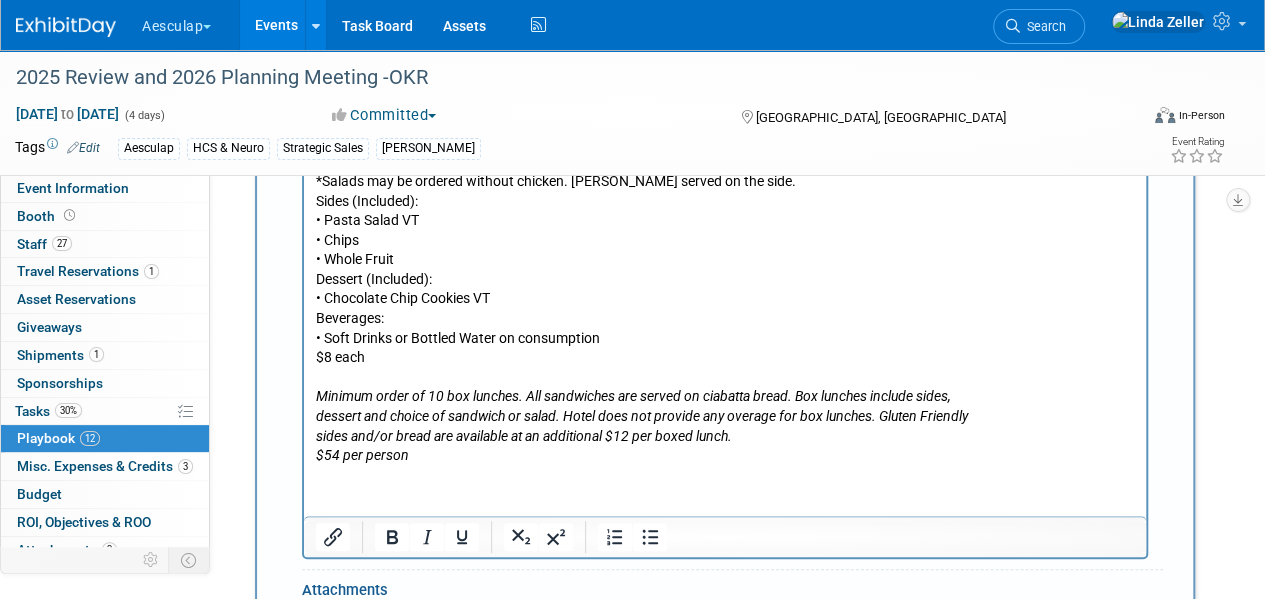 click on "$54 per person" at bounding box center (362, 456) 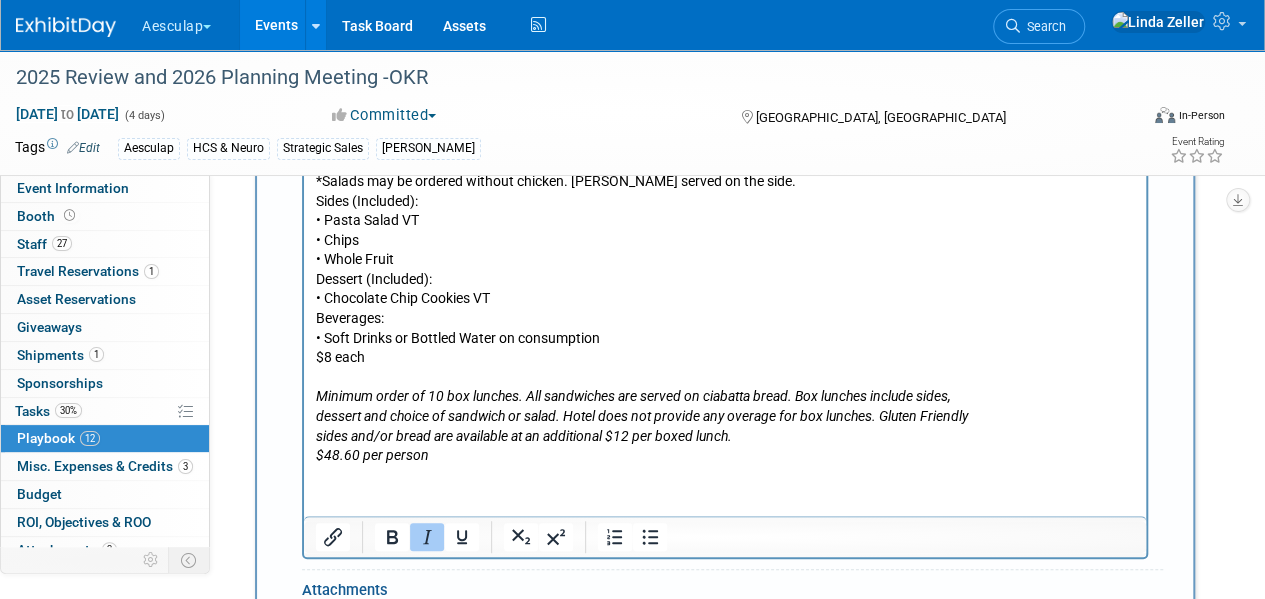 scroll, scrollTop: 3786, scrollLeft: 0, axis: vertical 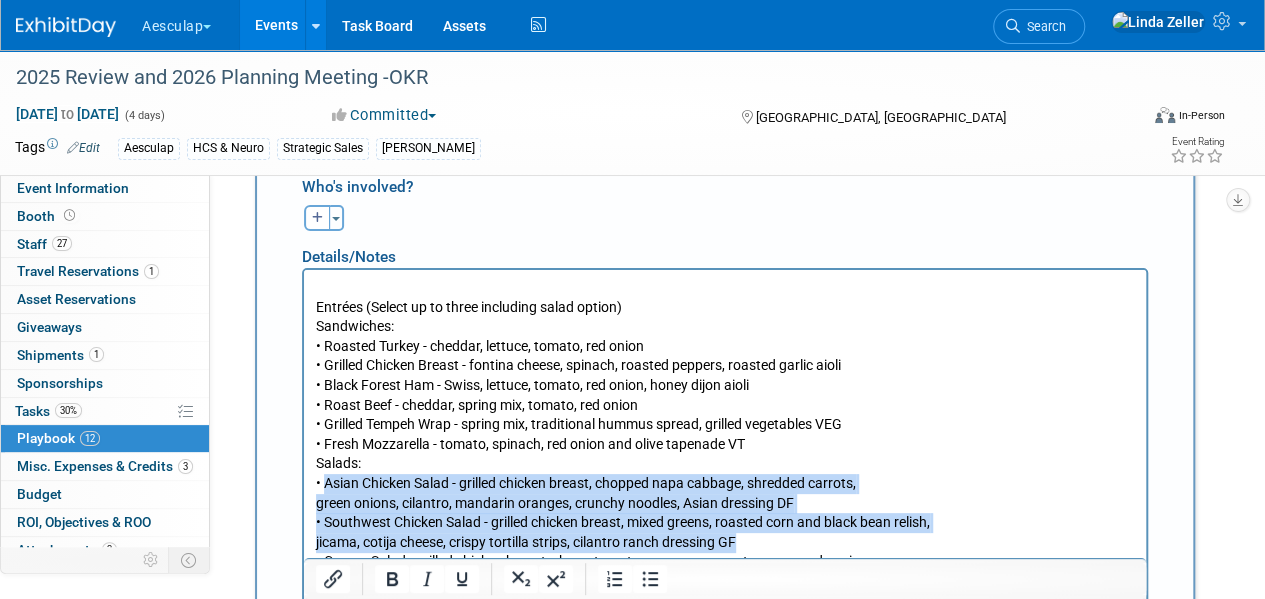 drag, startPoint x: 324, startPoint y: 475, endPoint x: 780, endPoint y: 548, distance: 461.80624 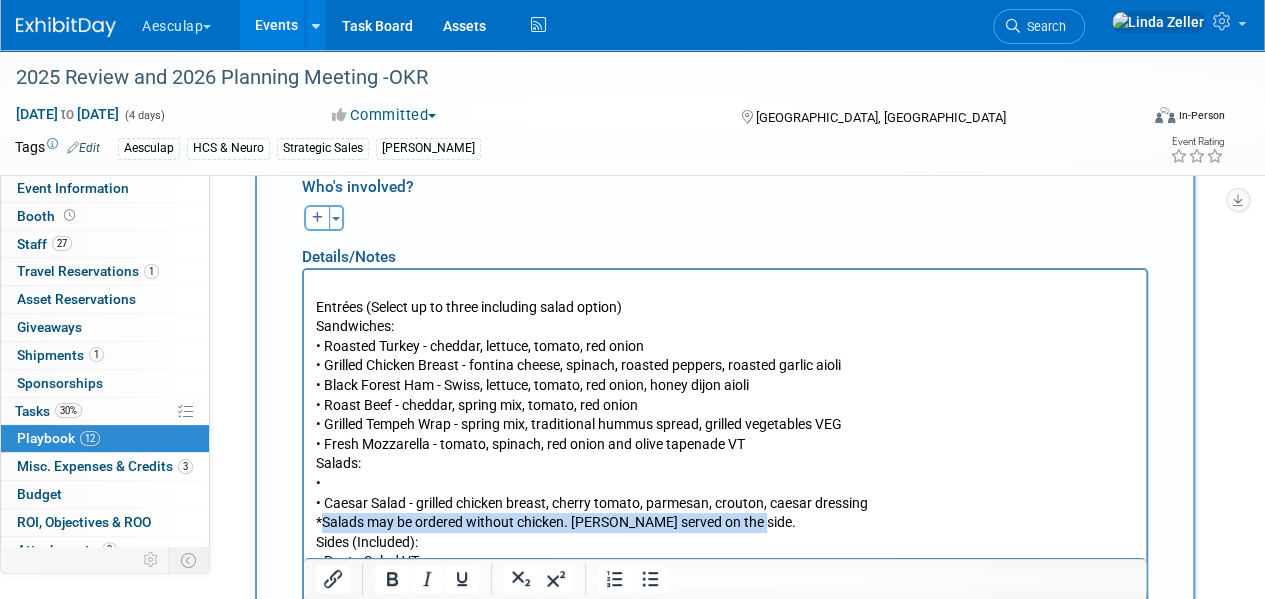drag, startPoint x: 322, startPoint y: 522, endPoint x: 751, endPoint y: 518, distance: 429.01865 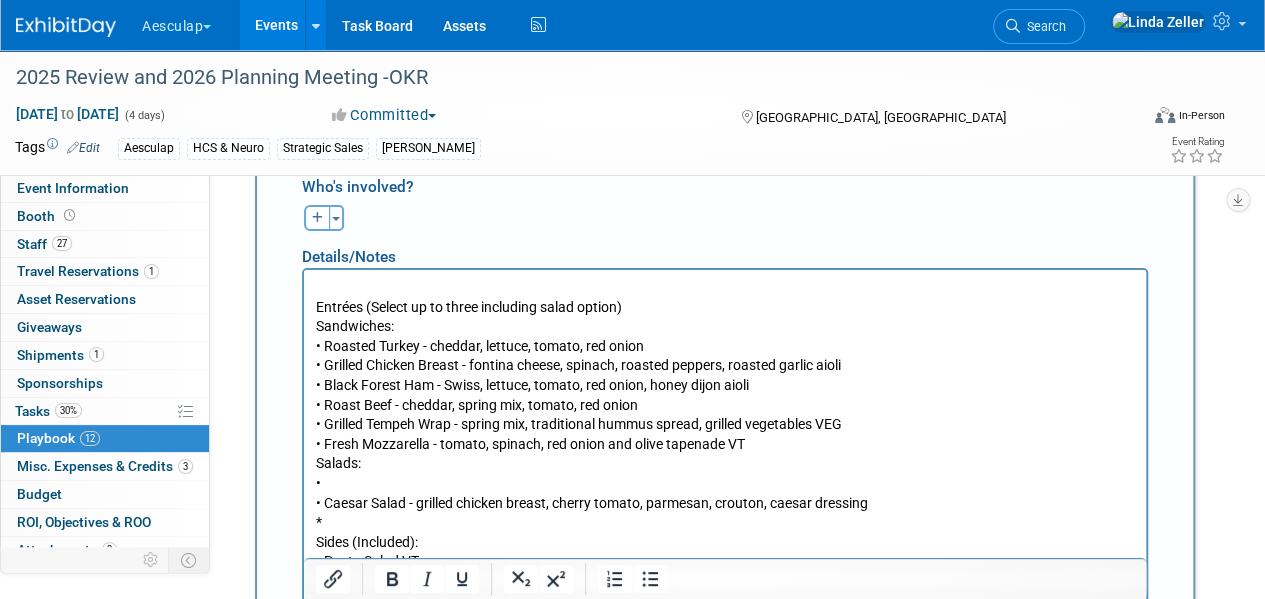 click on "Entrées (Select up to three including salad option) Sandwiches: • Roasted Turkey - cheddar, lettuce, tomato, red onion • Grilled Chicken Breast - fontina cheese, spinach, roasted peppers, roasted garlic aioli • Black Forest Ham - Swiss, lettuce, tomato, red onion, honey dijon aioli • Roast Beef - cheddar, spring mix, tomato, red onion • Grilled Tempeh Wrap - spring mix, traditional hummus spread, grilled vegetables VEG • Fresh Mozzarella - tomato, spinach, red onion and olive tapenade VT Salads: •  • Caesar Salad - grilled chicken breast, cherry tomato, parmesan, crouton, caesar dressing * Sides (Included): • Pasta Salad VT • Chips • Whole Fruit Dessert (Included): • Chocolate Chip Cookies VT Beverages: • Soft Drinks or Bottled Water on consumption $8 each" at bounding box center (725, 493) 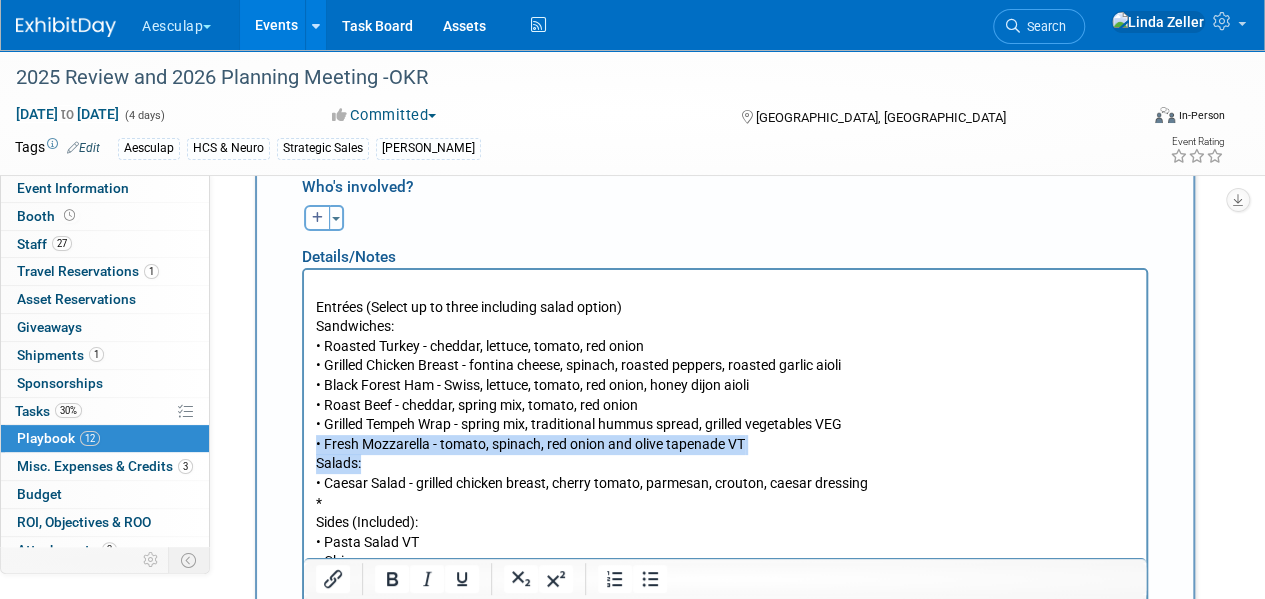 drag, startPoint x: 367, startPoint y: 463, endPoint x: 296, endPoint y: 447, distance: 72.780495 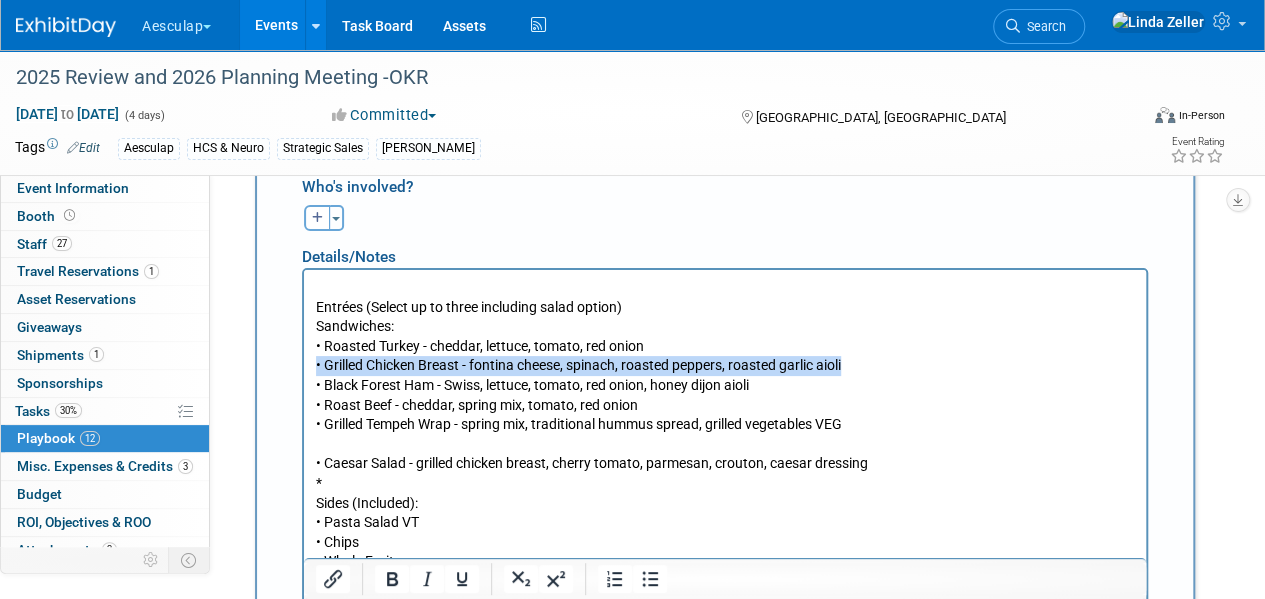 drag, startPoint x: 859, startPoint y: 359, endPoint x: 606, endPoint y: 568, distance: 328.16156 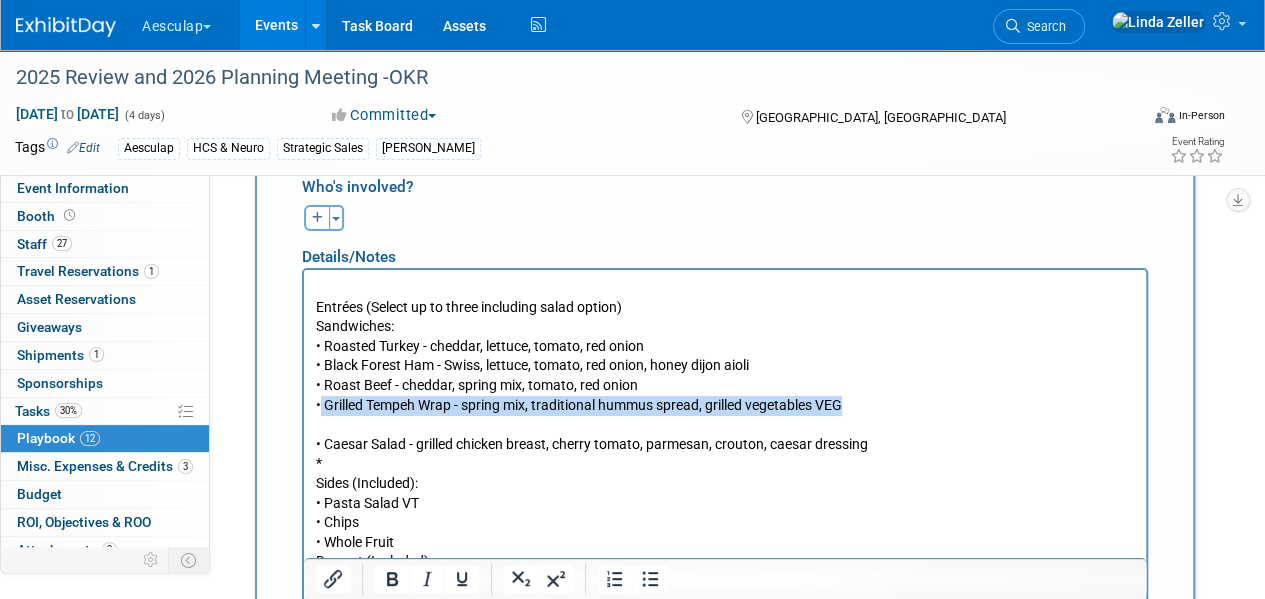 drag, startPoint x: 868, startPoint y: 404, endPoint x: 318, endPoint y: 408, distance: 550.0145 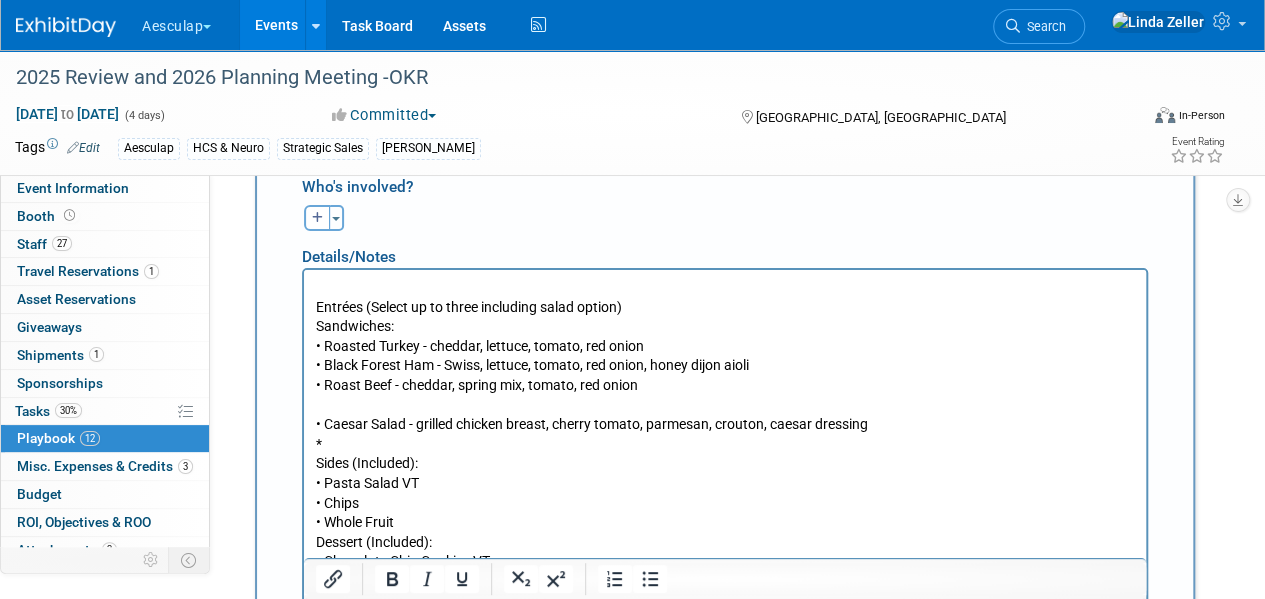 click on "Entrées (Select up to three including salad option) Sandwiches: • Roasted Turkey - cheddar, lettuce, tomato, red onion • Black Forest Ham - Swiss, lettuce, tomato, red onion, honey dijon aioli • Roast Beef - cheddar, spring mix, tomato, red onion • Caesar Salad - grilled chicken breast, cherry tomato, parmesan, crouton, caesar dressing * Sides (Included): • Pasta Salad VT • Chips • Whole Fruit Dessert (Included): • Chocolate Chip Cookies VT Beverages: • Soft Drinks or Bottled Water on consumption $8 each Minimum order of 10 box lunches. All sandwiches are served on ciabatta bread. Box lunches include sides, dessert and choice of sandwich or salad. Hotel does not provide any overage for box lunches. Gluten Friendly sides and/or bread are available at an additional $12 per boxed lunch. $48.60 per person" at bounding box center [725, 503] 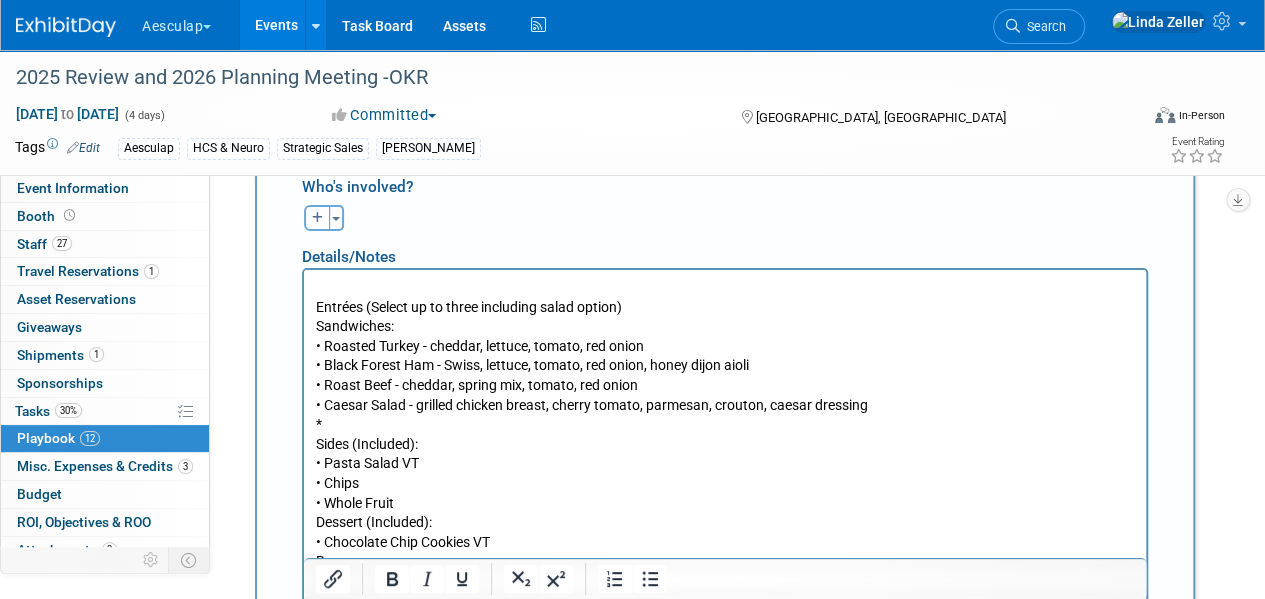 click on "Entrées (Select up to three including salad option) Sandwiches: • Roasted Turkey - cheddar, lettuce, tomato, red onion • Black Forest Ham - Swiss, lettuce, tomato, red onion, honey dijon aioli • Roast Beef - cheddar, spring mix, tomato, red onion • Caesar Salad - grilled chicken breast, cherry tomato, parmesan, crouton, caesar dressing * Sides (Included): • Pasta Salad VT • Chips • Whole Fruit Dessert (Included): • Chocolate Chip Cookies VT Beverages: • Soft Drinks or Bottled Water on consumption $8 each" at bounding box center (725, 444) 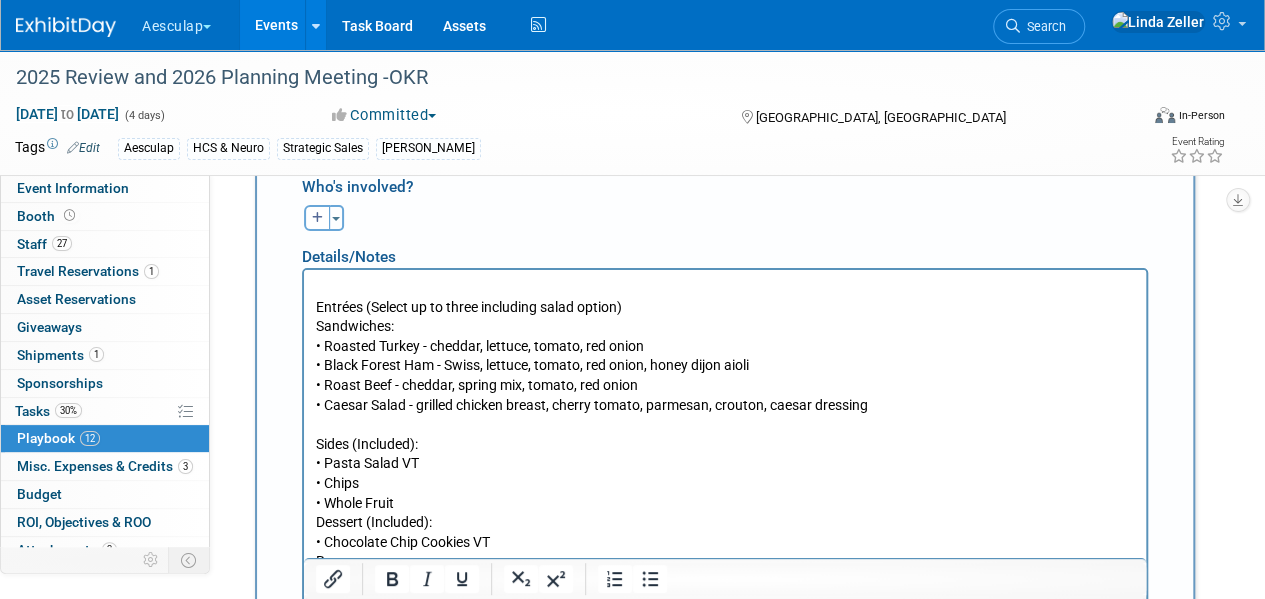 click on "Entrées (Select up to three including salad option) Sandwiches: • Roasted Turkey - cheddar, lettuce, tomato, red onion • Black Forest Ham - Swiss, lettuce, tomato, red onion, honey dijon aioli • Roast Beef - cheddar, spring mix, tomato, red onion • Caesar Salad - grilled chicken breast, cherry tomato, parmesan, crouton, caesar dressing Sides (Included): • Pasta Salad VT • Chips • Whole Fruit Dessert (Included): • Chocolate Chip Cookies VT Beverages: • Soft Drinks or Bottled Water on consumption $8 each" at bounding box center [725, 444] 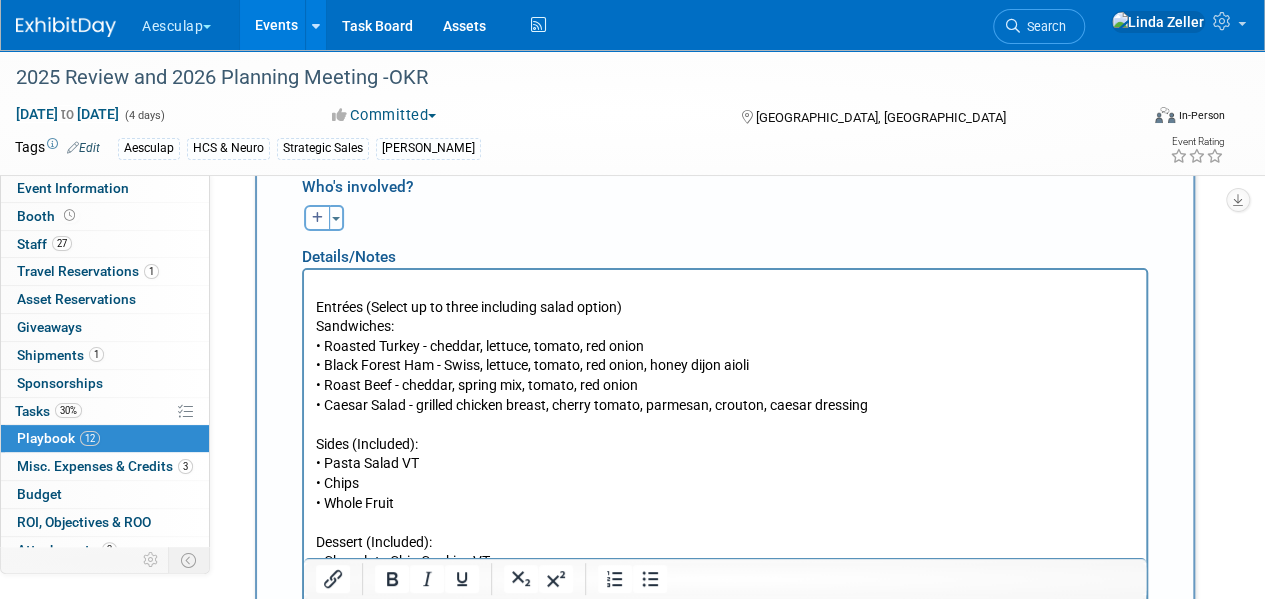click on "Dessert (Included): • Chocolate Chip Cookies VT Beverages: • Soft Drinks or Bottled Water on consumption $8 each" at bounding box center (725, 572) 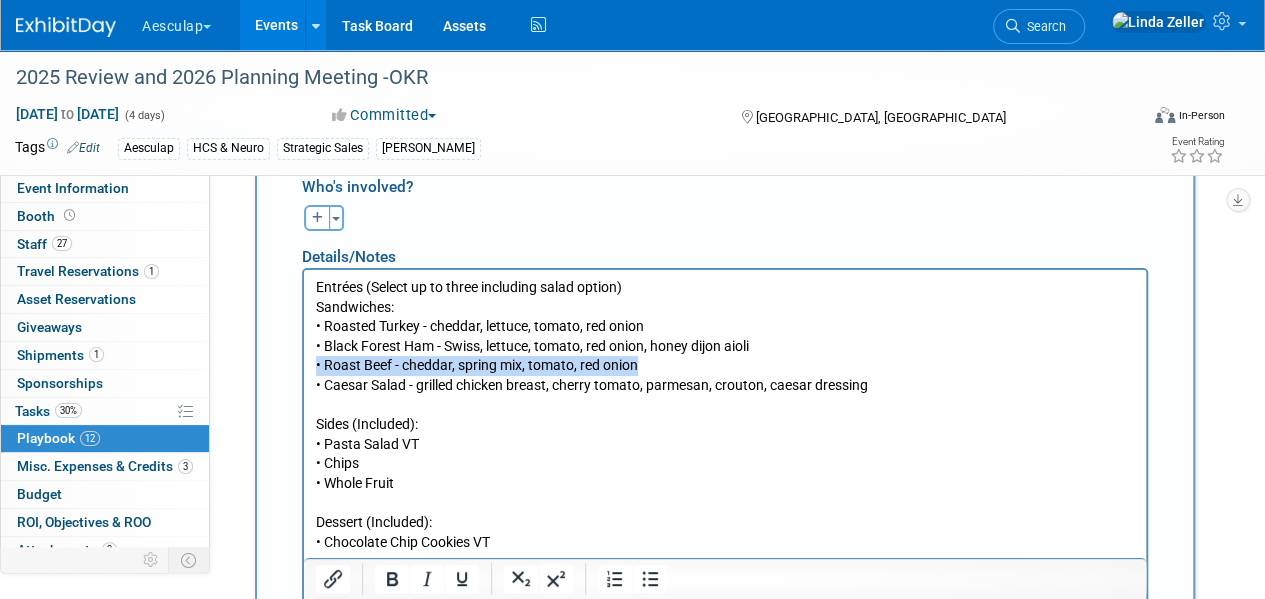 drag, startPoint x: 650, startPoint y: 363, endPoint x: 304, endPoint y: 362, distance: 346.00143 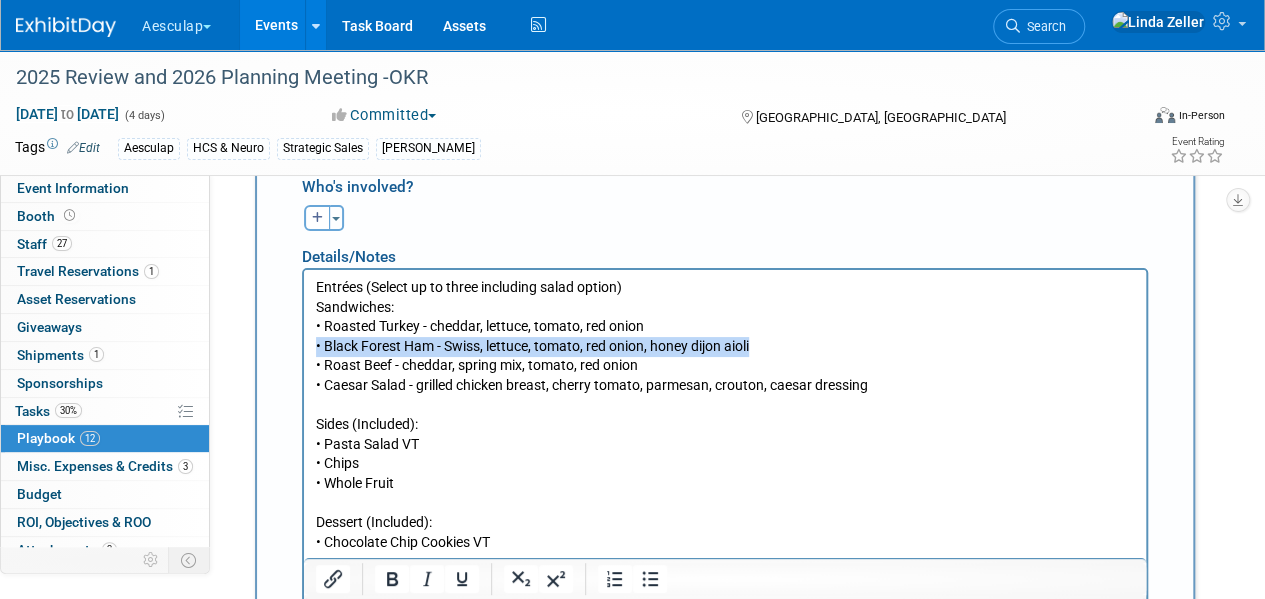 drag, startPoint x: 772, startPoint y: 348, endPoint x: 314, endPoint y: 350, distance: 458.00436 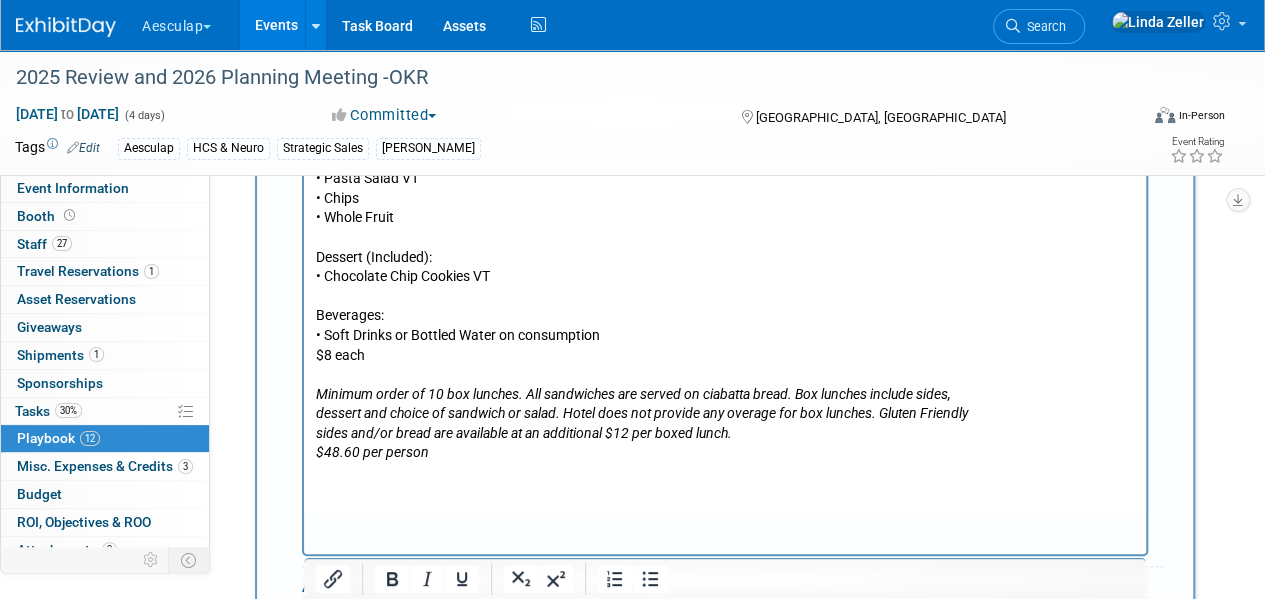 scroll, scrollTop: 4086, scrollLeft: 0, axis: vertical 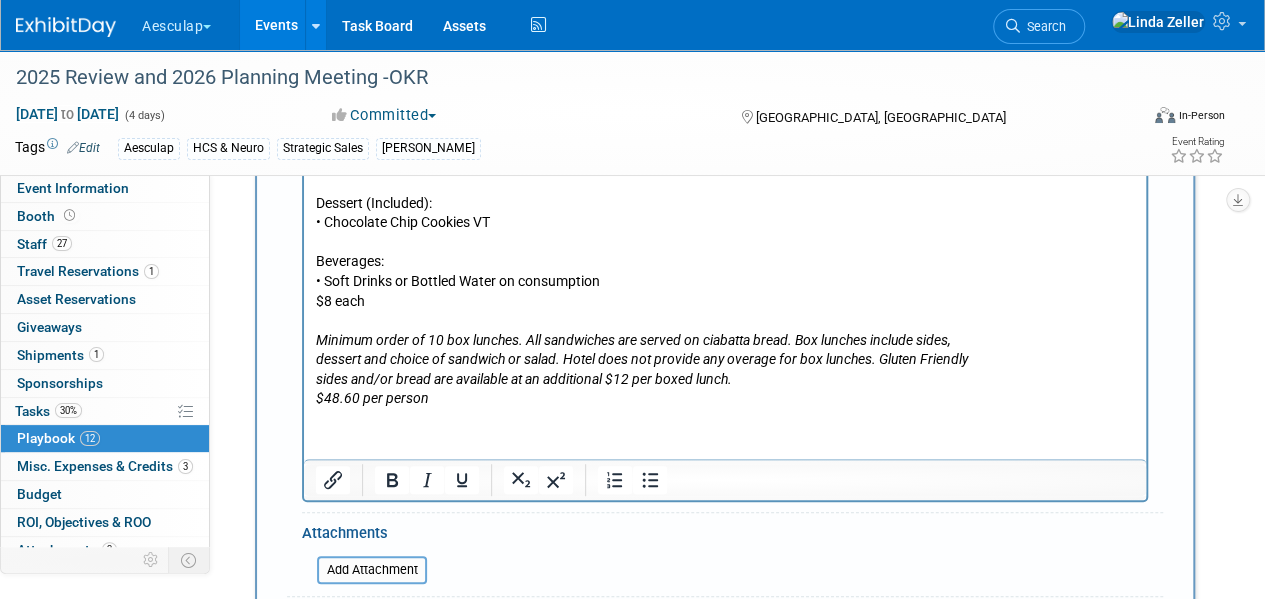 click on "Save" at bounding box center (320, 642) 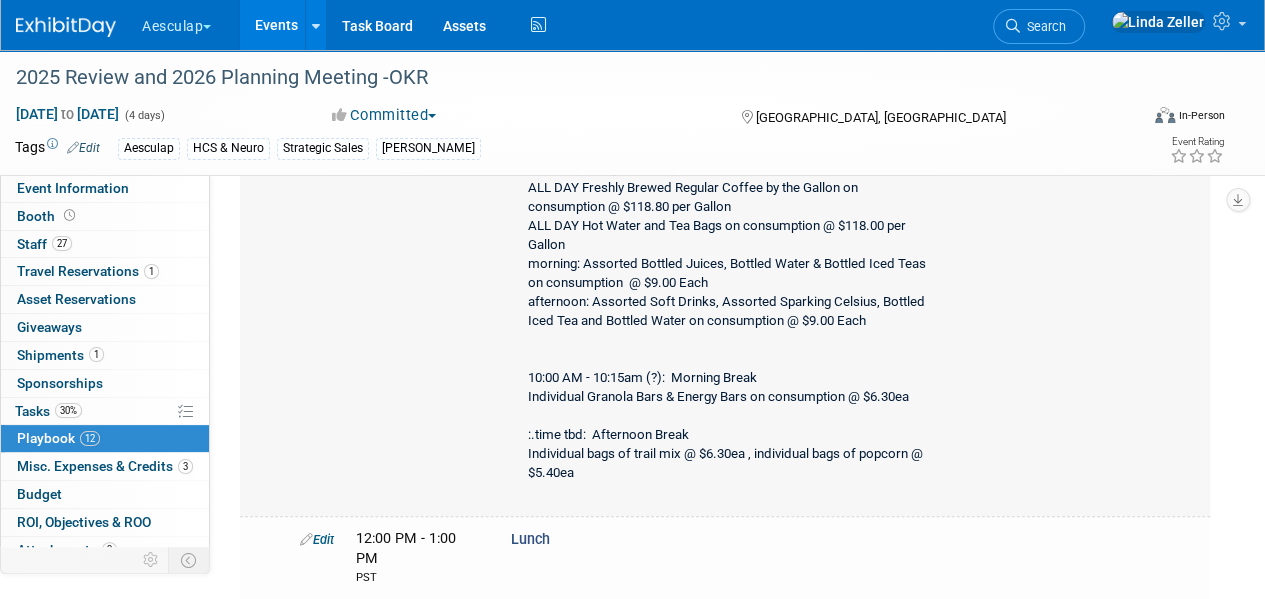scroll, scrollTop: 800, scrollLeft: 0, axis: vertical 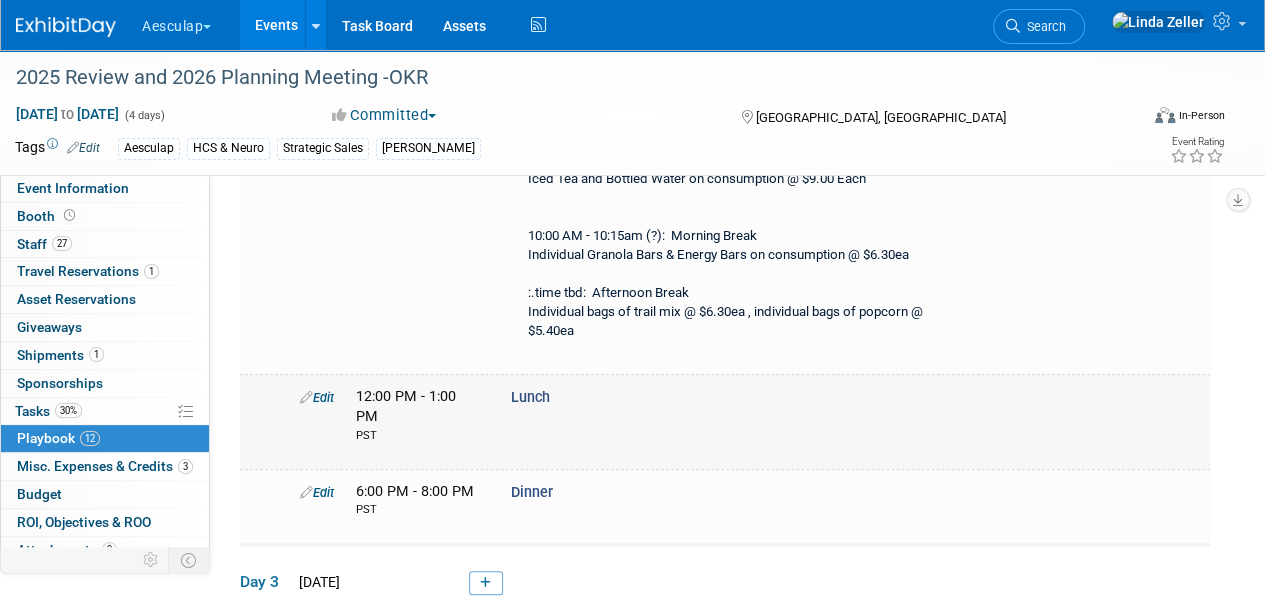 click on "Edit" at bounding box center (317, 397) 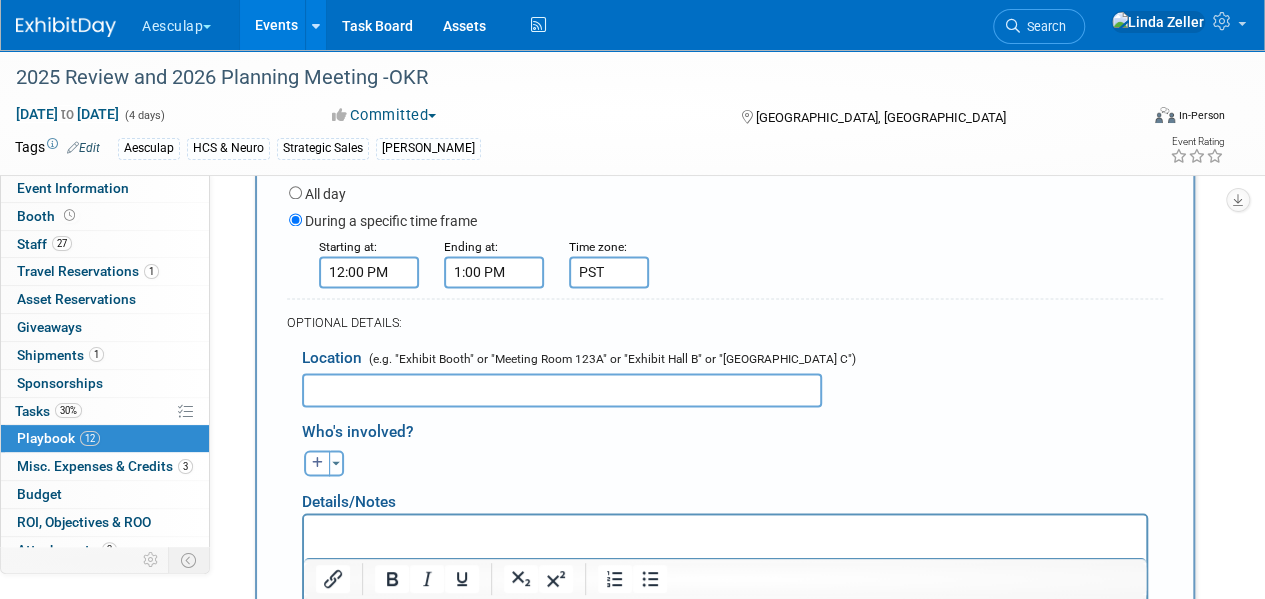 scroll, scrollTop: 1224, scrollLeft: 0, axis: vertical 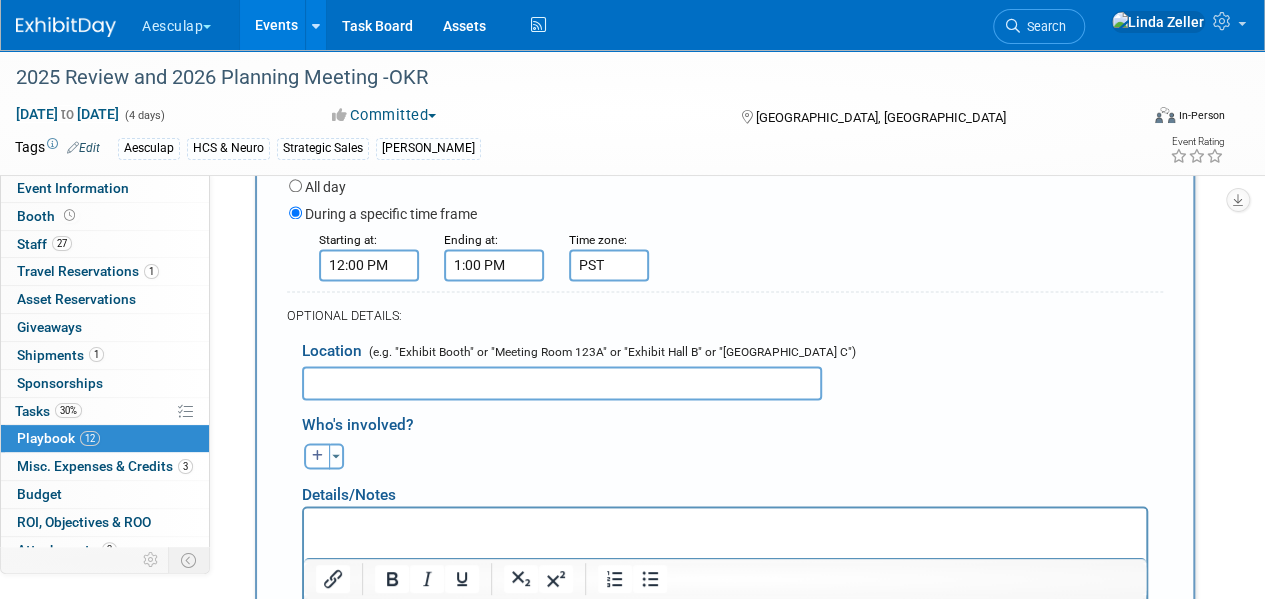 type on "Lunch - [US_STATE][GEOGRAPHIC_DATA]" 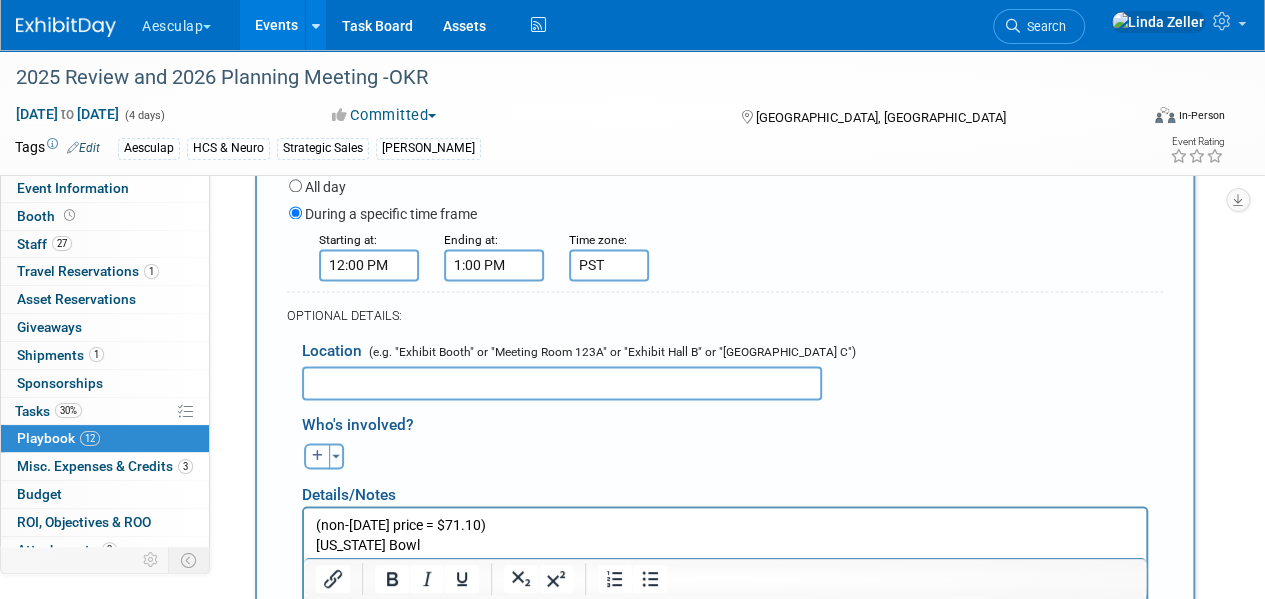 scroll, scrollTop: 1492, scrollLeft: 0, axis: vertical 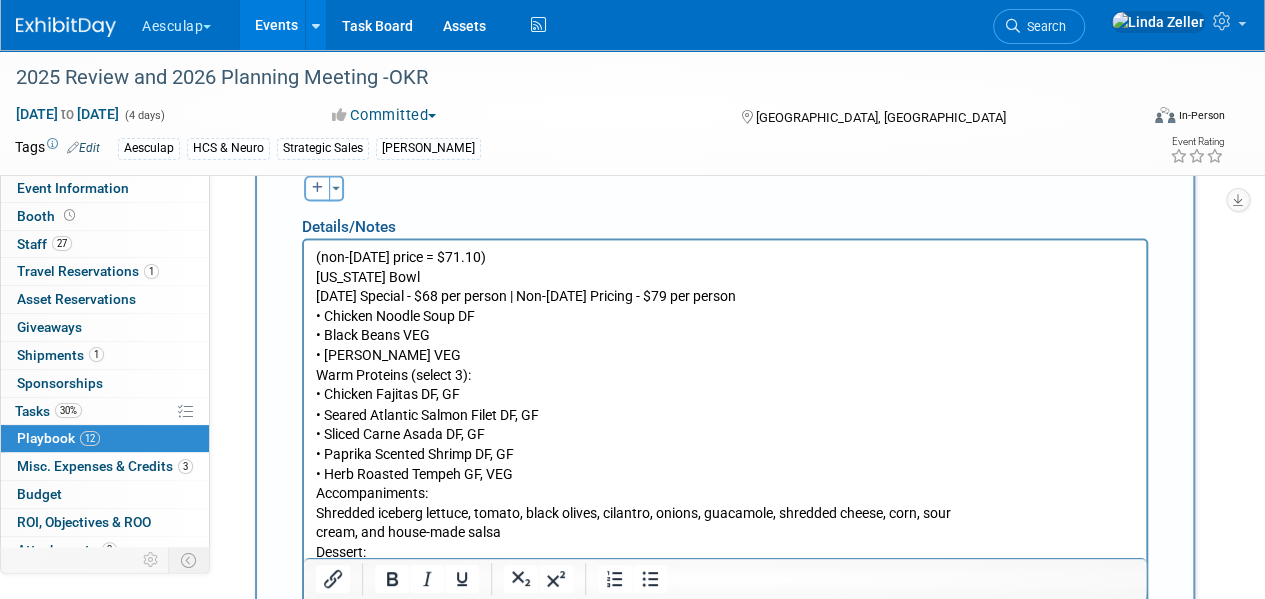 click on "(non-[DATE] price = $71.10) [US_STATE] Bowl [DATE] Special - $68 per person | Non-[DATE] Pricing - $79 per person • Chicken Noodle Soup DF • Black Beans VEG • Jasmine Rice VEG Warm Proteins (select 3): • Chicken Fajitas DF, GF • Seared Atlantic Salmon Filet DF, GF • Sliced Carne Asada DF, GF • Paprika Scented Shrimp DF, GF • Herb Roasted Tempeh GF, VEG Accompaniments: Shredded iceberg lettuce, tomato, black olives, cilantro, onions, guacamole, shredded cheese, corn, sour cream, and house-made salsa Dessert: • Lemon Bars & Raspberry Cheesecake Bars VT" at bounding box center [725, 413] 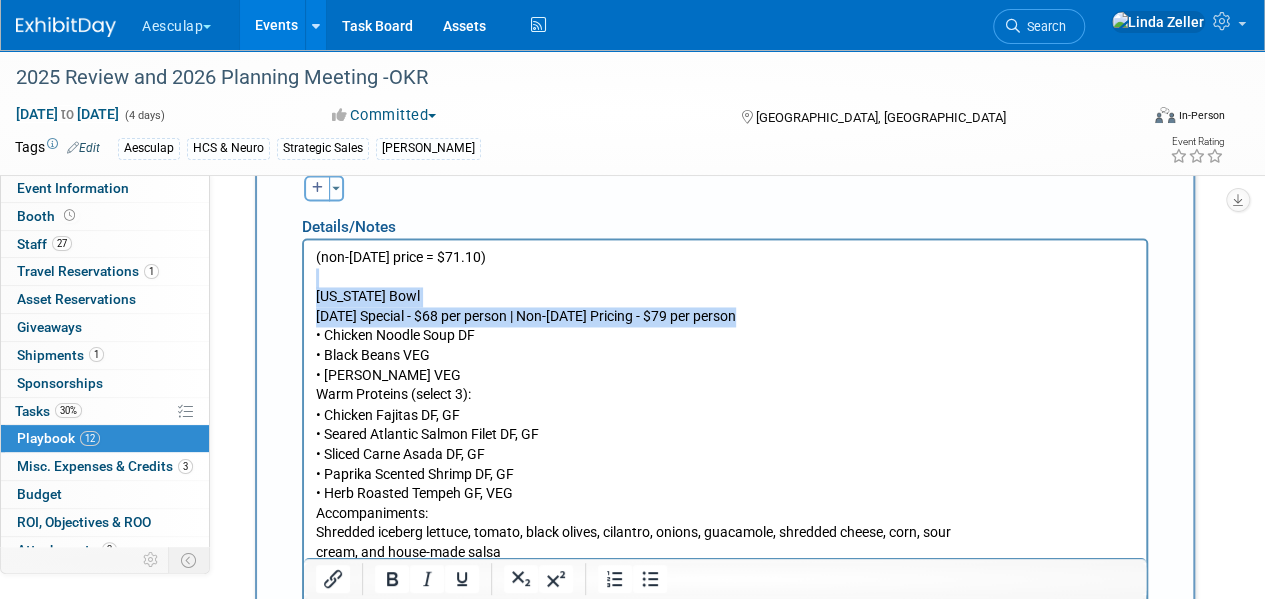 drag, startPoint x: 765, startPoint y: 309, endPoint x: 298, endPoint y: 280, distance: 467.89957 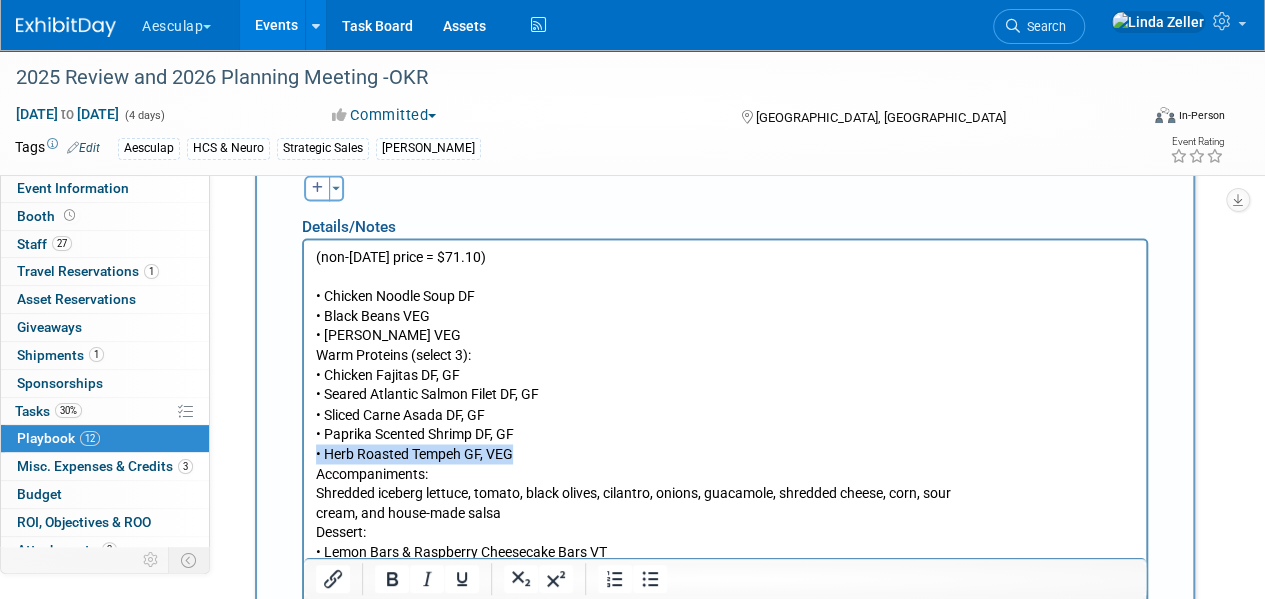 drag, startPoint x: 318, startPoint y: 454, endPoint x: 523, endPoint y: 449, distance: 205.06097 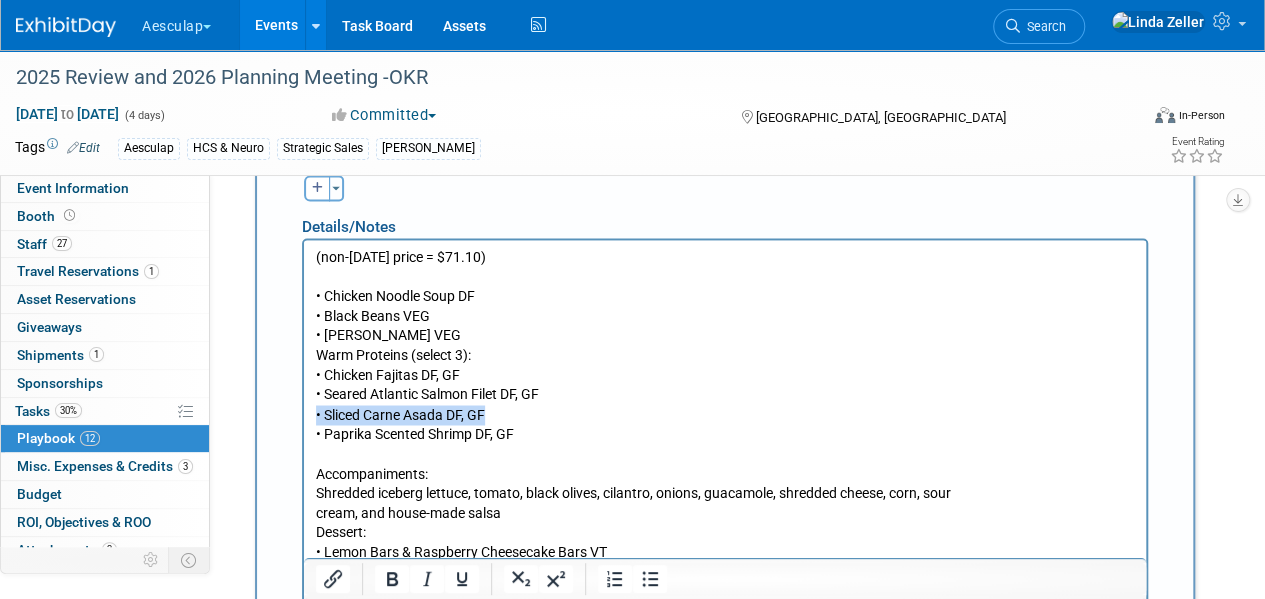 drag, startPoint x: 486, startPoint y: 410, endPoint x: 316, endPoint y: 420, distance: 170.29387 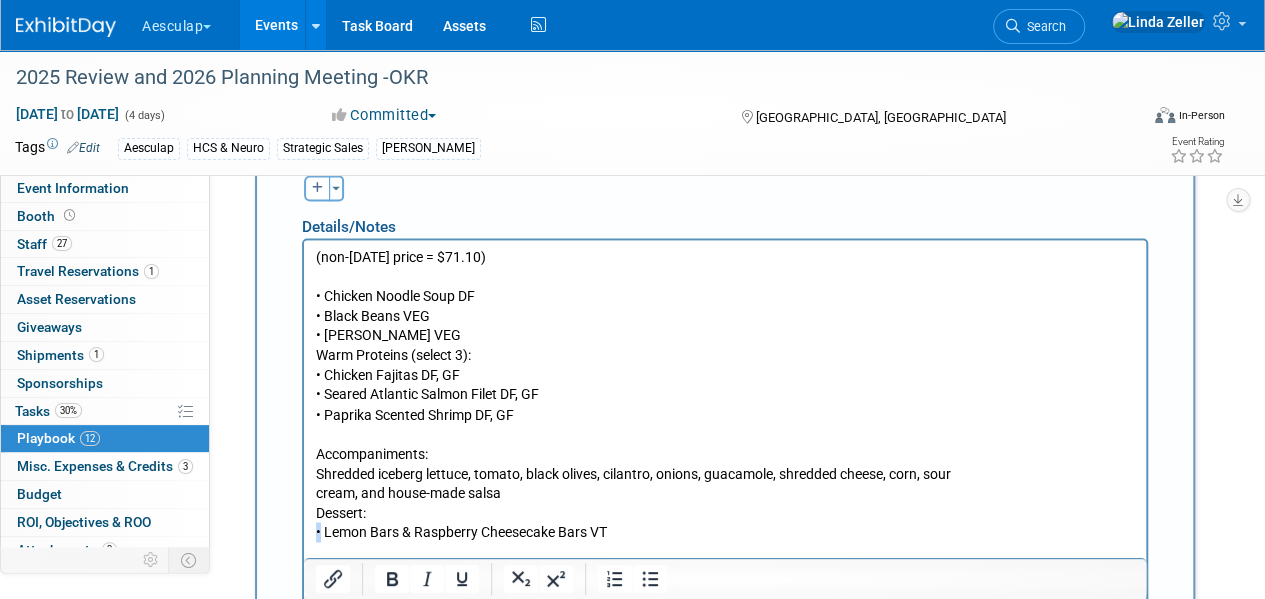 click on "• Chicken Noodle Soup DF • Black Beans VEG • Jasmine Rice VEG Warm Proteins (select 3): • Chicken Fajitas DF, GF • Seared Atlantic Salmon Filet DF, GF • Paprika Scented Shrimp DF, GF Accompaniments: Shredded iceberg lettuce, tomato, black olives, cilantro, onions, guacamole, shredded cheese, corn, sour cream, and house-made salsa Dessert: • Lemon Bars & Raspberry Cheesecake Bars VT" at bounding box center [725, 404] 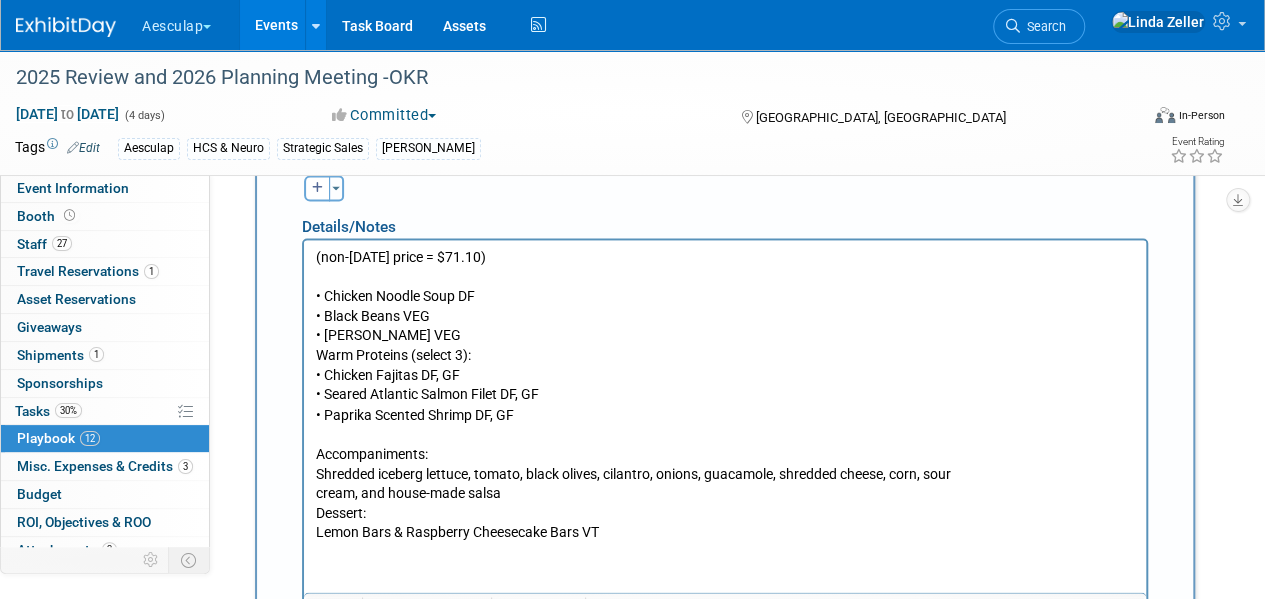click on "• Chicken Noodle Soup DF • Black Beans VEG • Jasmine Rice VEG Warm Proteins (select 3): • Chicken Fajitas DF, GF • Seared Atlantic Salmon Filet DF, GF • Paprika Scented Shrimp DF, GF Accompaniments: Shredded iceberg lettuce, tomato, black olives, cilantro, onions, guacamole, shredded cheese, corn, sour cream, and house-made salsa Dessert:" at bounding box center (725, 394) 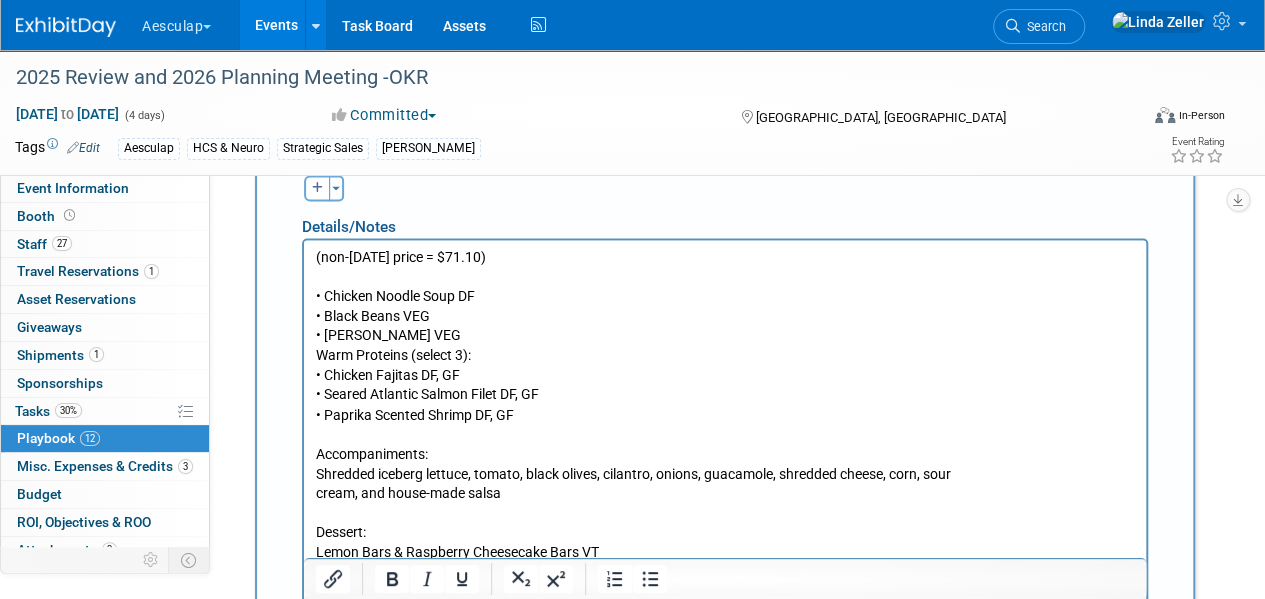 click on "Lemon Bars & Raspberry Cheesecake Bars VT" at bounding box center [725, 551] 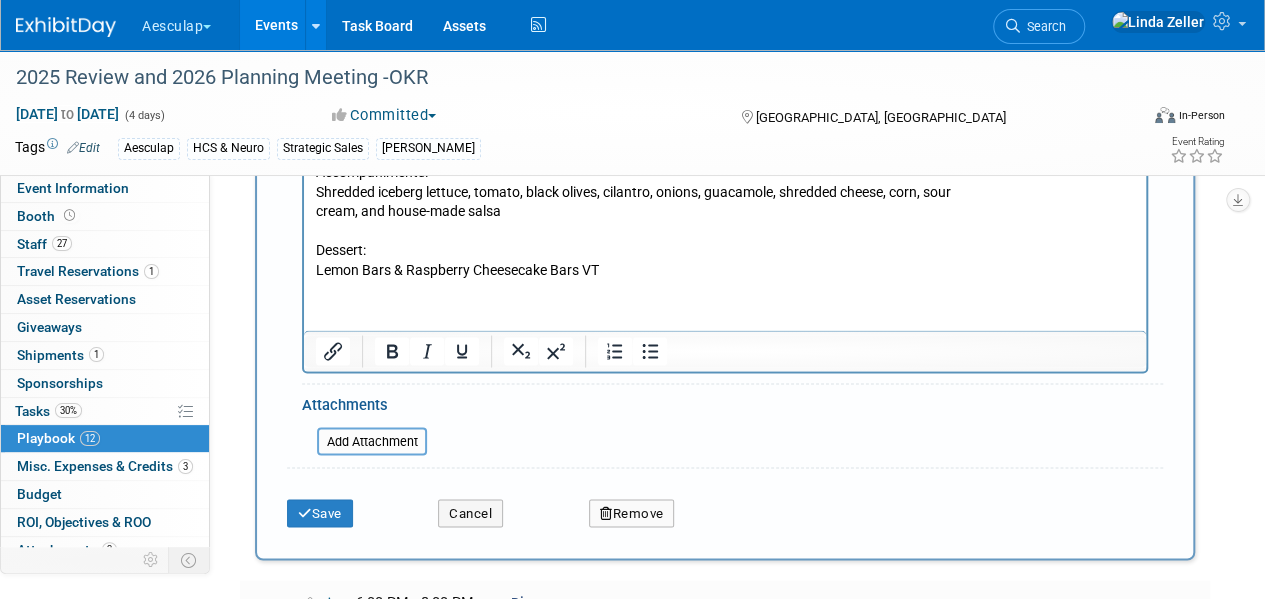 scroll, scrollTop: 1792, scrollLeft: 0, axis: vertical 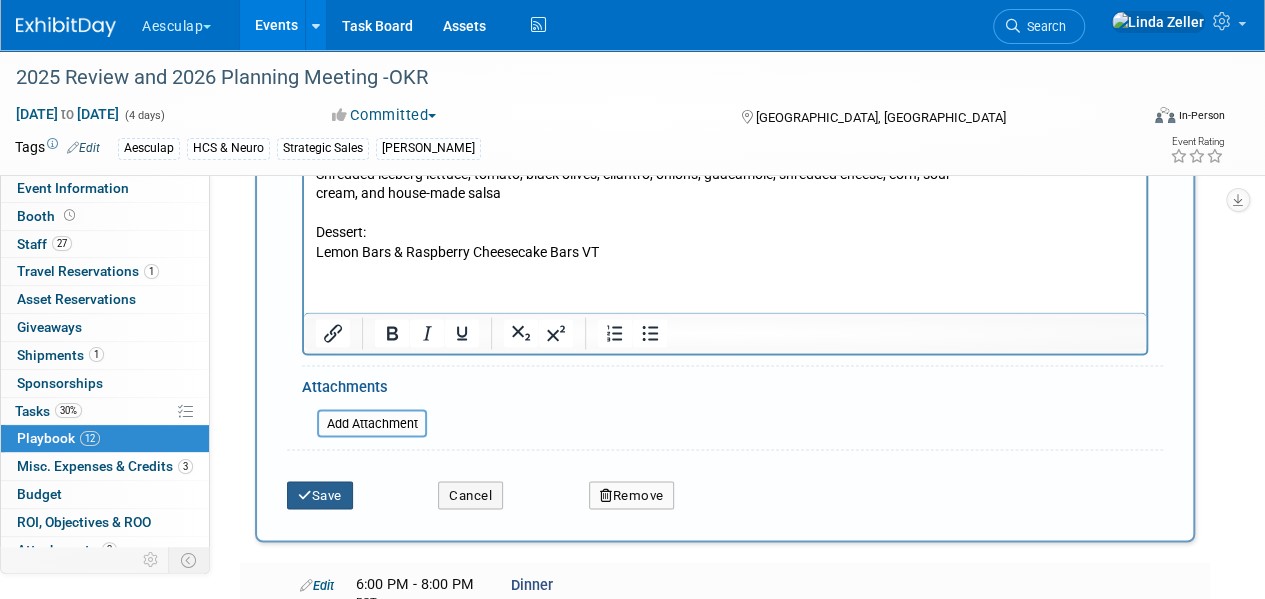 click on "Save" at bounding box center (320, 495) 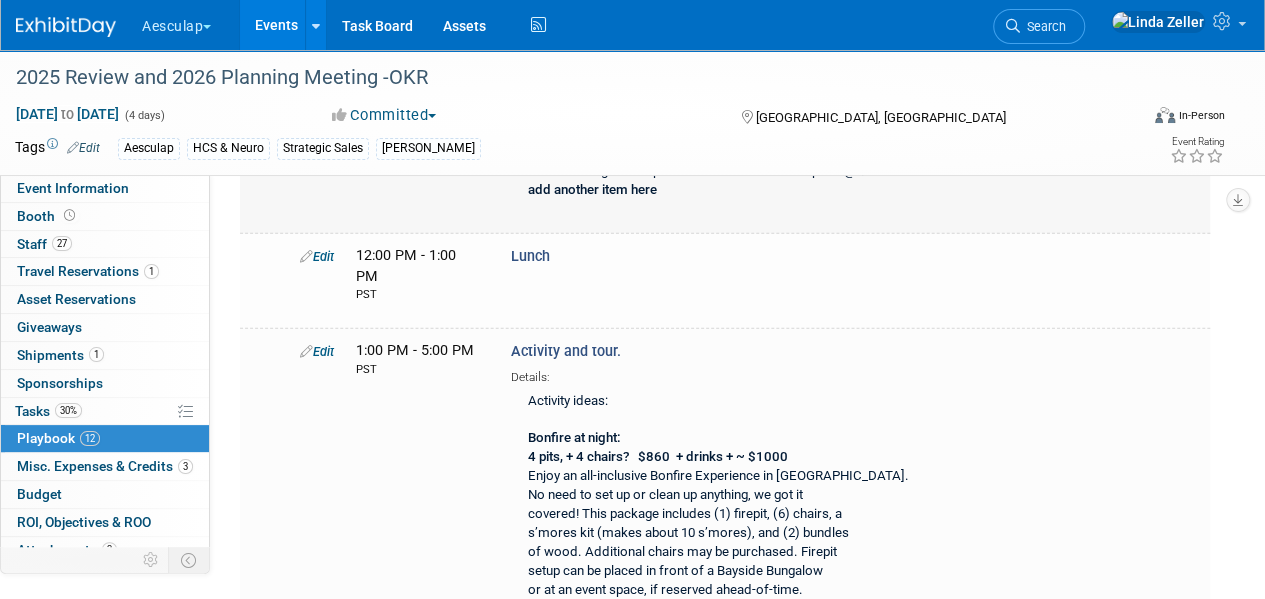 scroll, scrollTop: 2101, scrollLeft: 0, axis: vertical 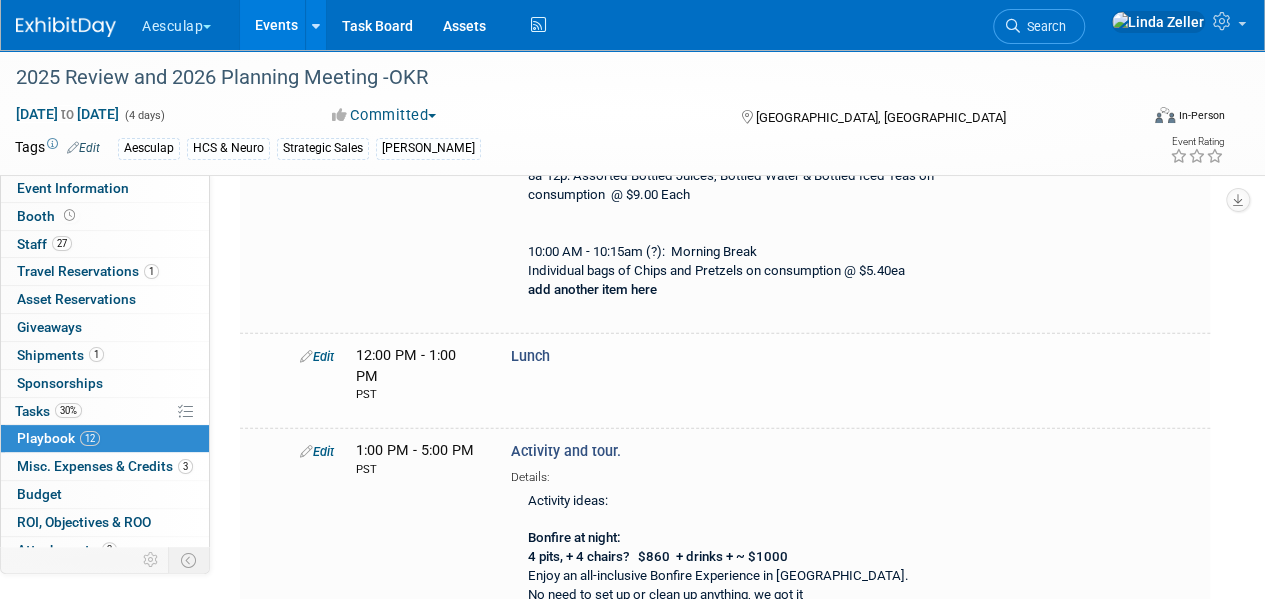 click on "Edit" at bounding box center (317, 356) 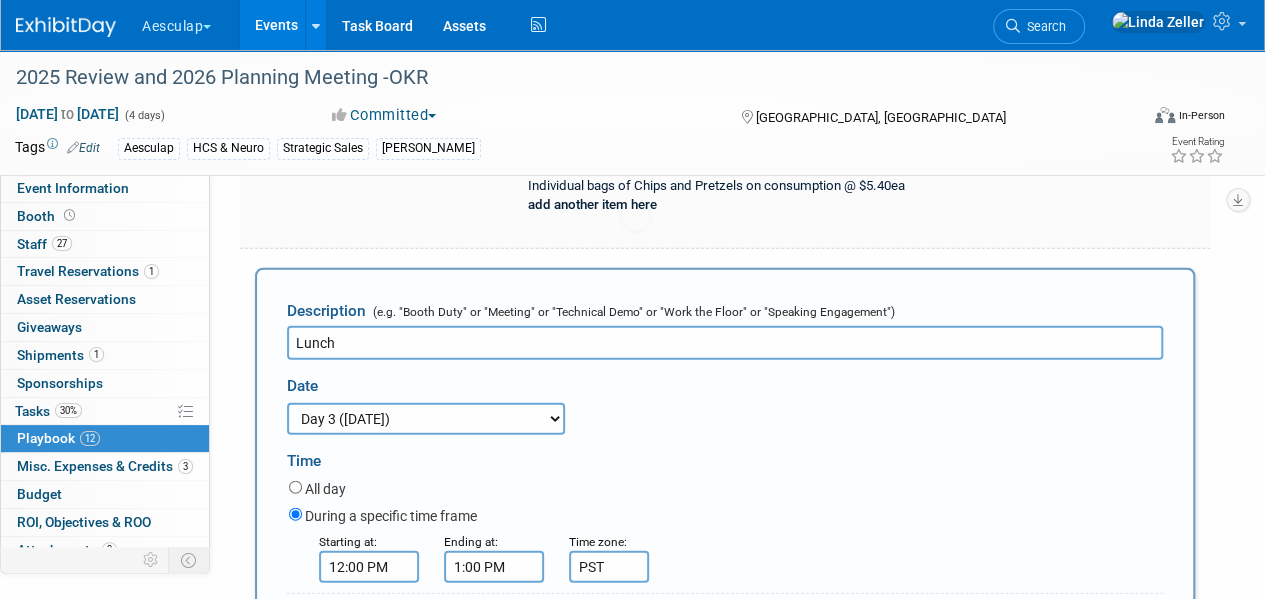 scroll, scrollTop: 0, scrollLeft: 0, axis: both 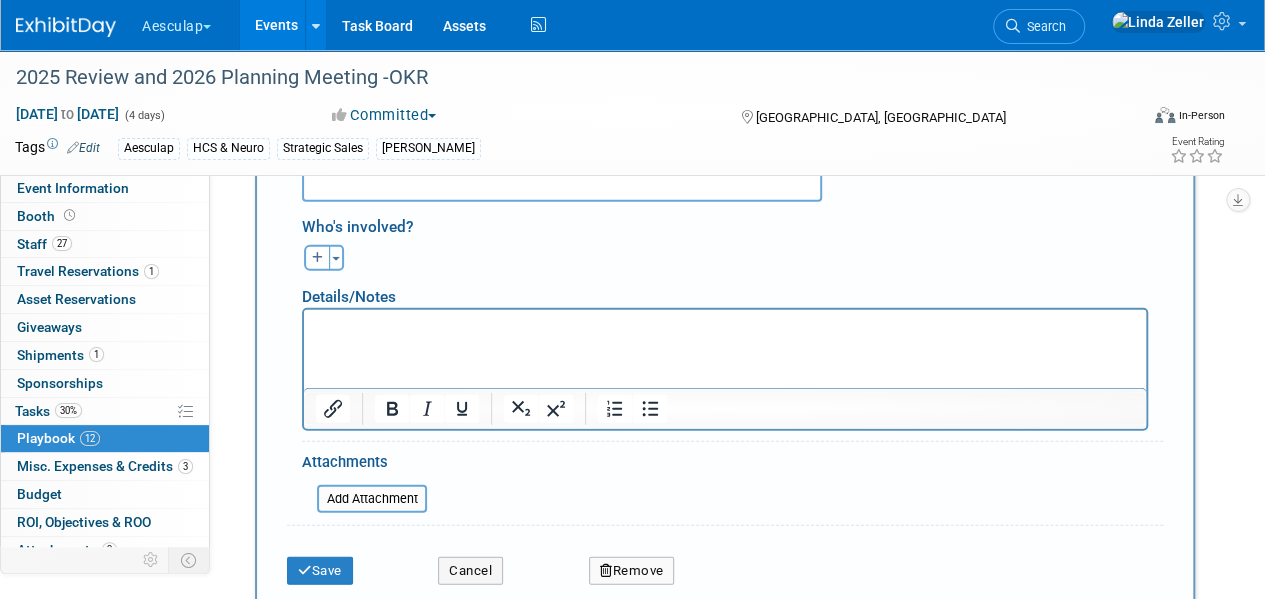 type on "Lunch - Tuscan Feast" 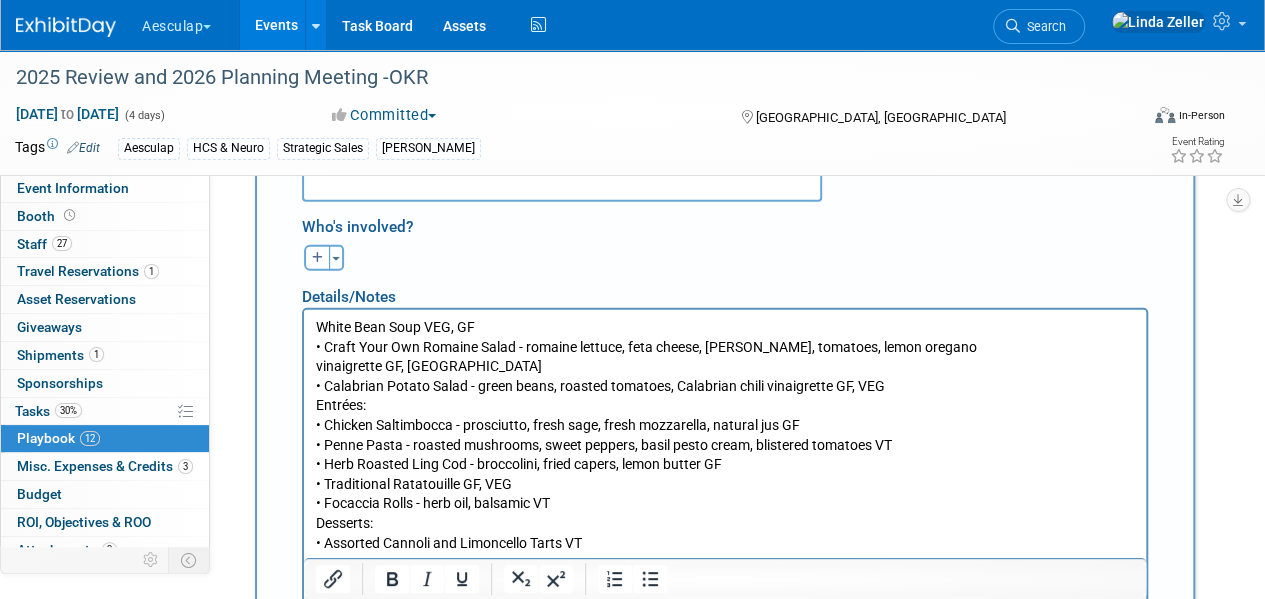 click on "White Bean Soup VEG, GF • Craft Your Own Romaine Salad - romaine lettuce, feta cheese, [PERSON_NAME], tomatoes, lemon oregano vinaigrette GF, VT • Calabrian Potato Salad - green beans, roasted tomatoes, Calabrian chili vinaigrette GF, VEG Entrées: • Chicken Saltimbocca - prosciutto, fresh sage, fresh mozzarella, natural jus GF • Penne Pasta - roasted mushrooms, sweet peppers, basil pesto cream, blistered tomatoes VT • Herb Roasted Ling Cod - broccolini, fried capers, lemon butter GF • Traditional Ratatouille GF, VEG • Focaccia Rolls - herb oil, balsamic VT Desserts: • Assorted Cannoli and Limoncello Tarts VT" at bounding box center (725, 431) 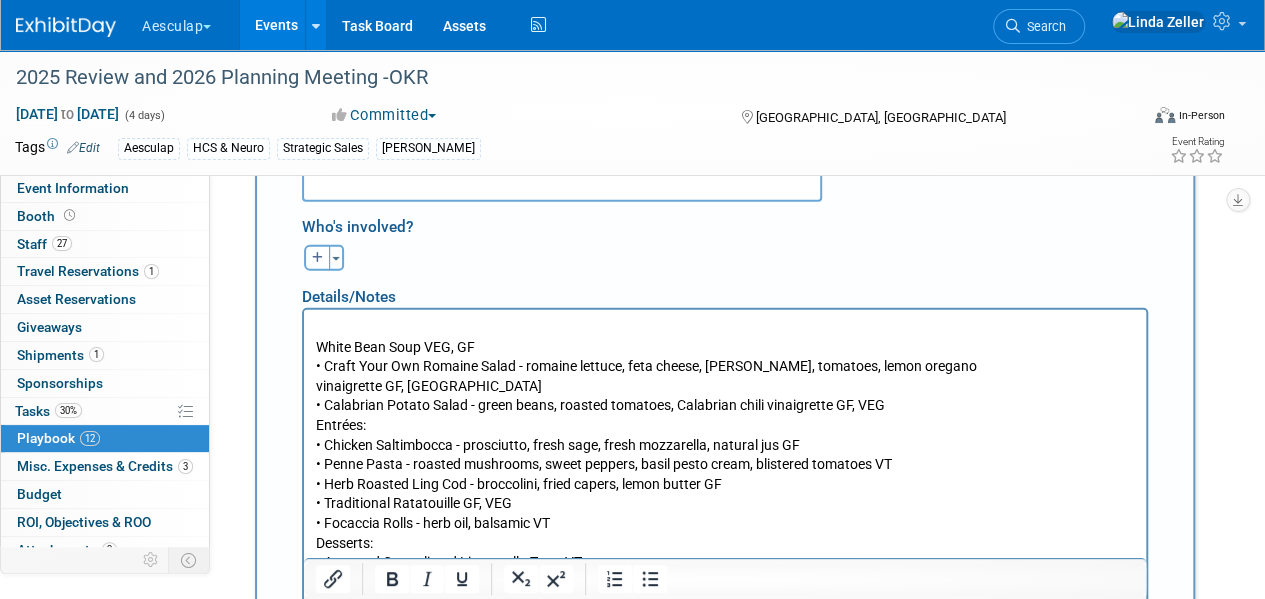click at bounding box center [725, 328] 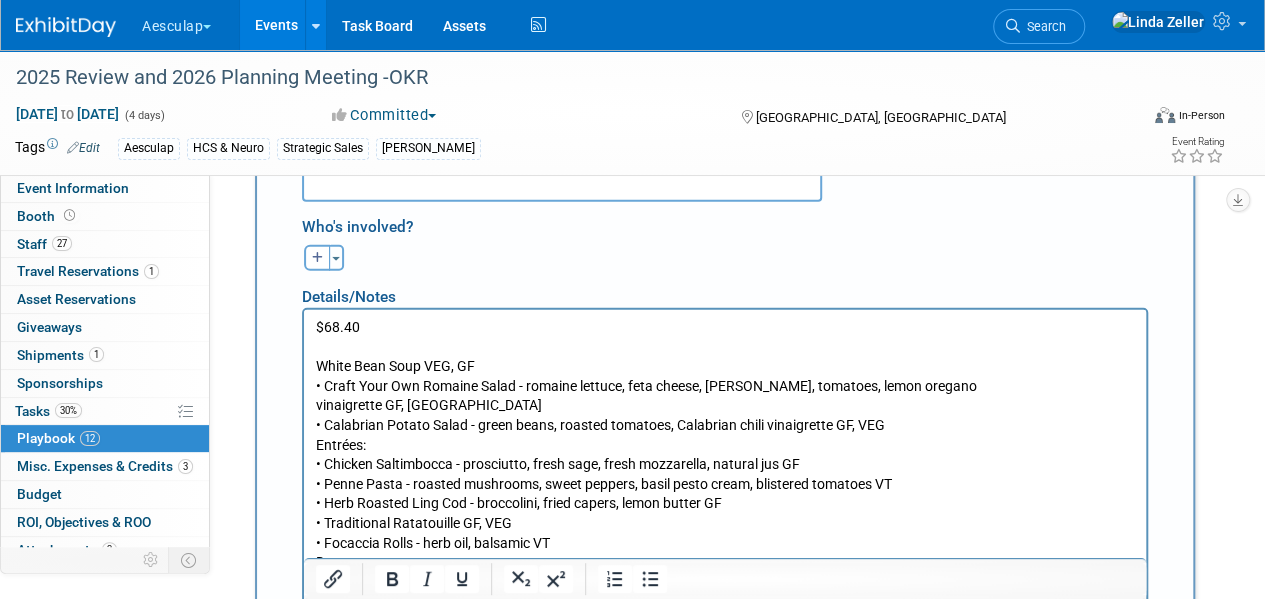 click on "White Bean Soup VEG, GF • Craft Your Own Romaine Salad - romaine lettuce, feta cheese, [PERSON_NAME], tomatoes, lemon oregano vinaigrette GF, VT • Calabrian Potato Salad - green beans, roasted tomatoes, Calabrian chili vinaigrette GF, VEG Entrées: • Chicken Saltimbocca - prosciutto, fresh sage, fresh mozzarella, natural jus GF • Penne Pasta - roasted mushrooms, sweet peppers, basil pesto cream, blistered tomatoes VT • Herb Roasted Ling Cod - broccolini, fried capers, lemon butter GF • Traditional Ratatouille GF, VEG • Focaccia Rolls - herb oil, balsamic VT Desserts: • Assorted Cannoli and Limoncello Tarts VT" at bounding box center (725, 474) 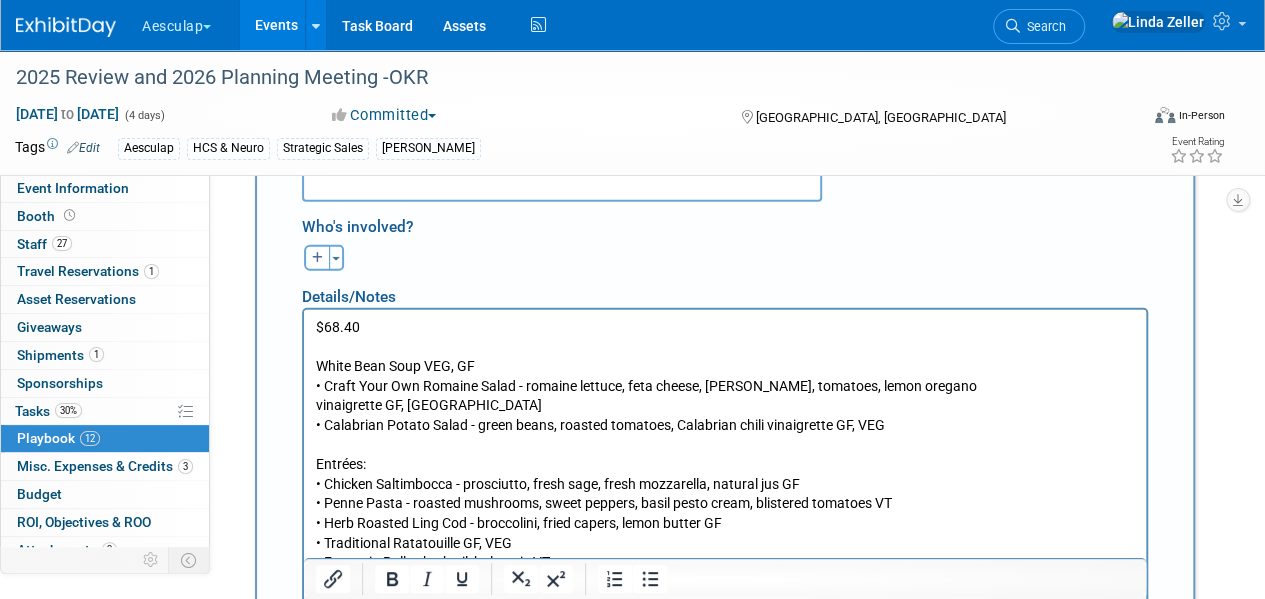 scroll, scrollTop: 2880, scrollLeft: 0, axis: vertical 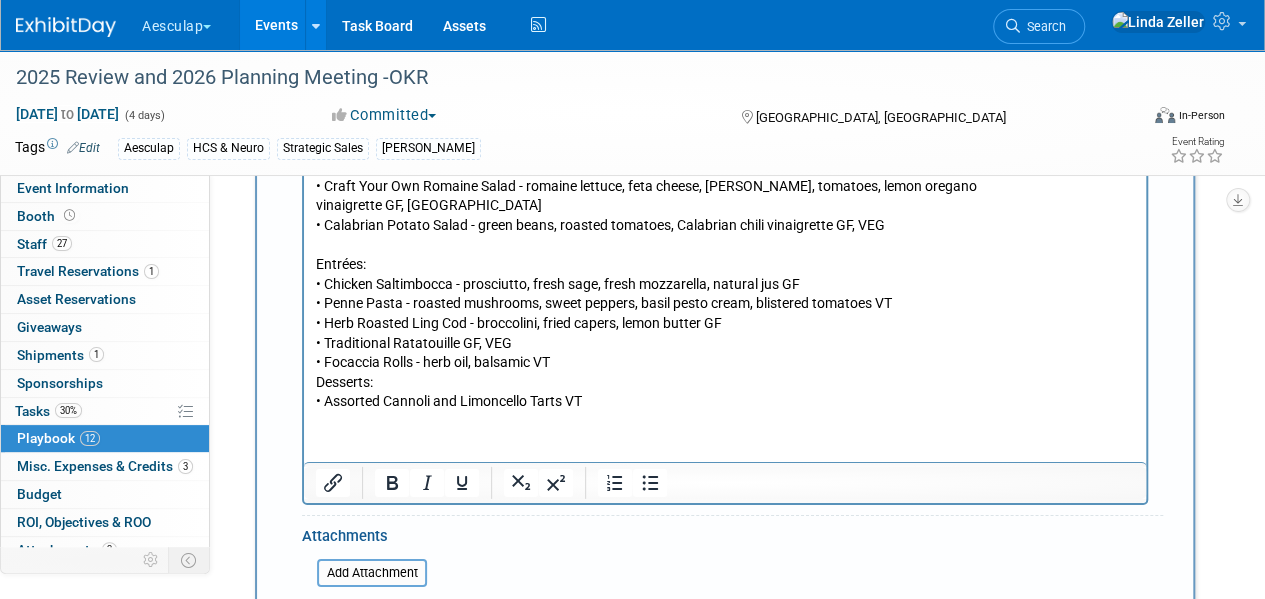 click on "$68.40 White Bean Soup VEG, GF • Craft Your Own Romaine Salad - romaine lettuce, feta cheese, [PERSON_NAME], tomatoes, lemon oregano vinaigrette GF, VT • Calabrian Potato Salad - green beans, roasted tomatoes, Calabrian chili vinaigrette GF, VEG Entrées: • Chicken Saltimbocca - prosciutto, fresh sage, fresh mozzarella, natural jus GF • Penne Pasta - roasted mushrooms, sweet peppers, basil pesto cream, blistered tomatoes VT • Herb Roasted Ling Cod - broccolini, fried capers, lemon butter GF • Traditional Ratatouille GF, VEG • Focaccia Rolls - herb oil, balsamic VT Desserts: • Assorted Cannoli and Limoncello Tarts VT" at bounding box center [725, 265] 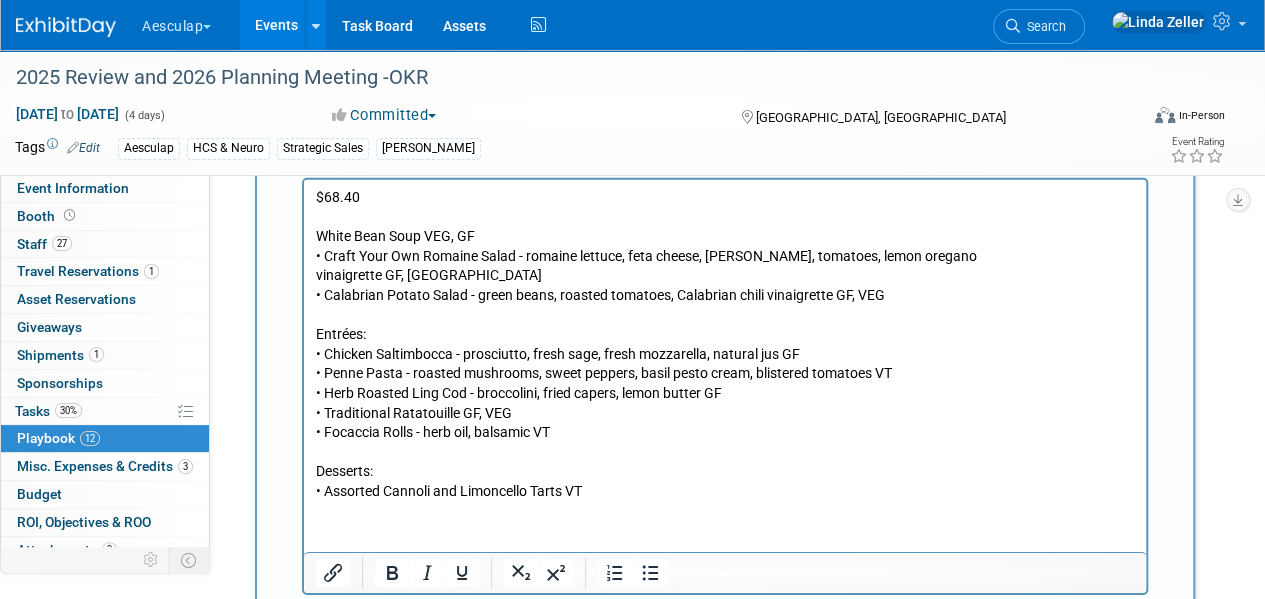 scroll, scrollTop: 2780, scrollLeft: 0, axis: vertical 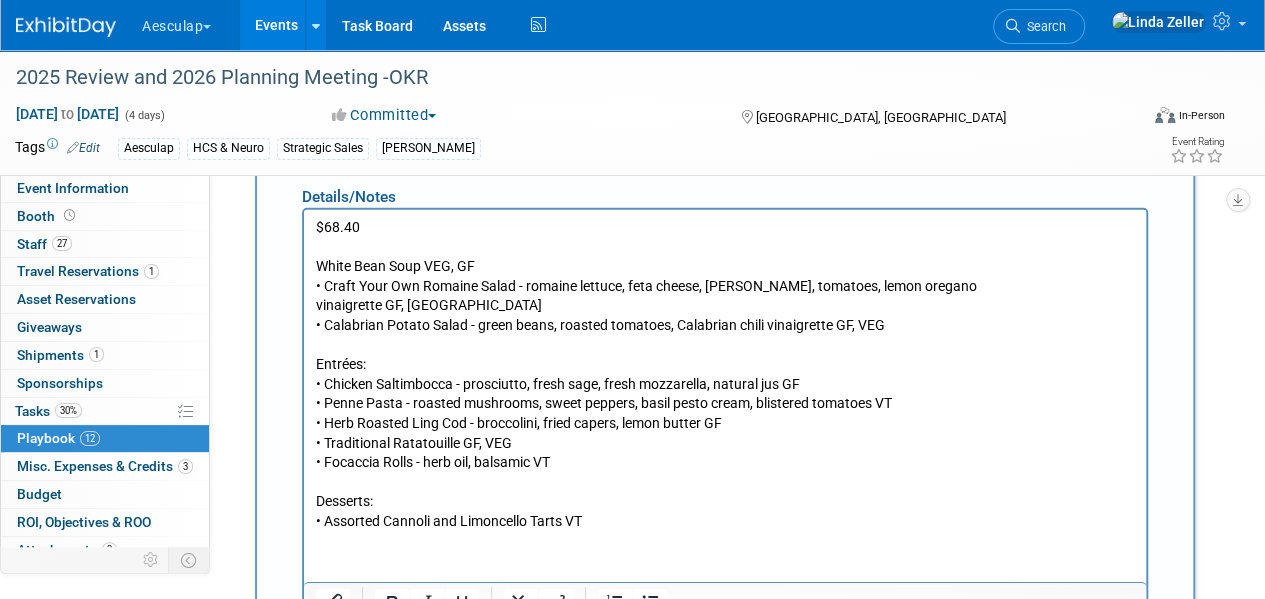 click on "$68.40 White Bean Soup VEG, GF • Craft Your Own Romaine Salad - romaine lettuce, feta cheese, [PERSON_NAME], tomatoes, lemon oregano vinaigrette GF, VT • Calabrian Potato Salad - green beans, roasted tomatoes, Calabrian chili vinaigrette GF, VEG Entrées: • Chicken Saltimbocca - prosciutto, fresh sage, fresh mozzarella, natural jus GF • Penne Pasta - roasted mushrooms, sweet peppers, basil pesto cream, blistered tomatoes VT • Herb Roasted Ling Cod - broccolini, fried capers, lemon butter GF • Traditional Ratatouille GF, VEG • Focaccia Rolls - herb oil, balsamic VT Desserts: • Assorted Cannoli and Limoncello Tarts VT" at bounding box center (725, 371) 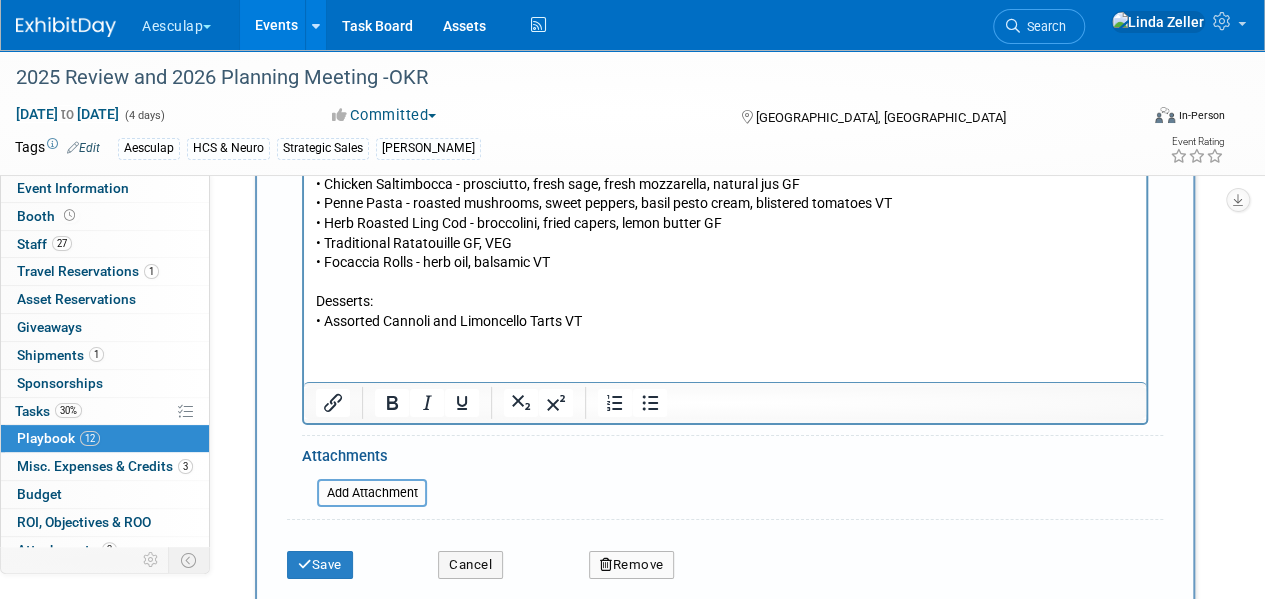 scroll, scrollTop: 3080, scrollLeft: 0, axis: vertical 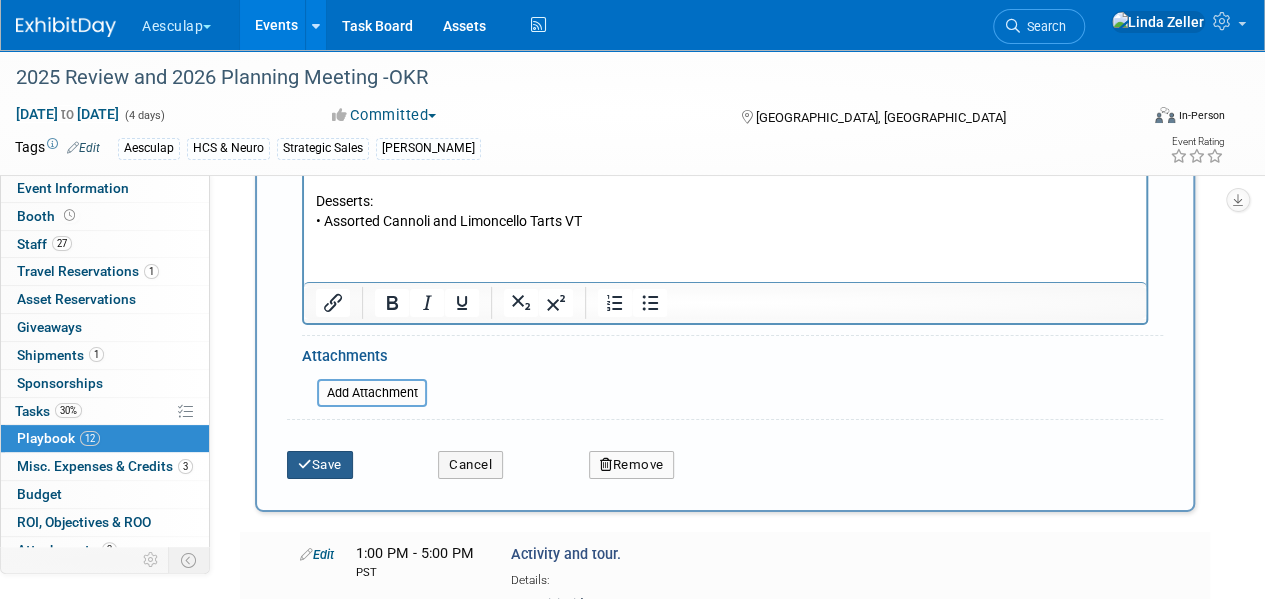 click on "Save" at bounding box center (320, 465) 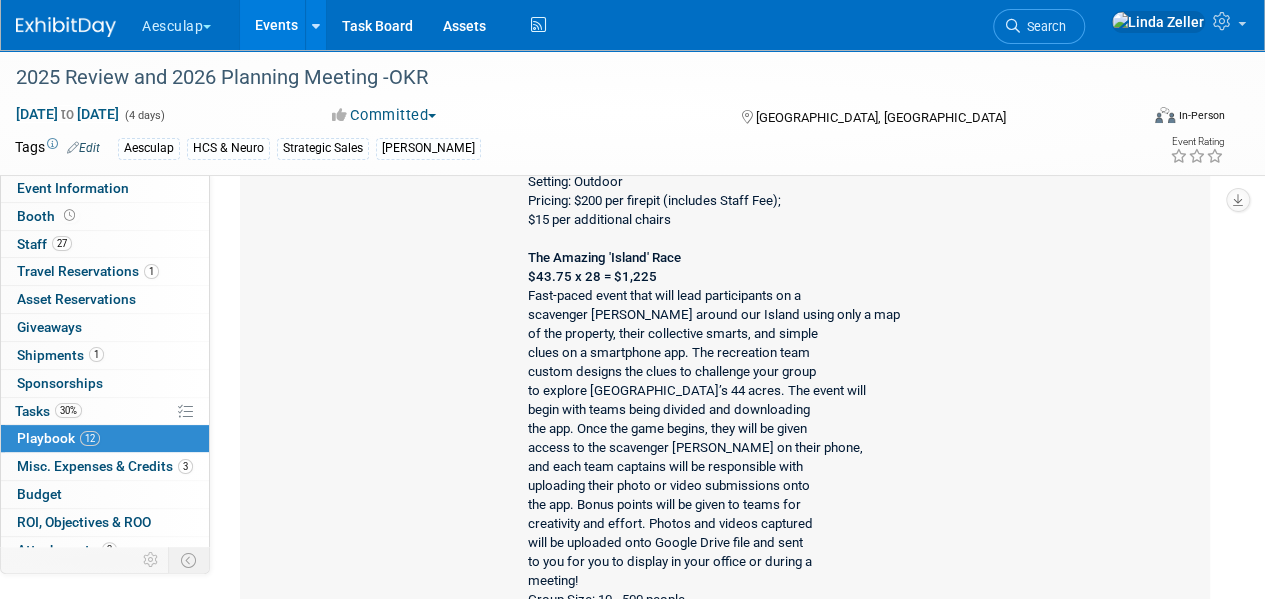 scroll, scrollTop: 3357, scrollLeft: 0, axis: vertical 